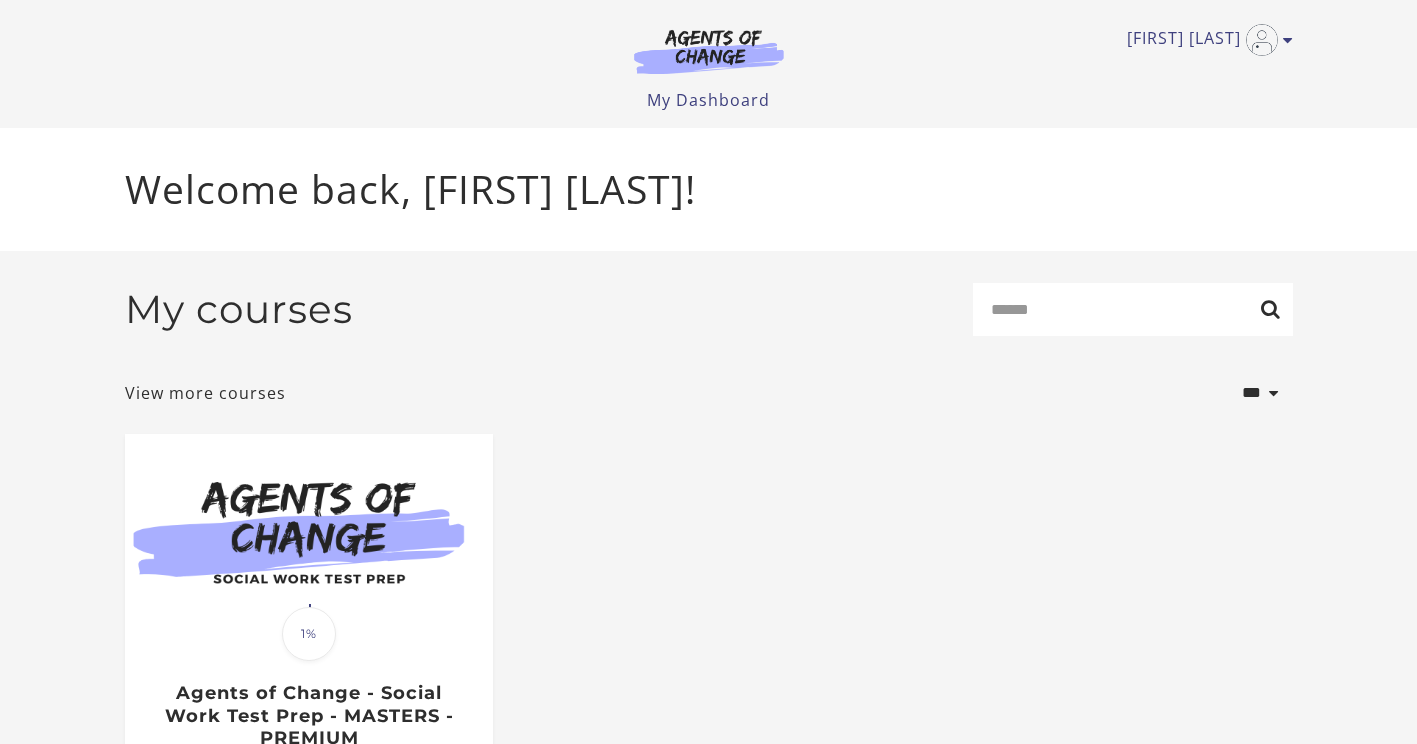 scroll, scrollTop: 0, scrollLeft: 0, axis: both 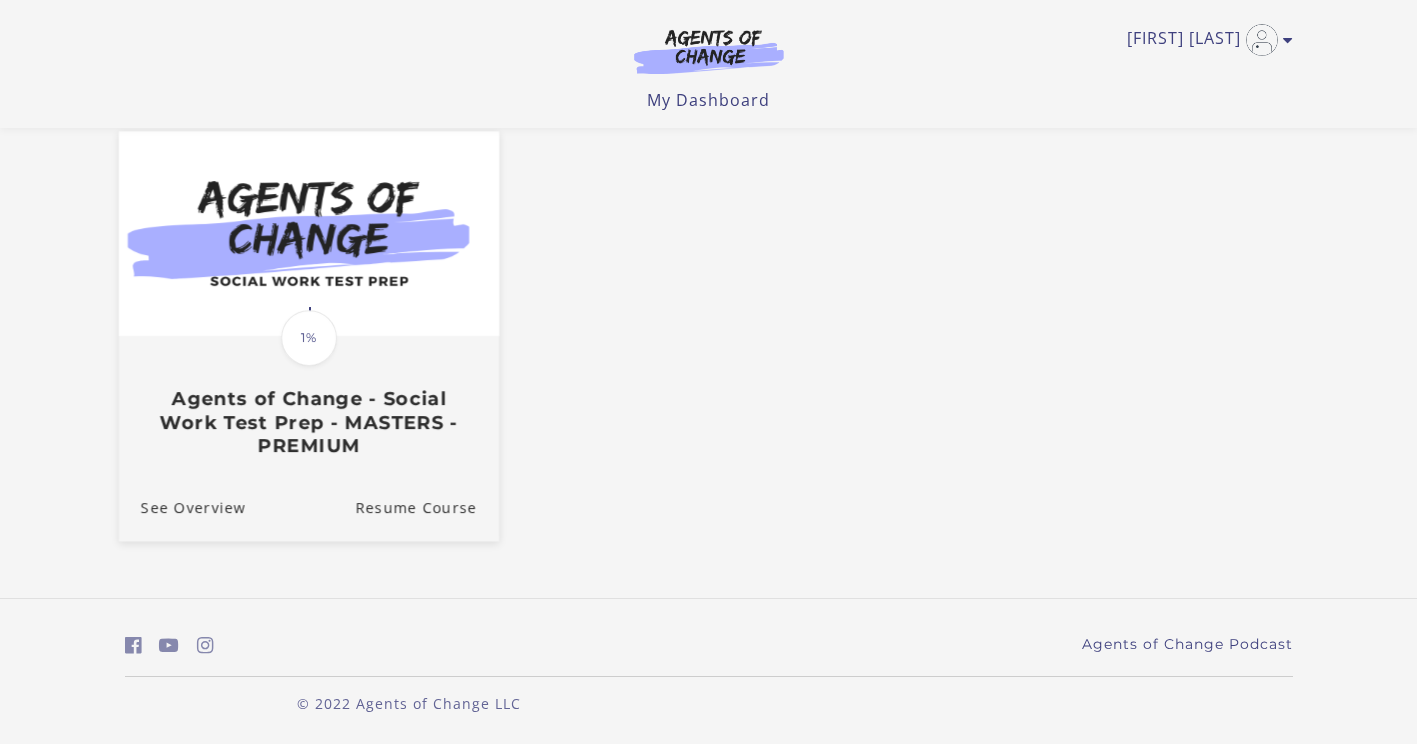 click at bounding box center (308, 233) 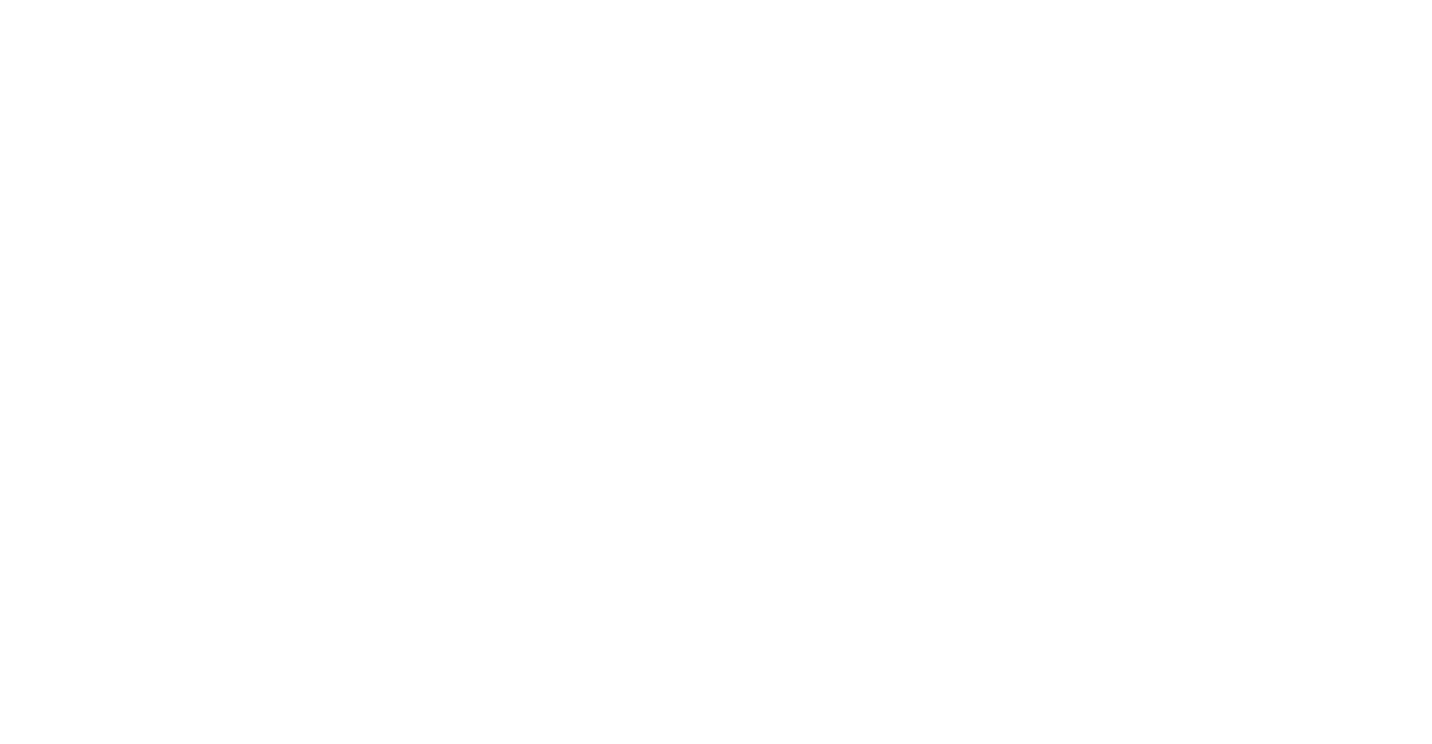 scroll, scrollTop: 0, scrollLeft: 0, axis: both 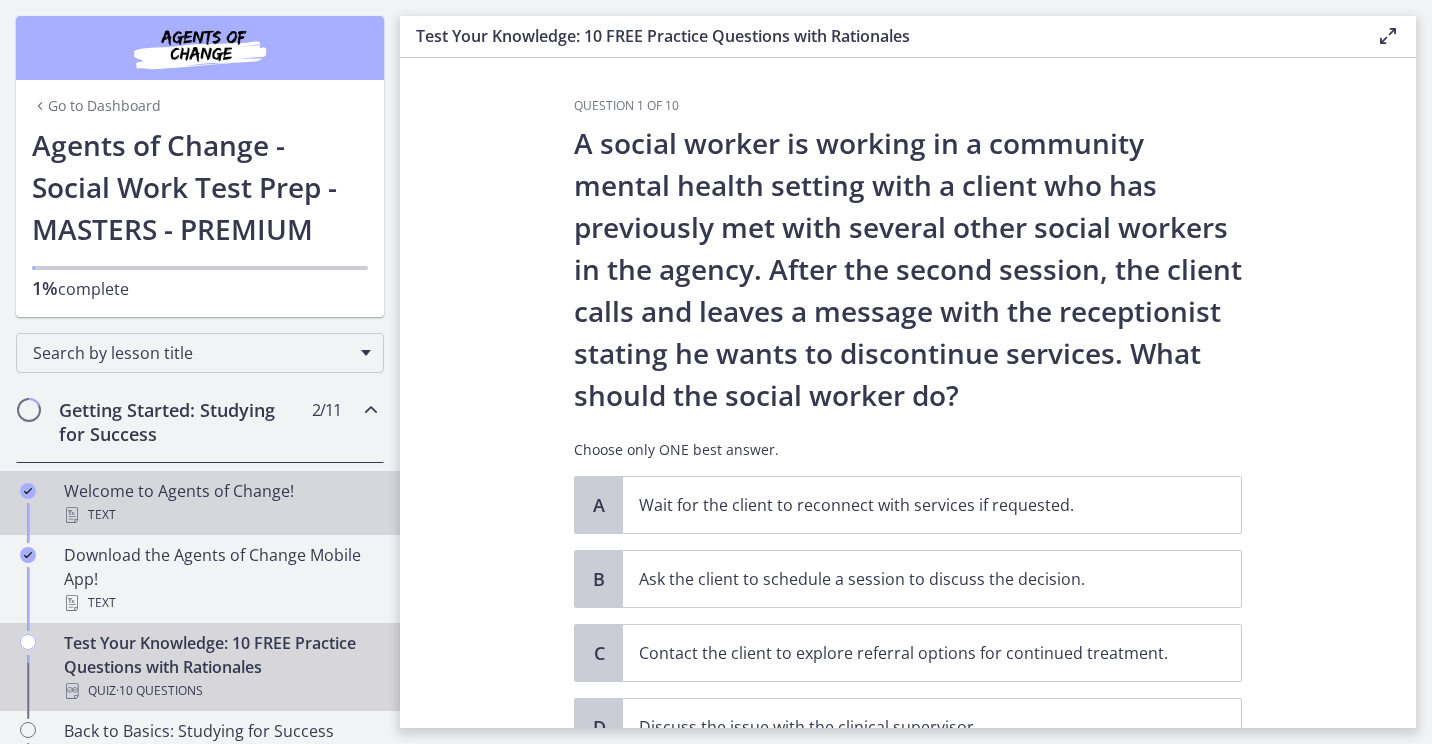 click on "Text" at bounding box center [220, 515] 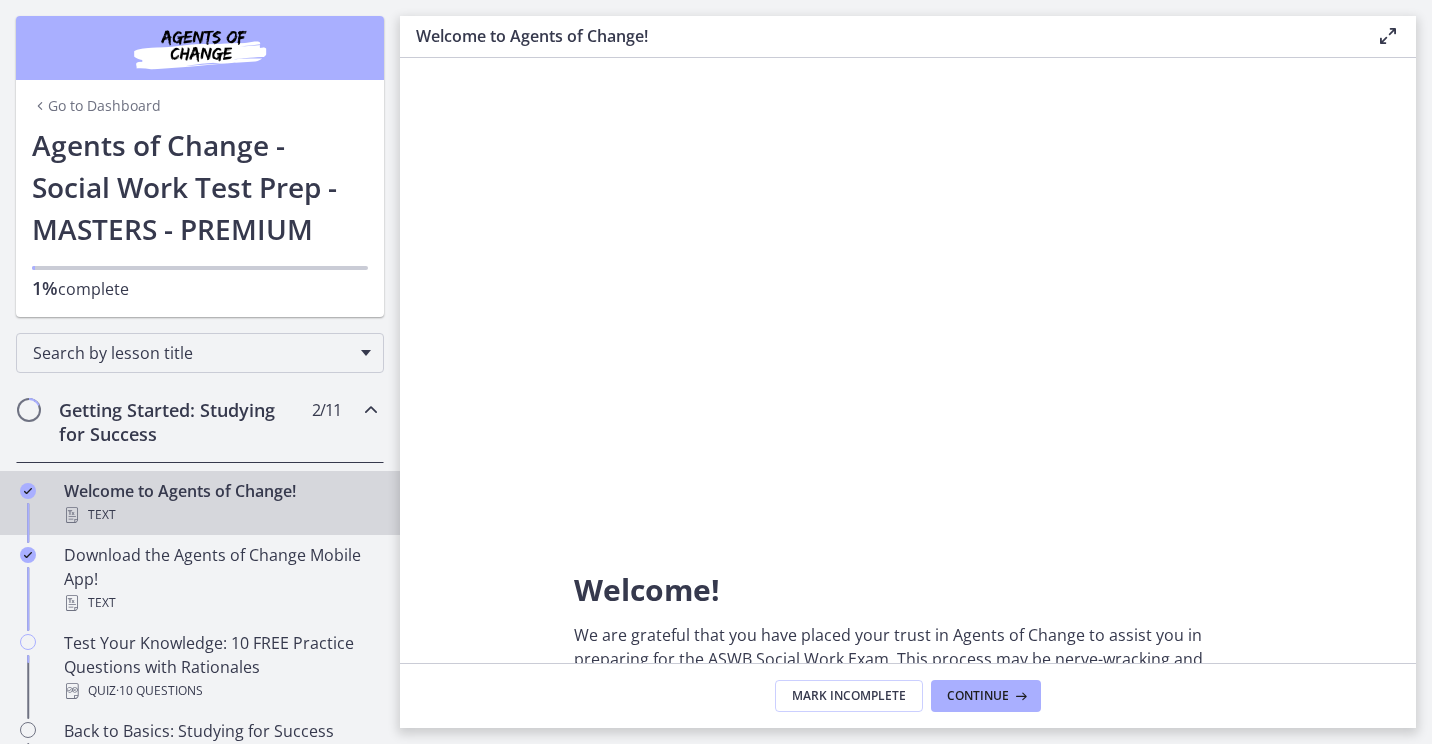 scroll, scrollTop: 0, scrollLeft: 0, axis: both 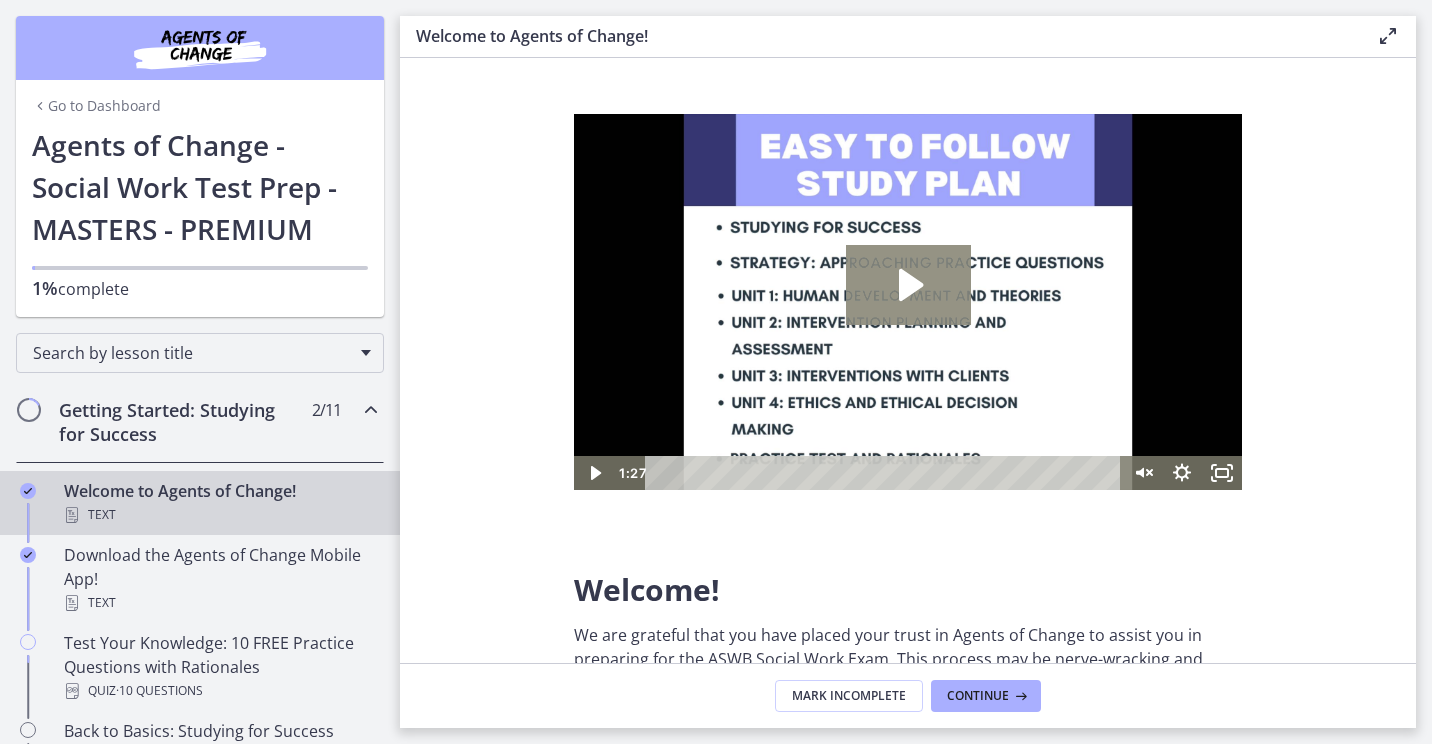click 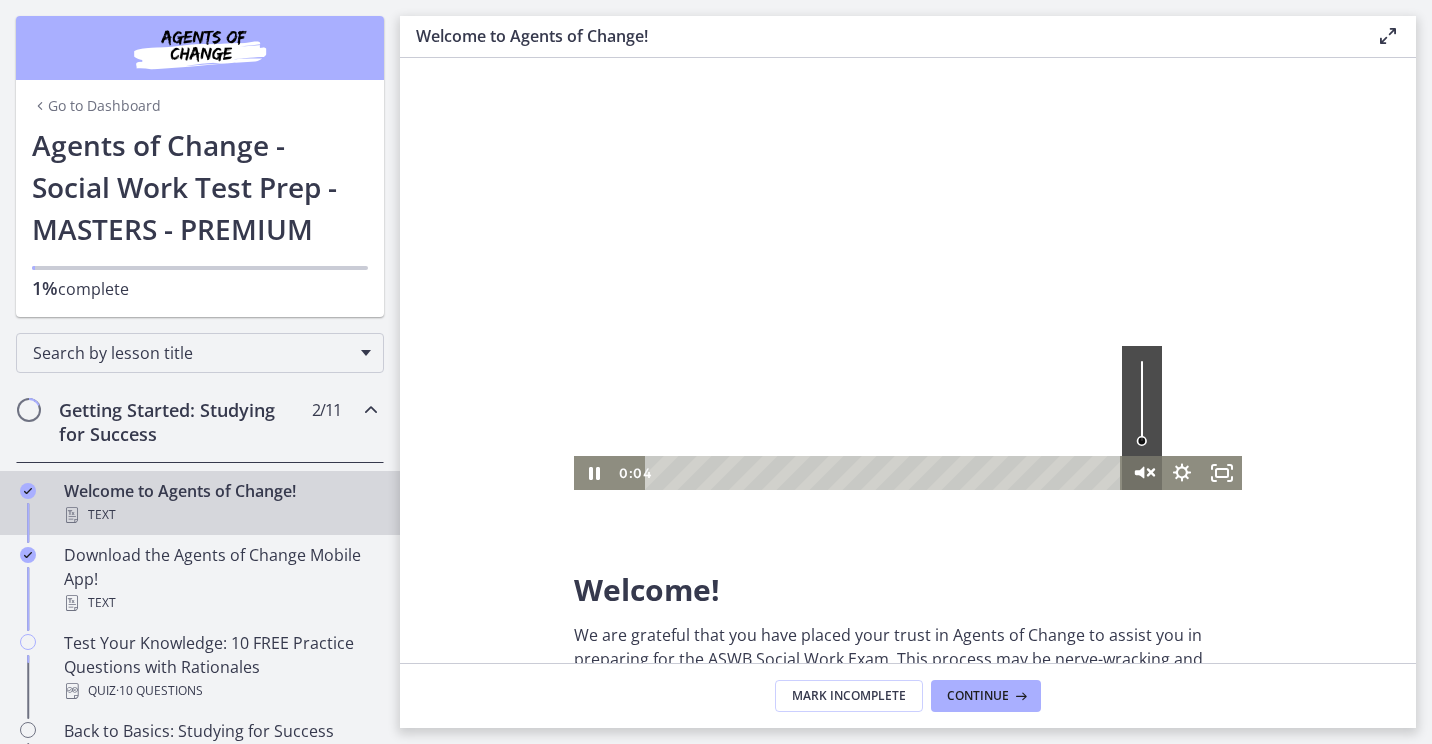 click 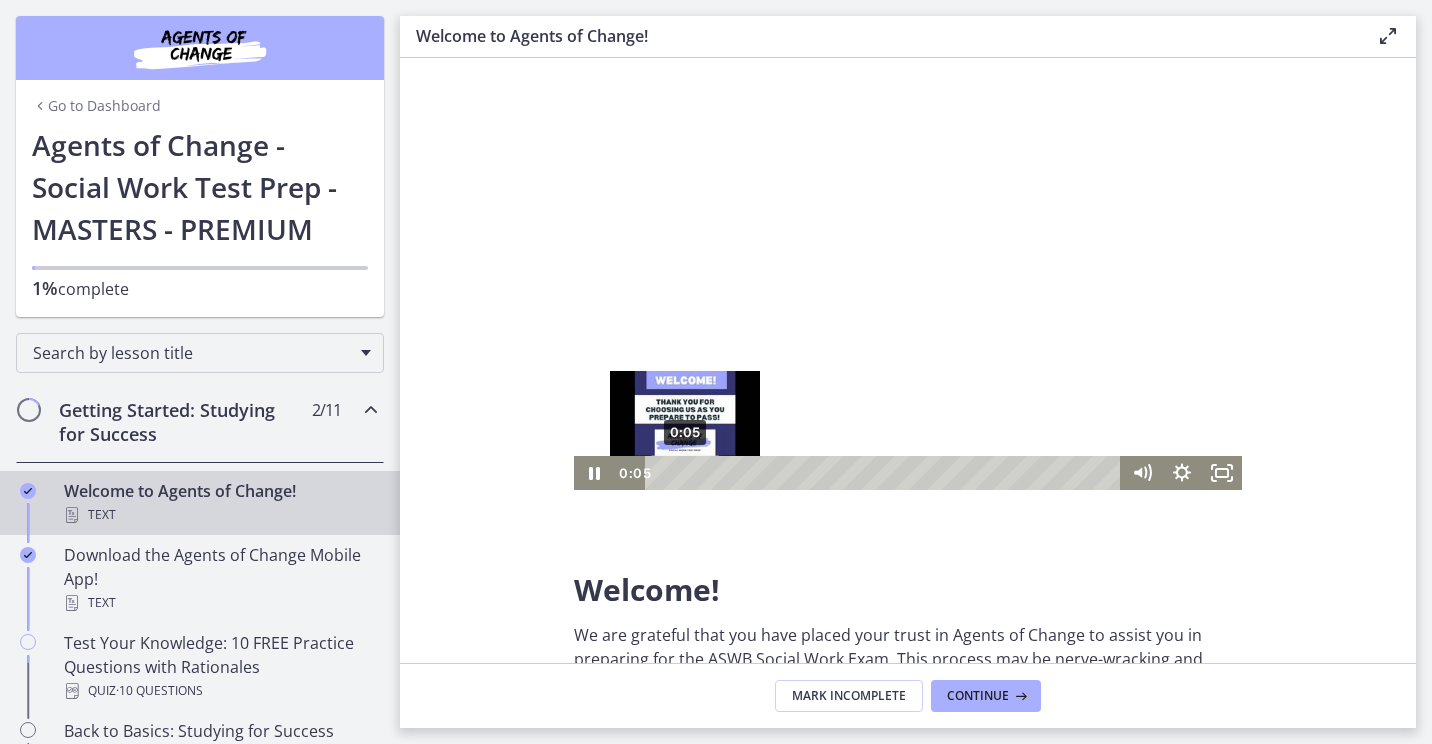 click on "0:05 0:05" at bounding box center (868, 473) 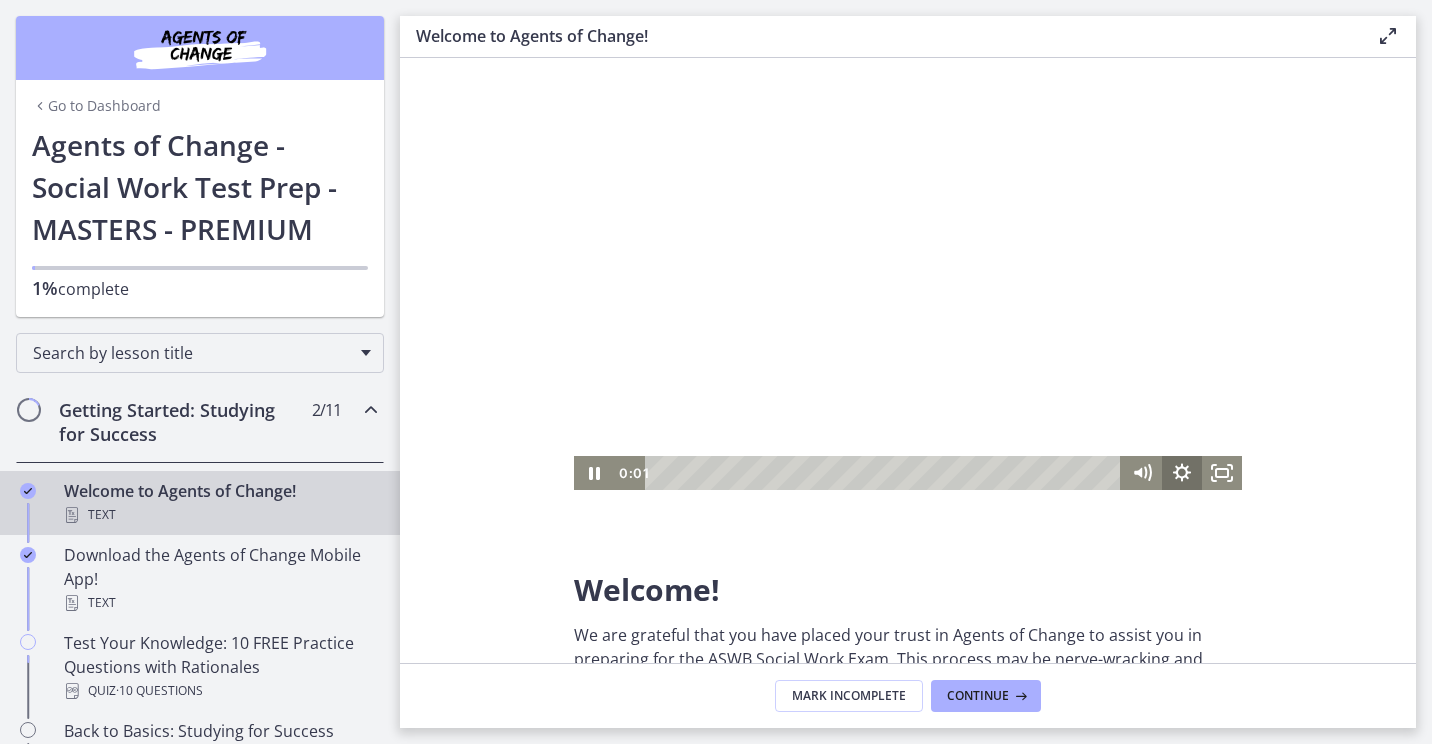click 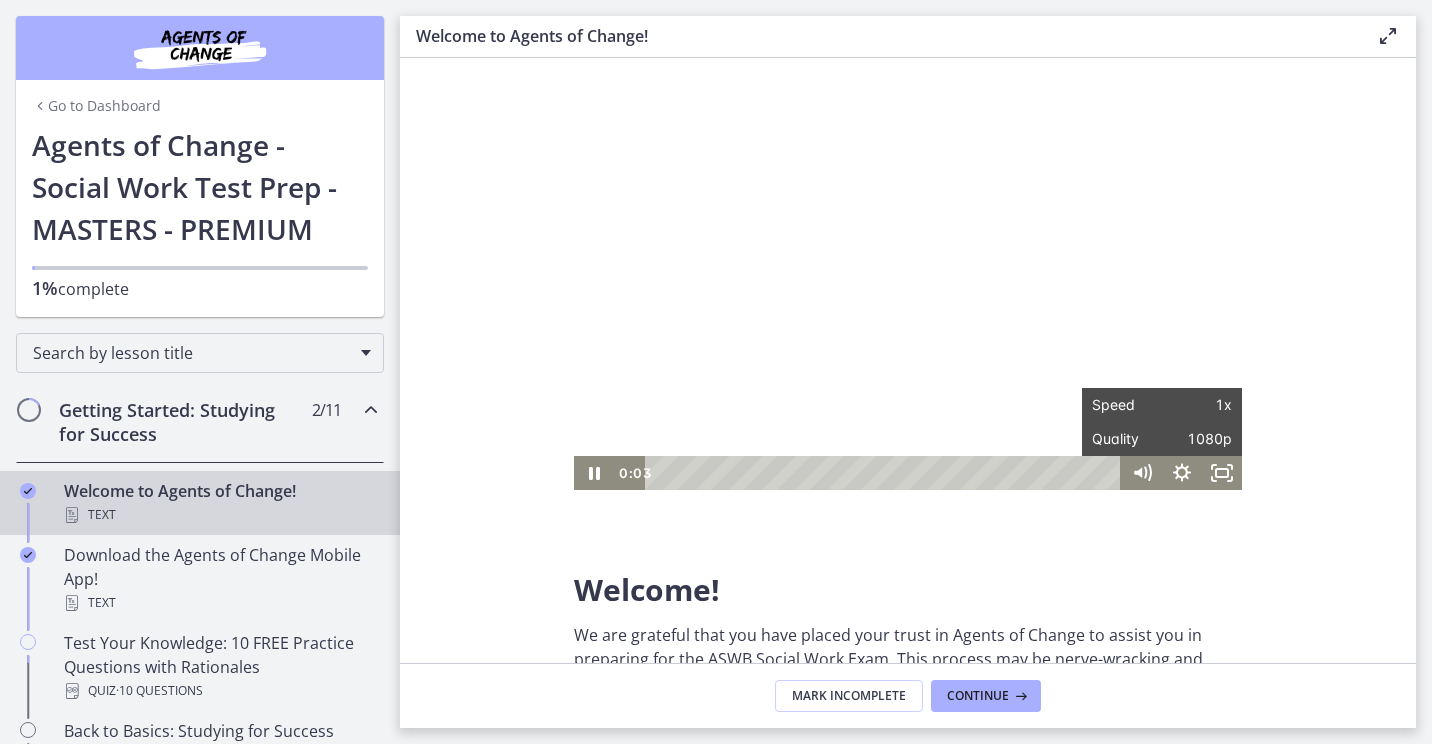 click on "Welcome!
We are grateful that you have placed your trust in Agents of Change to assist you in preparing for the ASWB Social Work Exam. This process may be nerve-wracking and overwhelming at times, but it also has the potential to be thrilling and inspiring.
We want to congratulate you on starting a new chapter of your life by applauding your decision to take the steps toward sitting for your licensing exam.
We have been putting in a lot of effort to develop study information that is pertinent, of good quality, and will assist you in making connections to strengthen your knowledge base. These materials will help your prepare to PASS the test. The exam will not be easy, but with organized, consistent, and efficient studying, you are setting yourself up for success!
As you work through this challenge, Agents of Change is here to provide you with the encouragement and support you need to conquer this challenge. Let's get you licensed!" at bounding box center [908, 360] 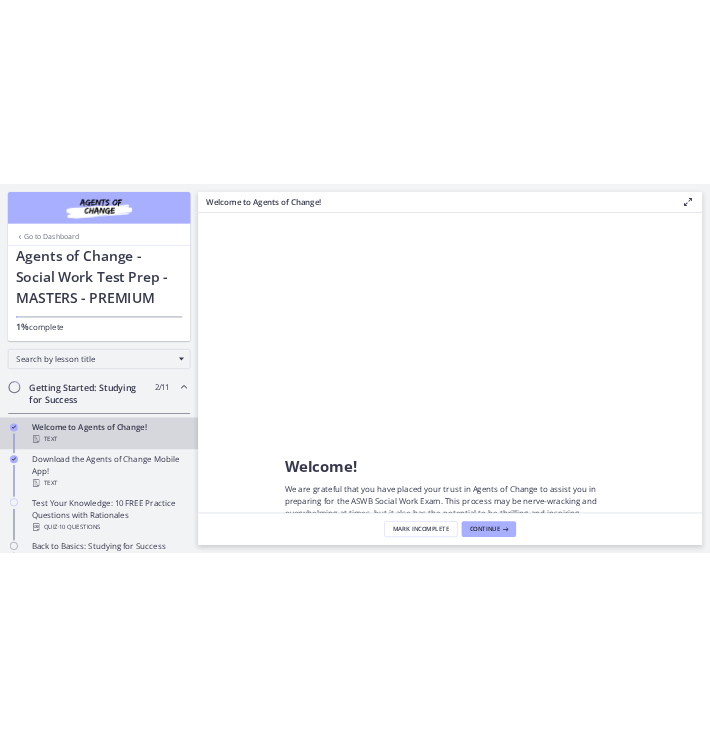 scroll, scrollTop: 0, scrollLeft: 0, axis: both 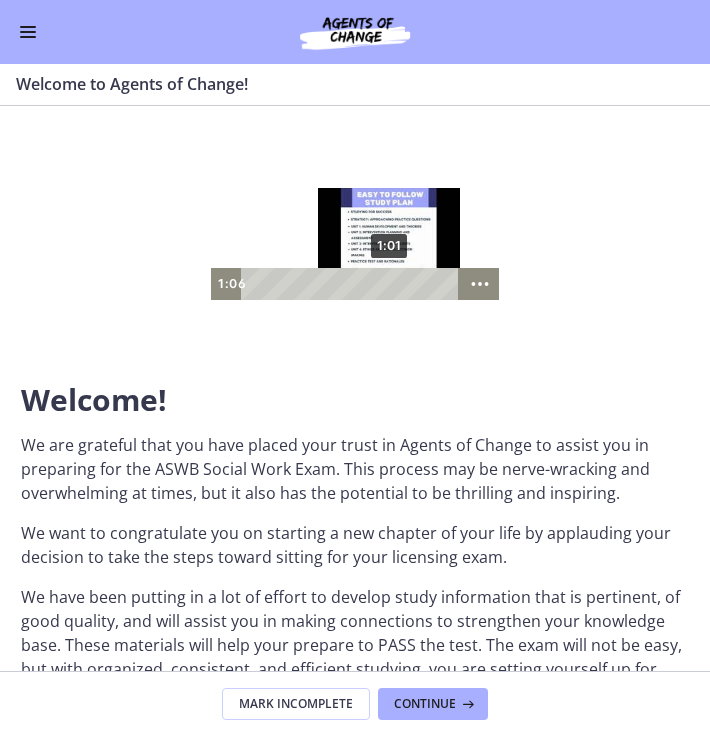 click on "1:01" at bounding box center (351, 284) 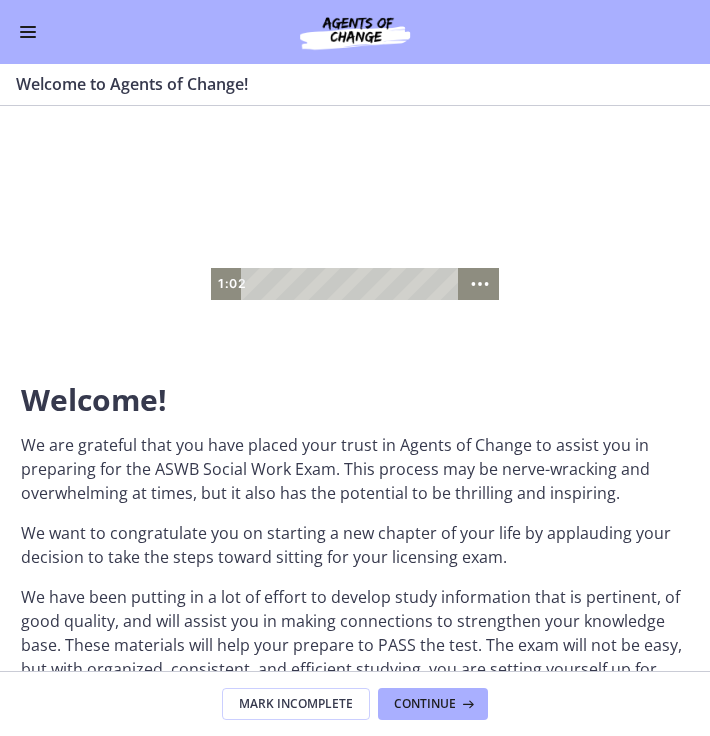 click at bounding box center [355, 219] 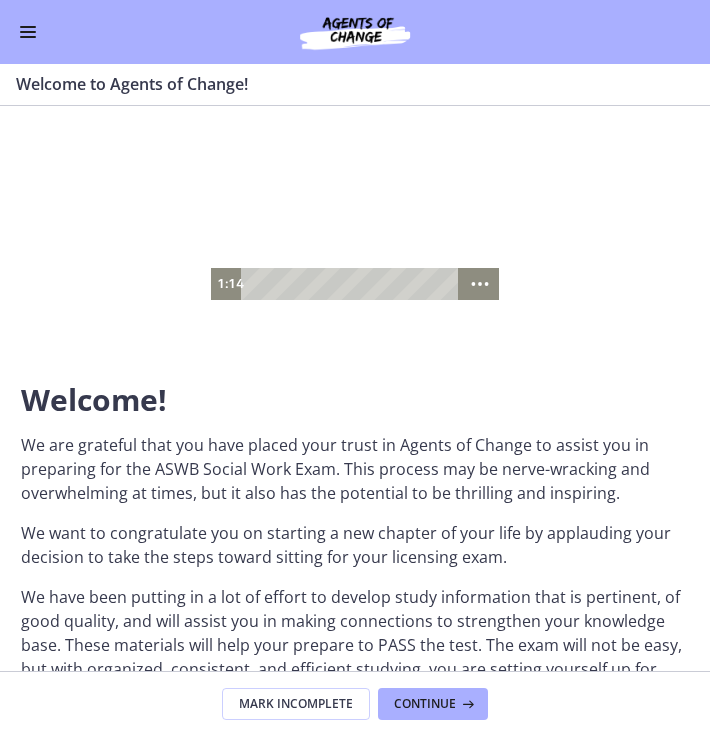 click at bounding box center [355, 219] 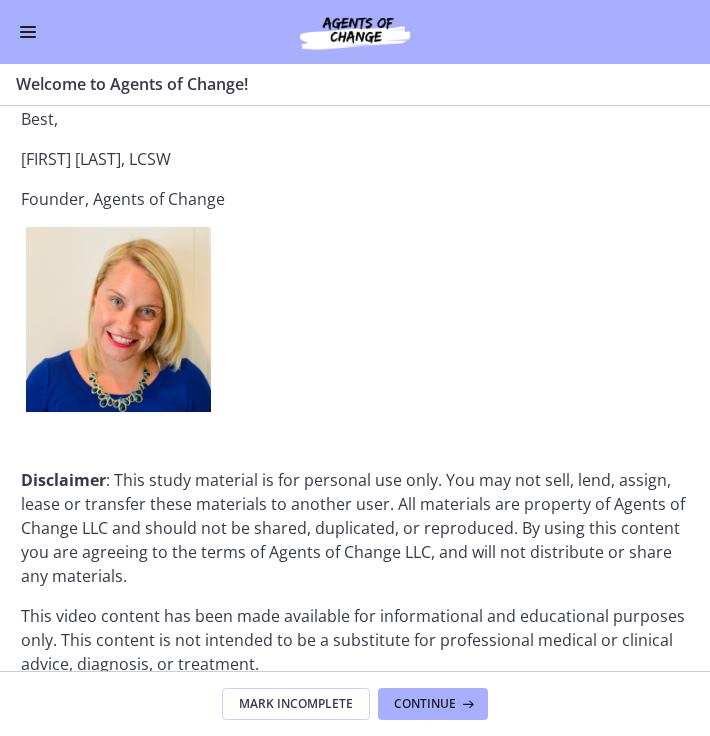 scroll, scrollTop: 2265, scrollLeft: 0, axis: vertical 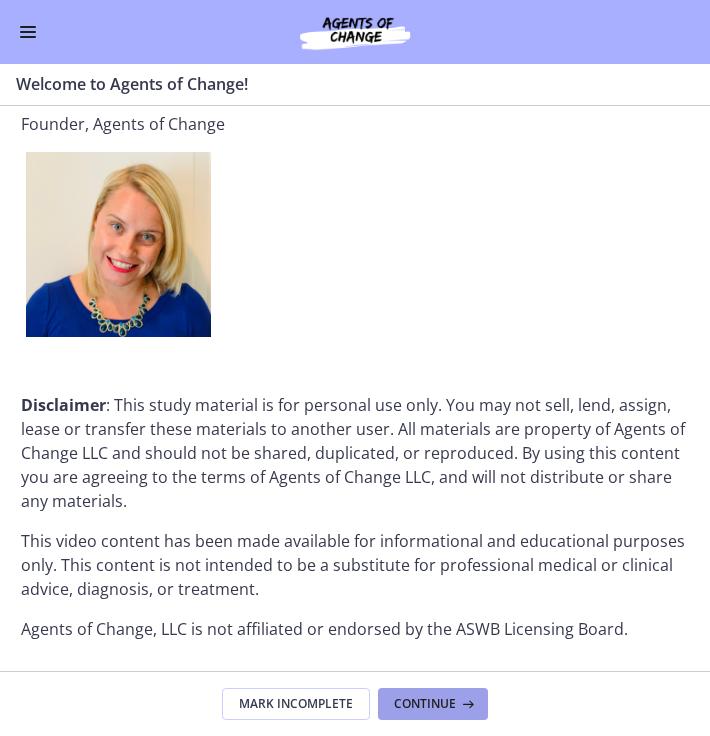 click at bounding box center [466, 704] 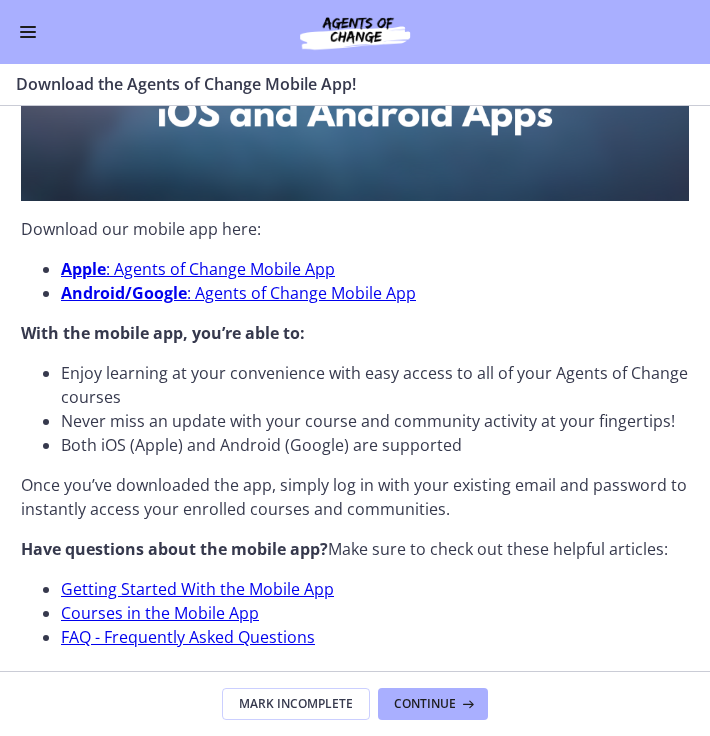 scroll, scrollTop: 567, scrollLeft: 0, axis: vertical 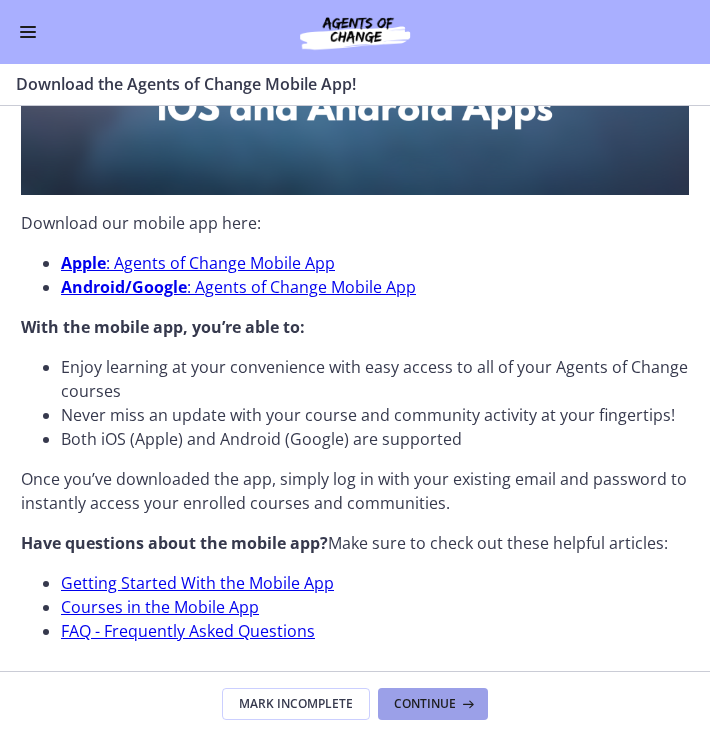 click on "Continue" at bounding box center [425, 704] 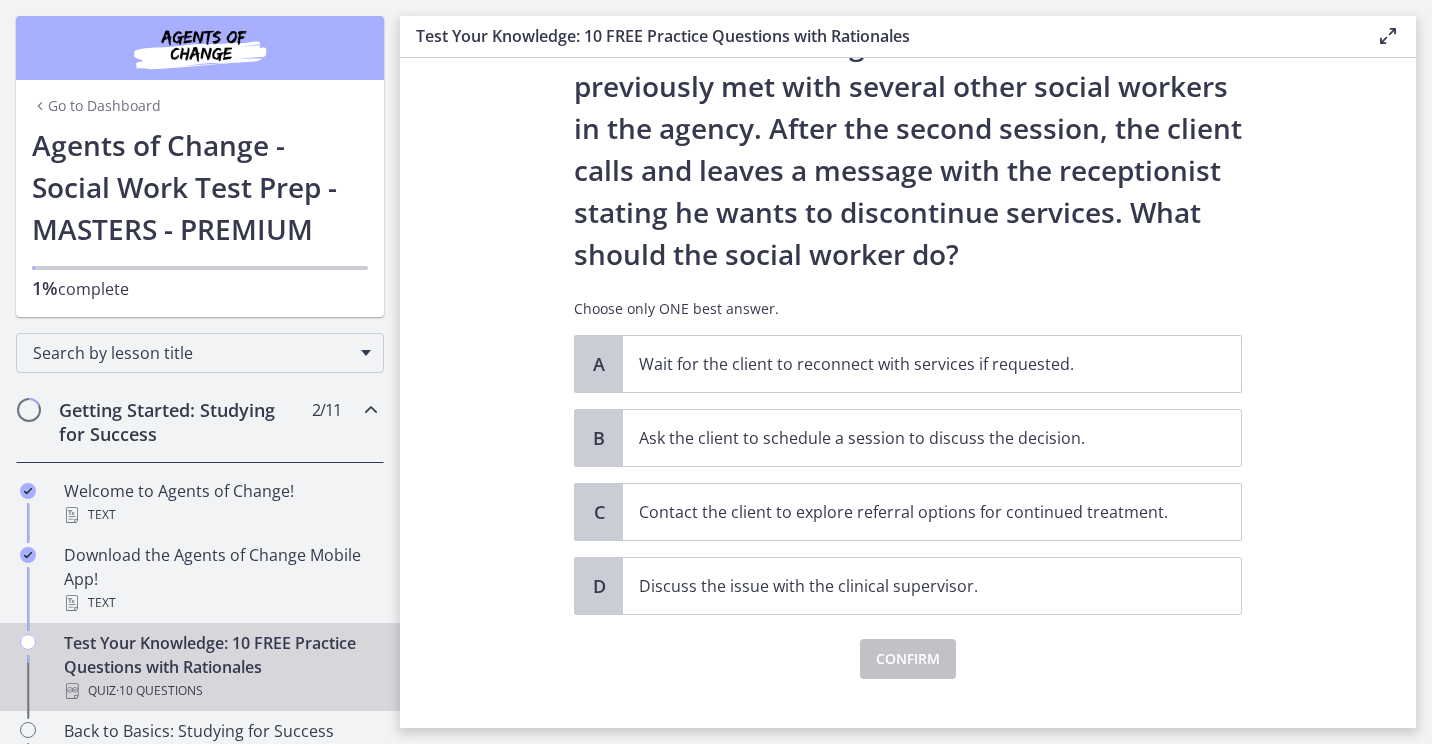 scroll, scrollTop: 143, scrollLeft: 0, axis: vertical 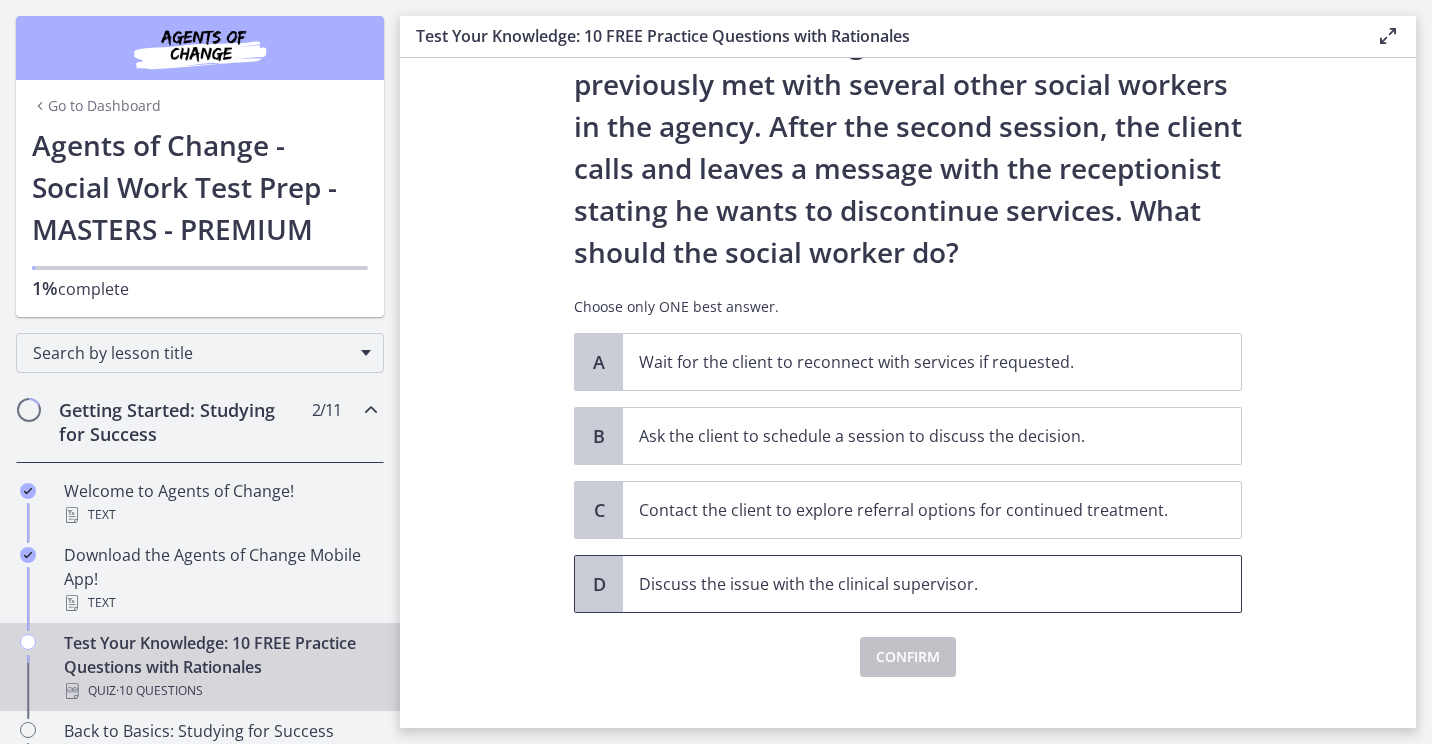 click on "Discuss the issue with the clinical supervisor." at bounding box center (932, 584) 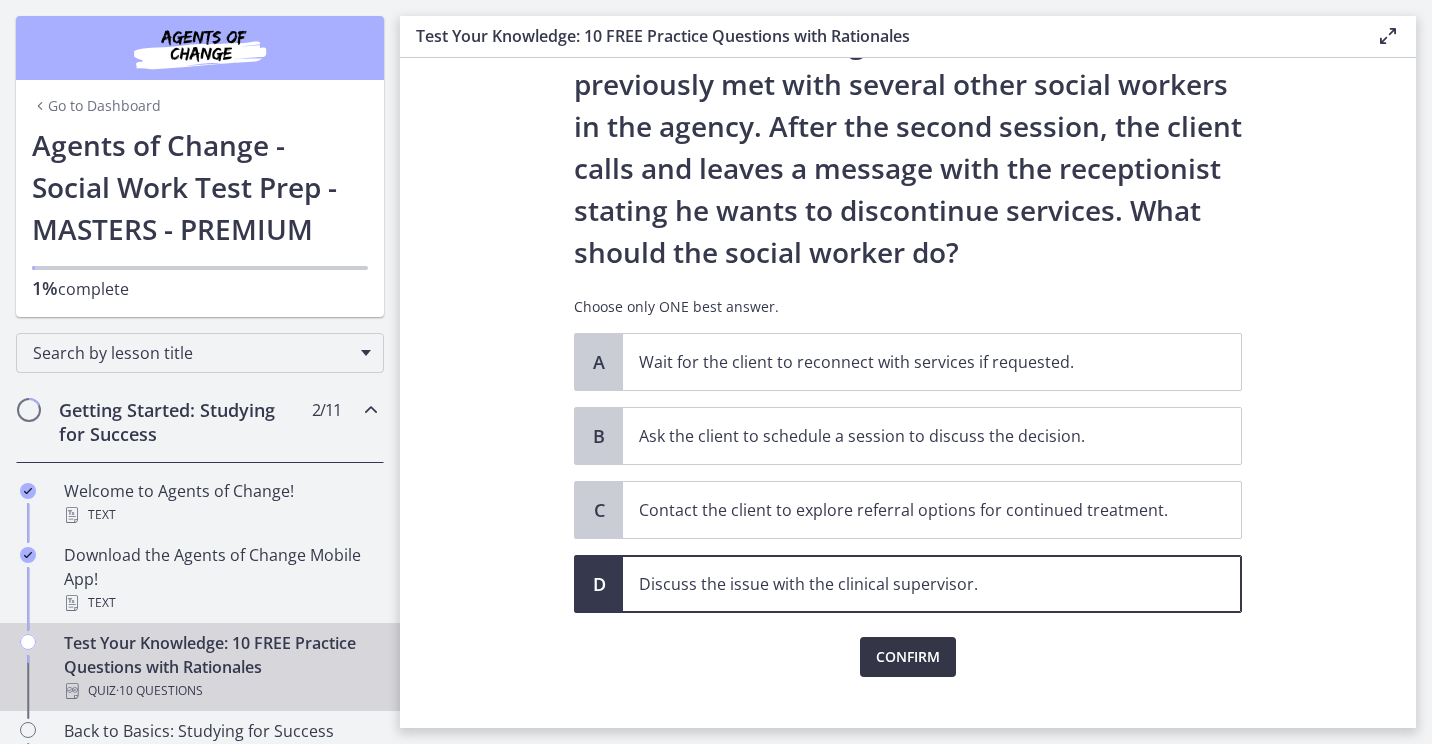 click on "Confirm" at bounding box center (908, 657) 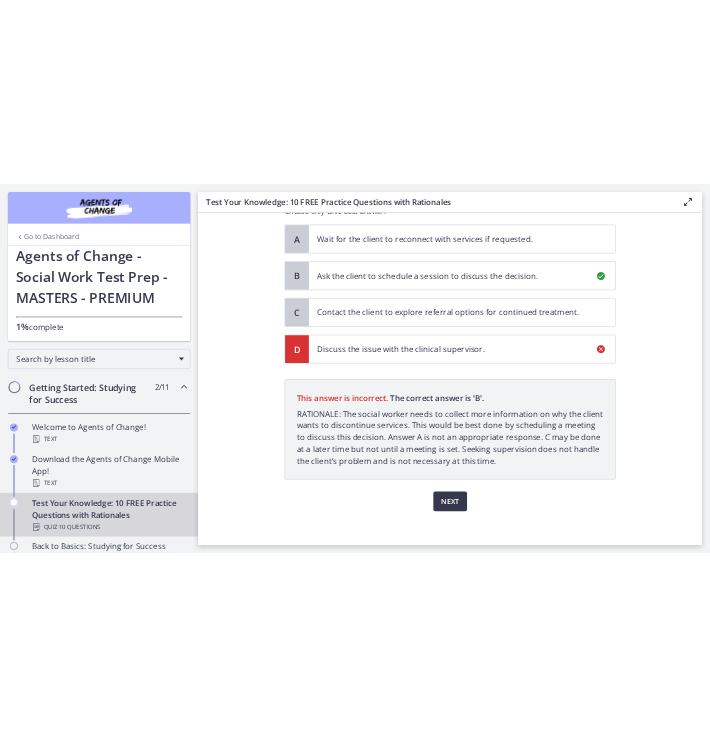 scroll, scrollTop: 406, scrollLeft: 0, axis: vertical 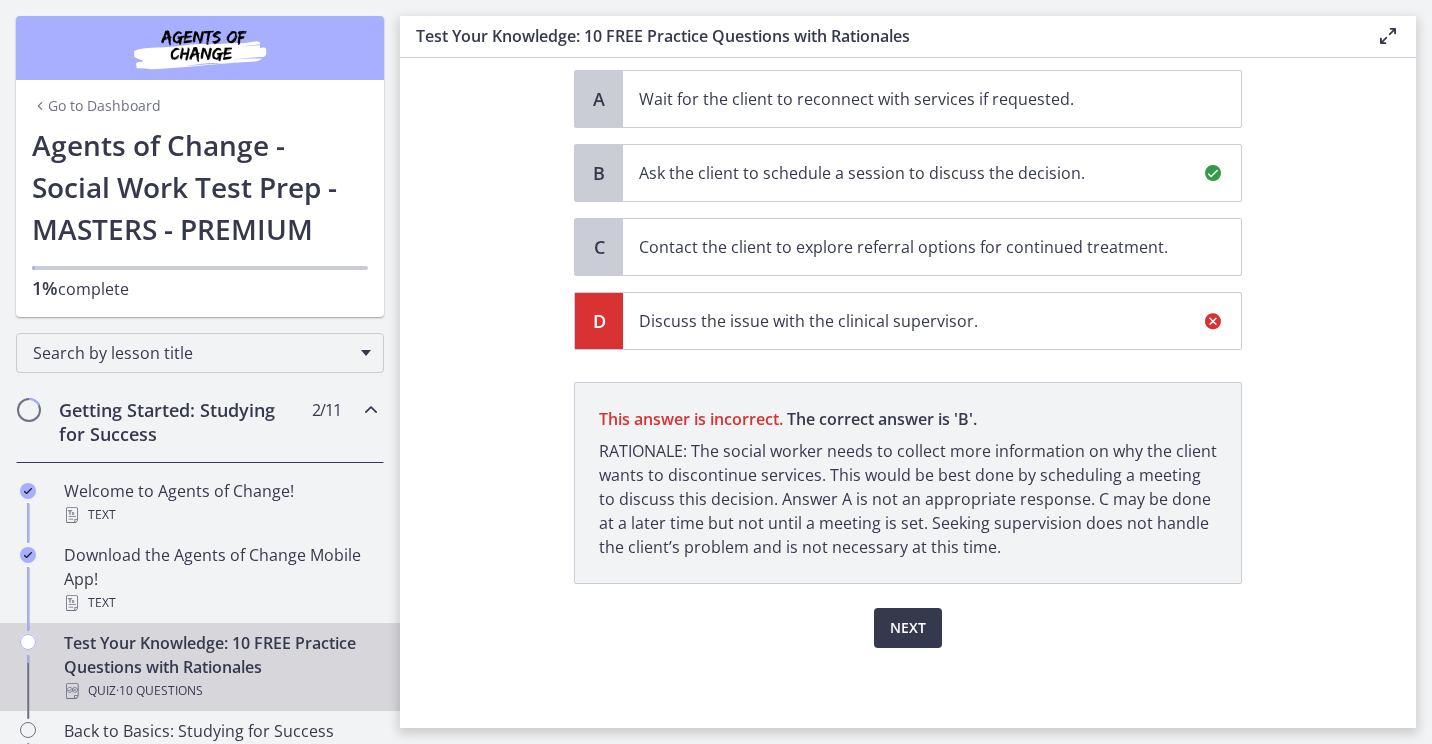 click on "Ask the client to schedule a session to discuss the decision." at bounding box center (932, 173) 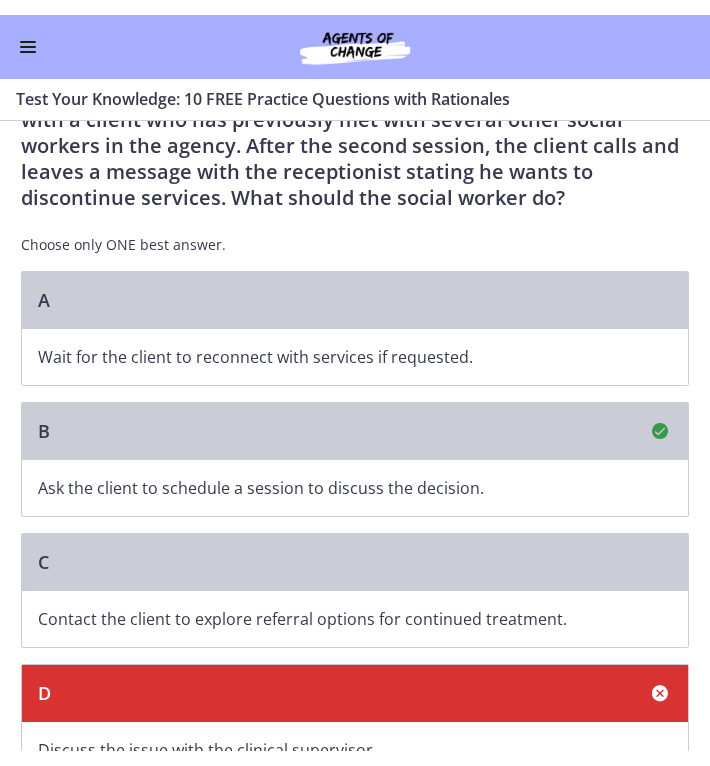 scroll, scrollTop: 0, scrollLeft: 0, axis: both 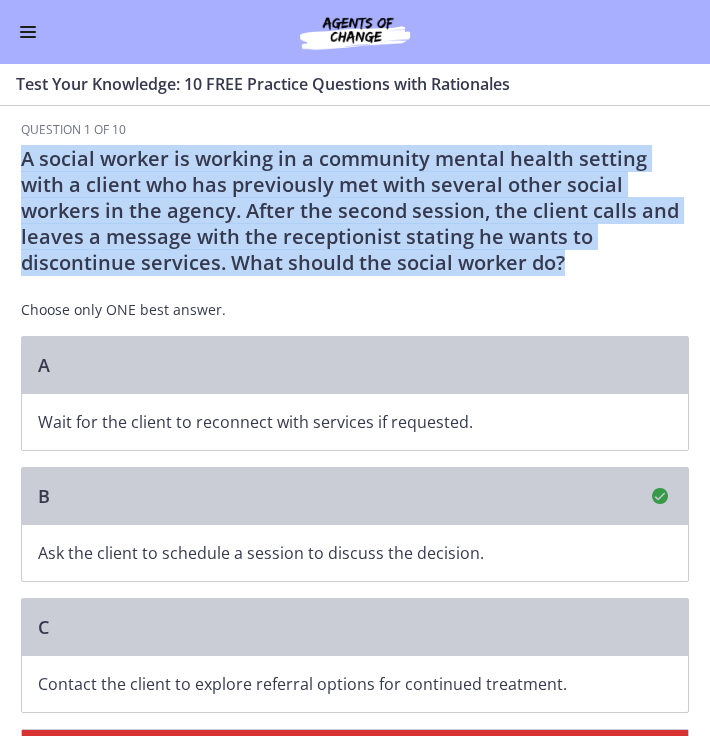 drag, startPoint x: 17, startPoint y: 156, endPoint x: 565, endPoint y: 269, distance: 559.5293 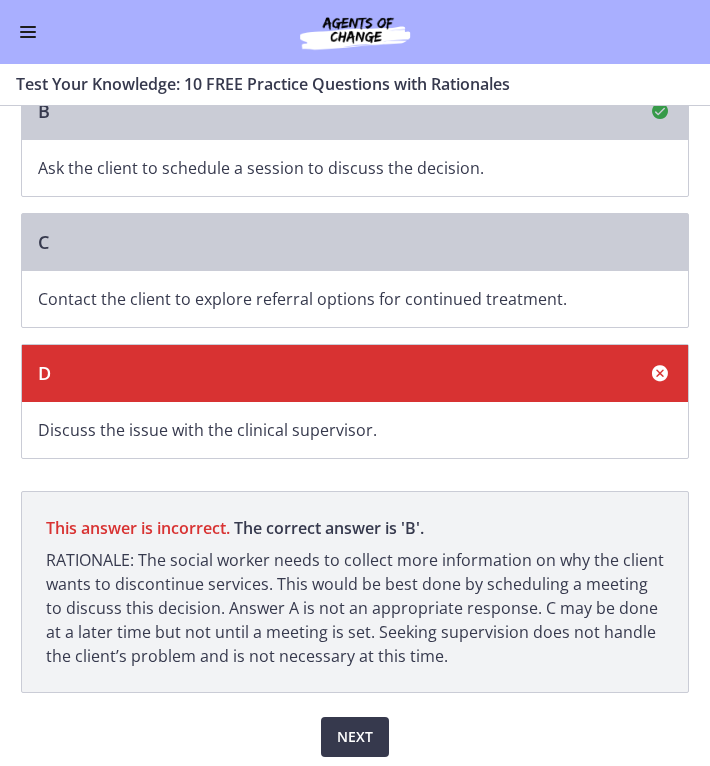 scroll, scrollTop: 390, scrollLeft: 0, axis: vertical 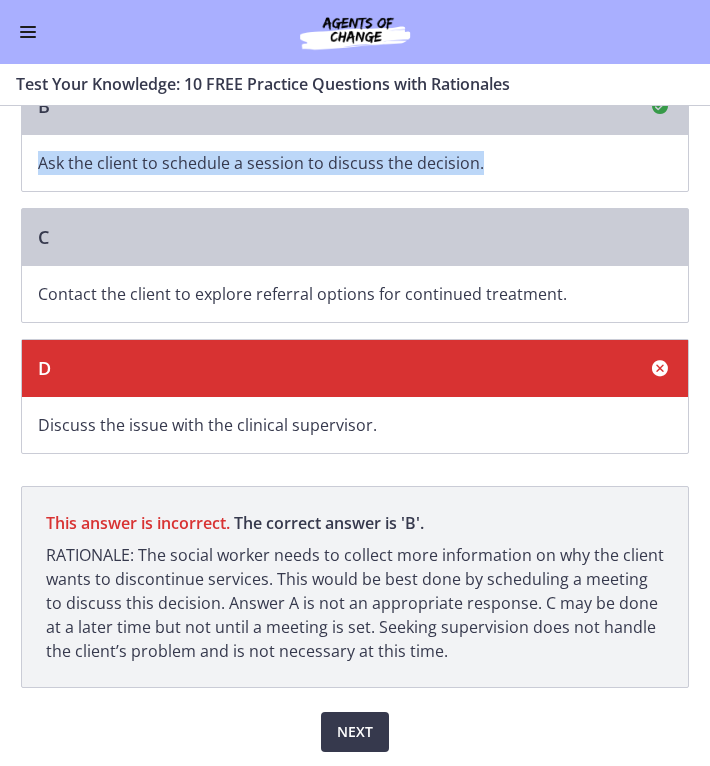 drag, startPoint x: 477, startPoint y: 160, endPoint x: 16, endPoint y: 166, distance: 461.03903 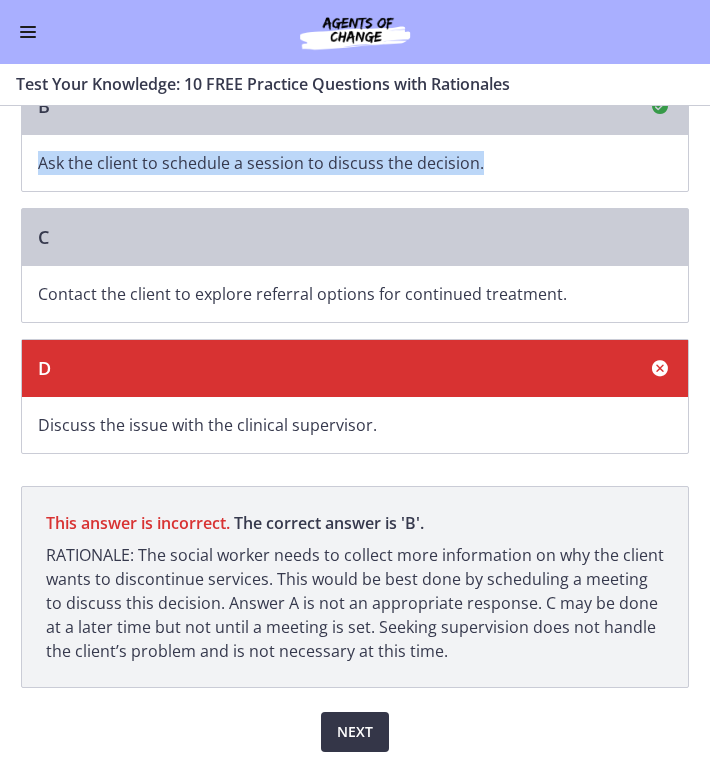 click on "Next" at bounding box center [355, 732] 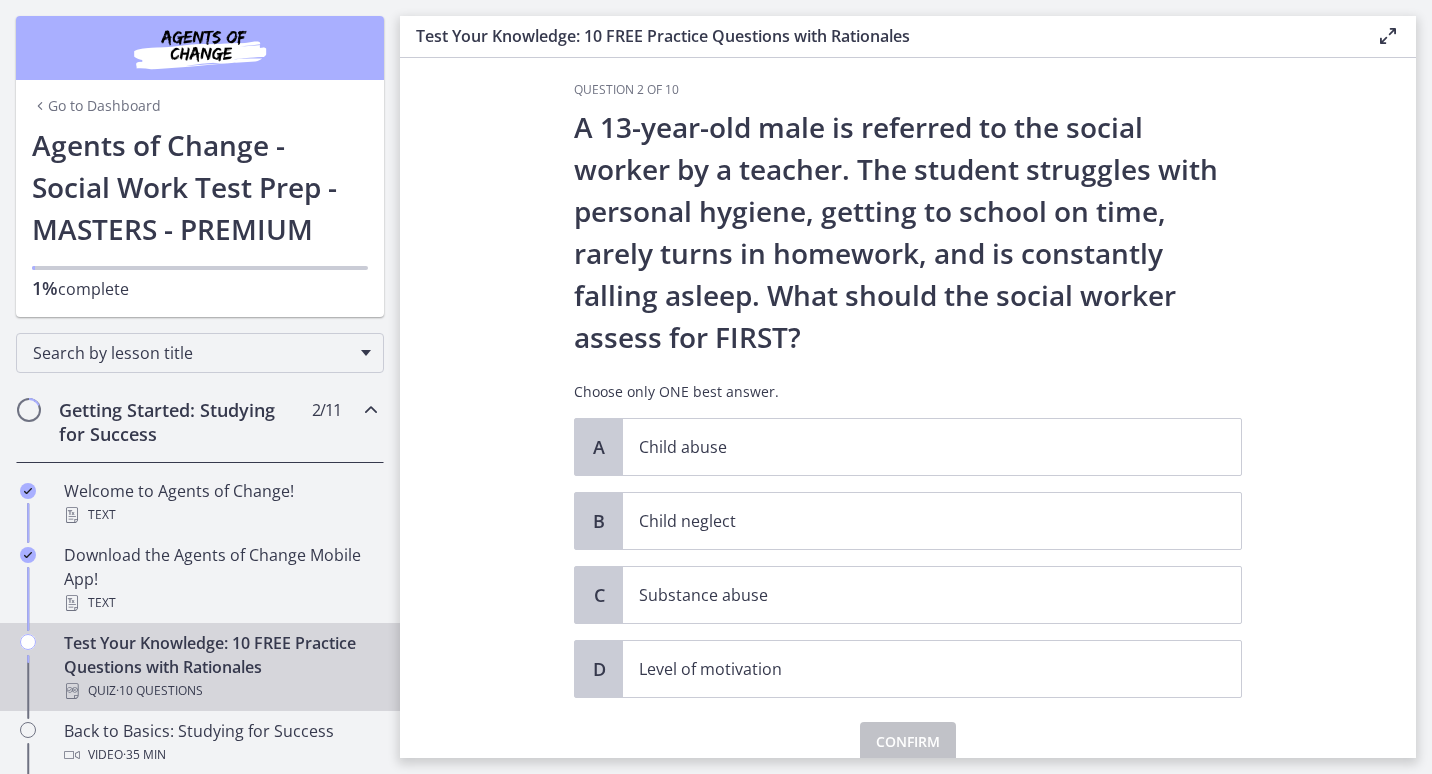 scroll, scrollTop: 0, scrollLeft: 0, axis: both 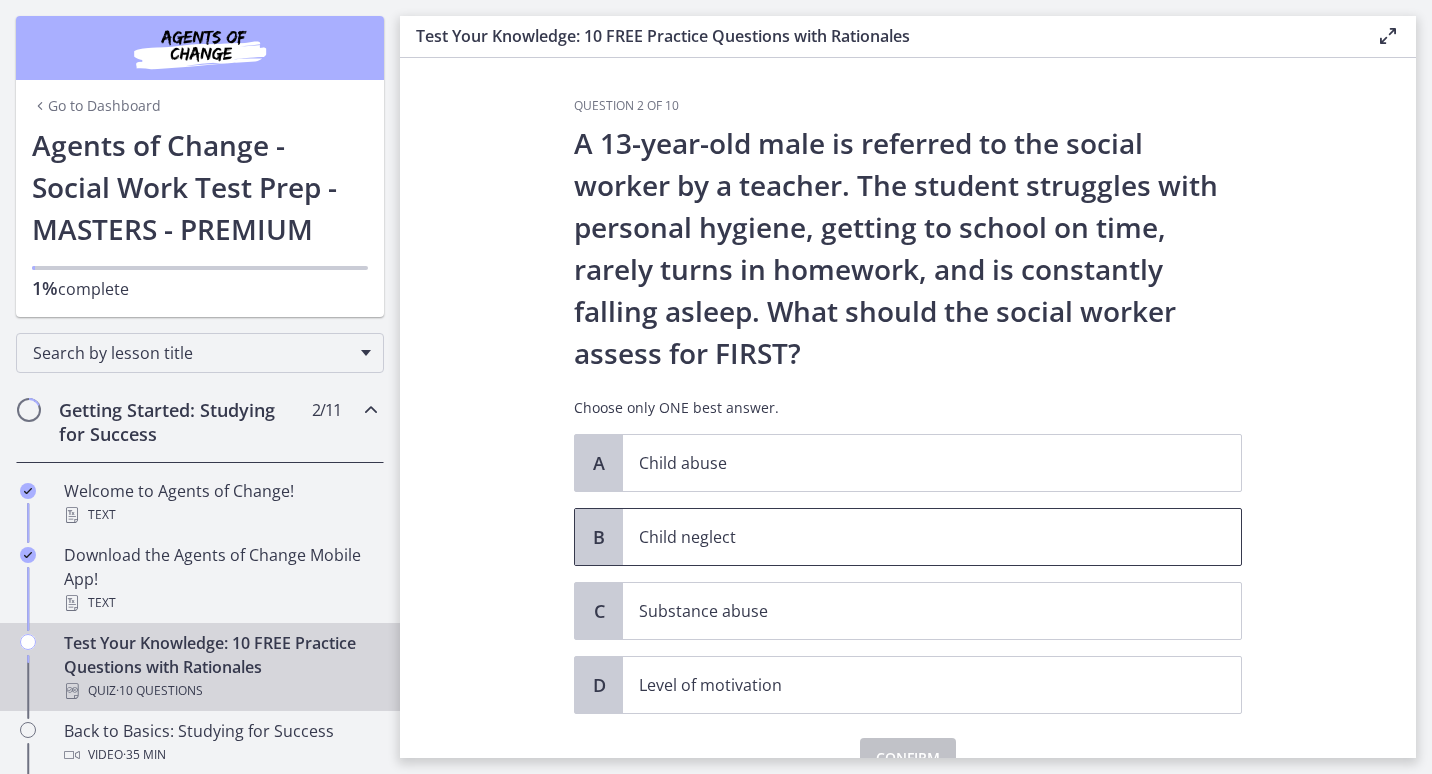 click on "Child neglect" at bounding box center [932, 537] 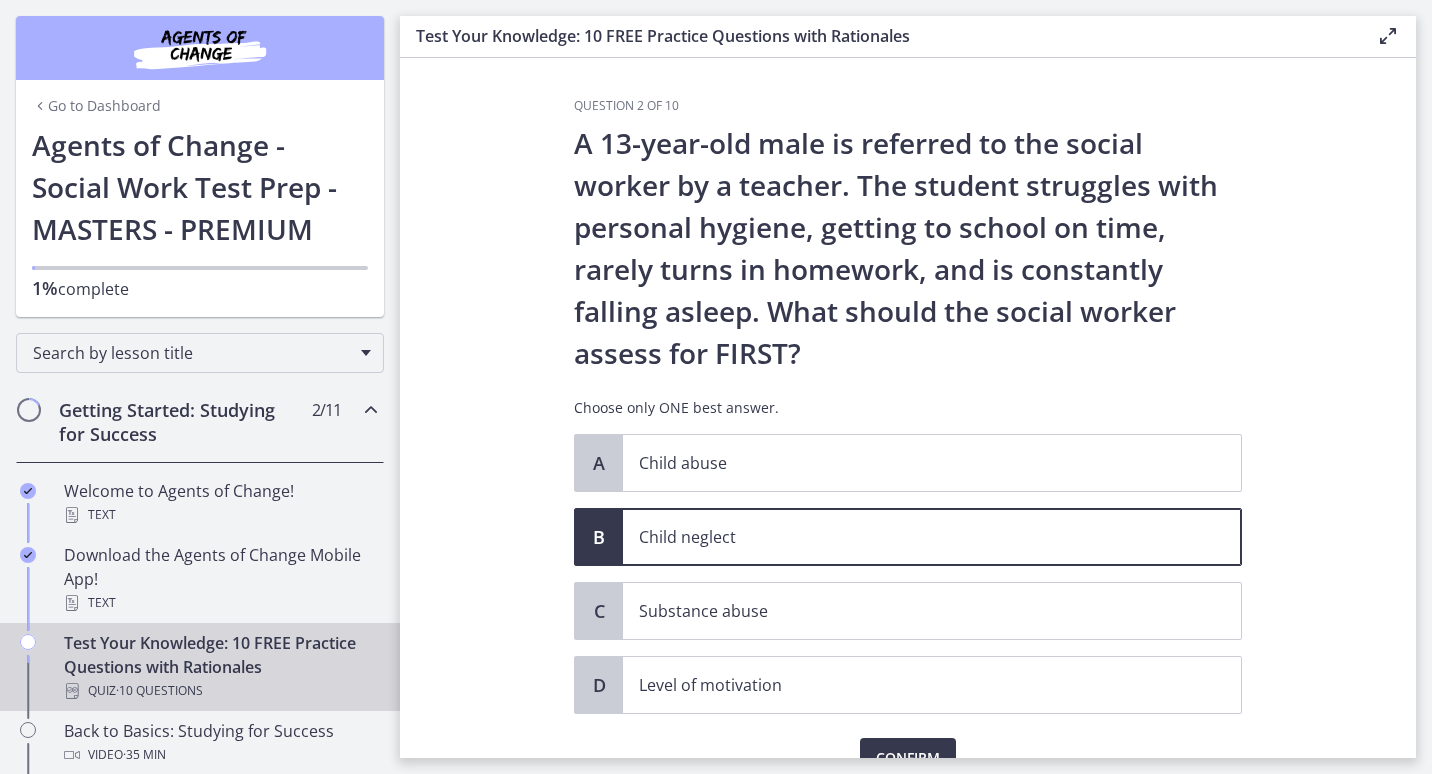scroll, scrollTop: 100, scrollLeft: 0, axis: vertical 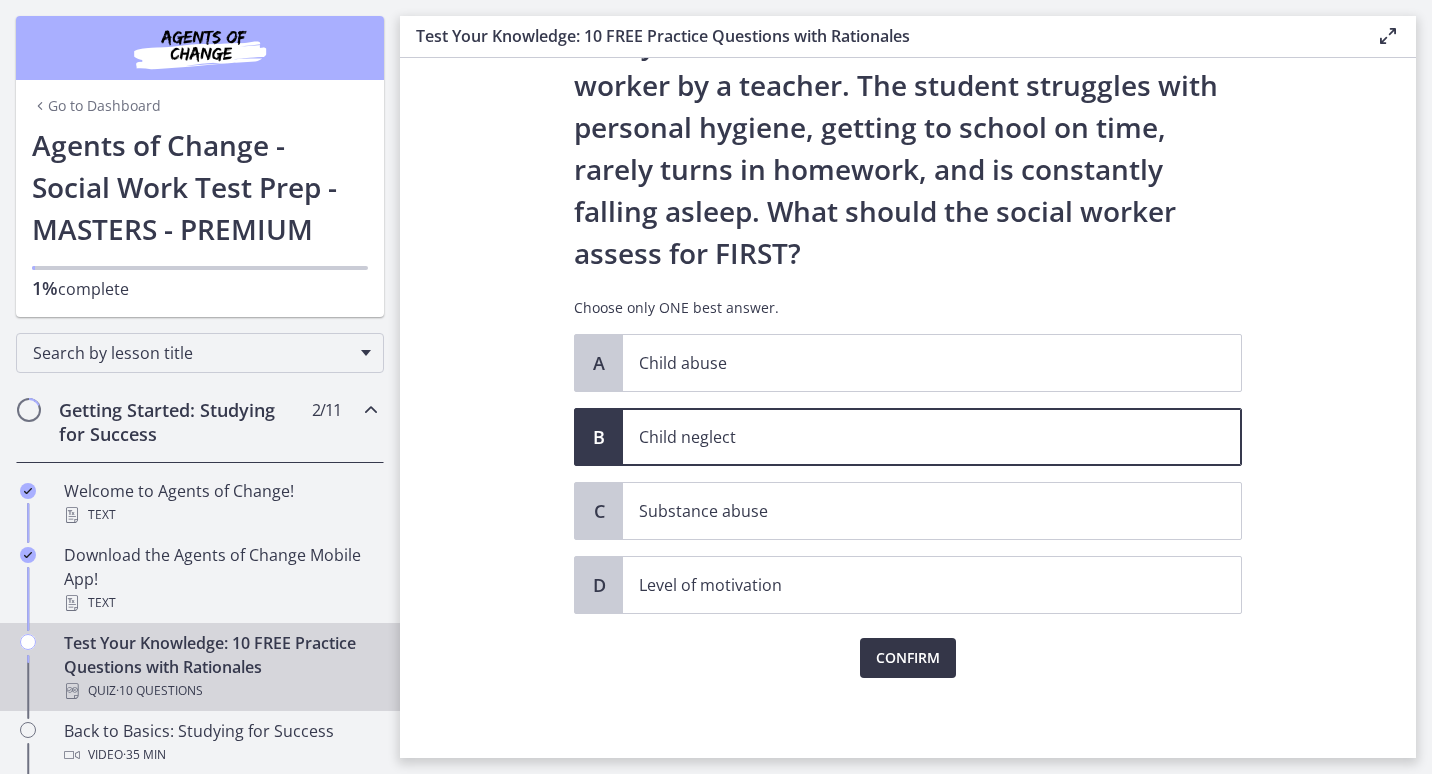 click on "Confirm" at bounding box center (908, 658) 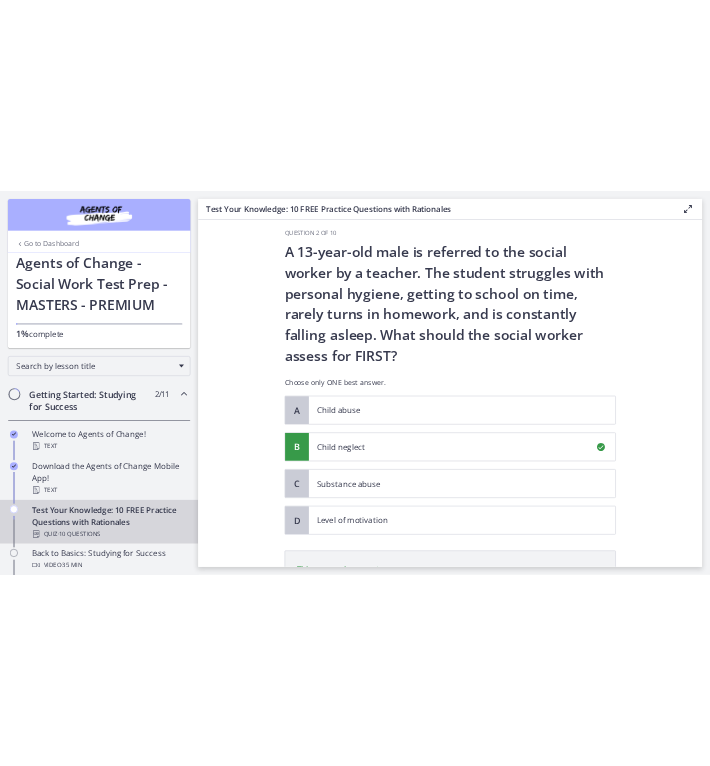 scroll, scrollTop: 15, scrollLeft: 0, axis: vertical 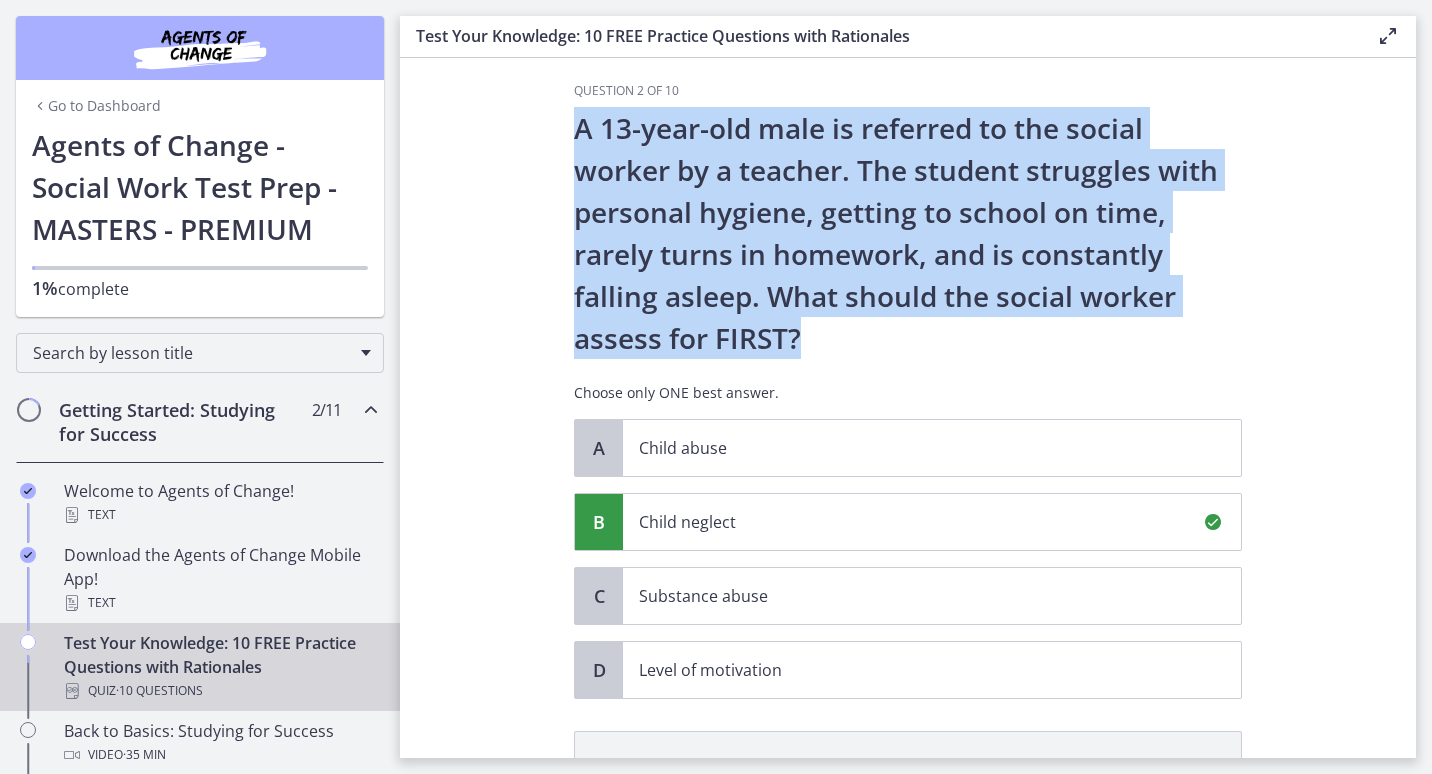 drag, startPoint x: 559, startPoint y: 113, endPoint x: 846, endPoint y: 334, distance: 362.22922 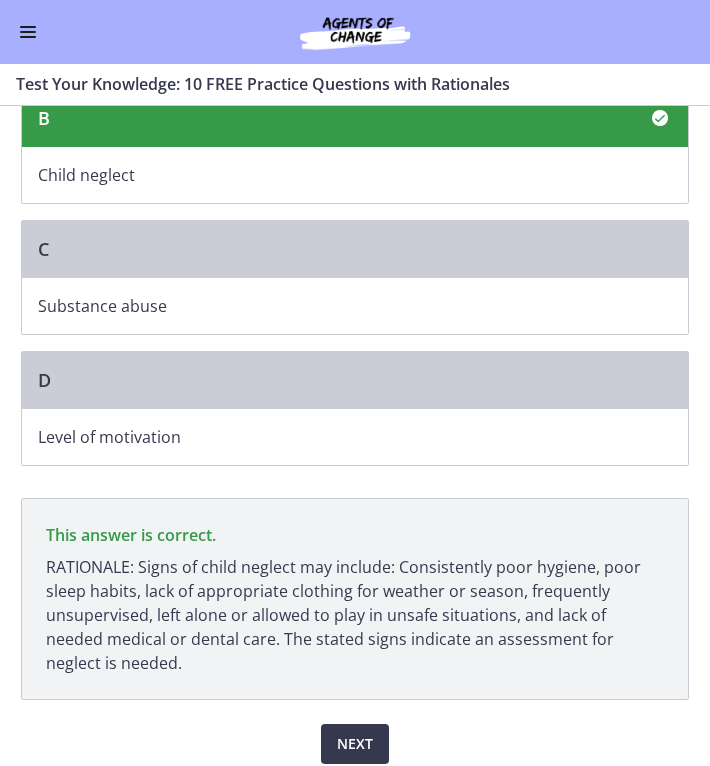 scroll, scrollTop: 353, scrollLeft: 0, axis: vertical 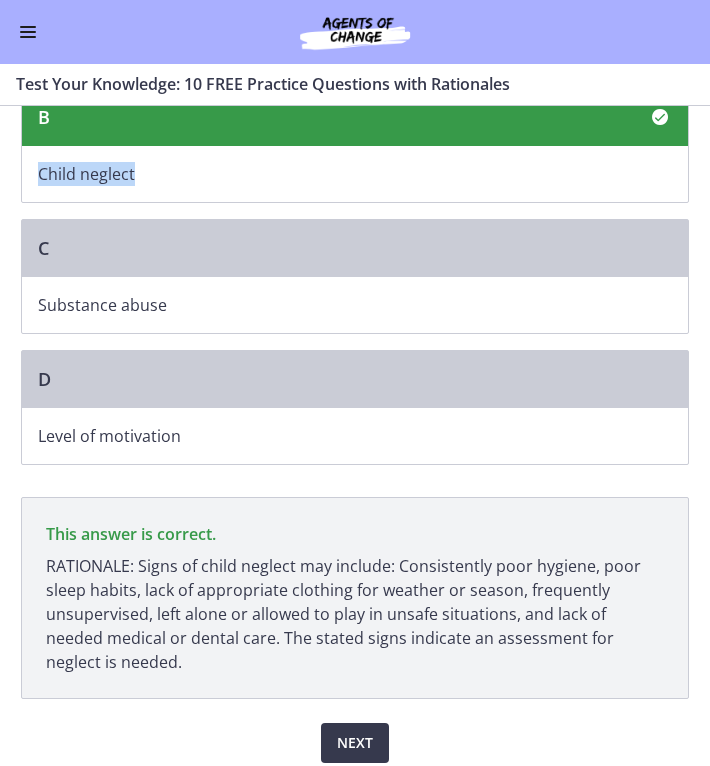 drag, startPoint x: 129, startPoint y: 176, endPoint x: 31, endPoint y: 178, distance: 98.02041 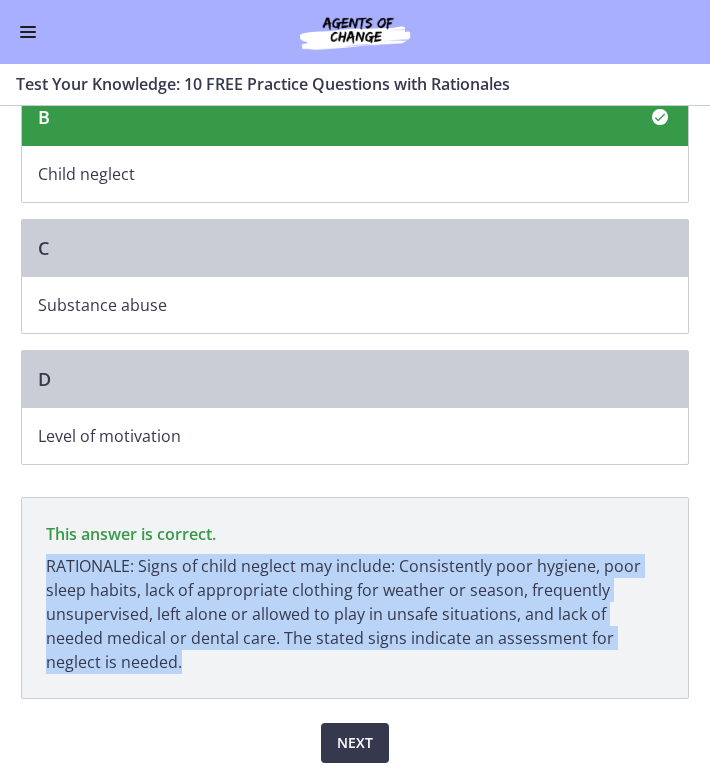 drag, startPoint x: 36, startPoint y: 562, endPoint x: 229, endPoint y: 678, distance: 225.1777 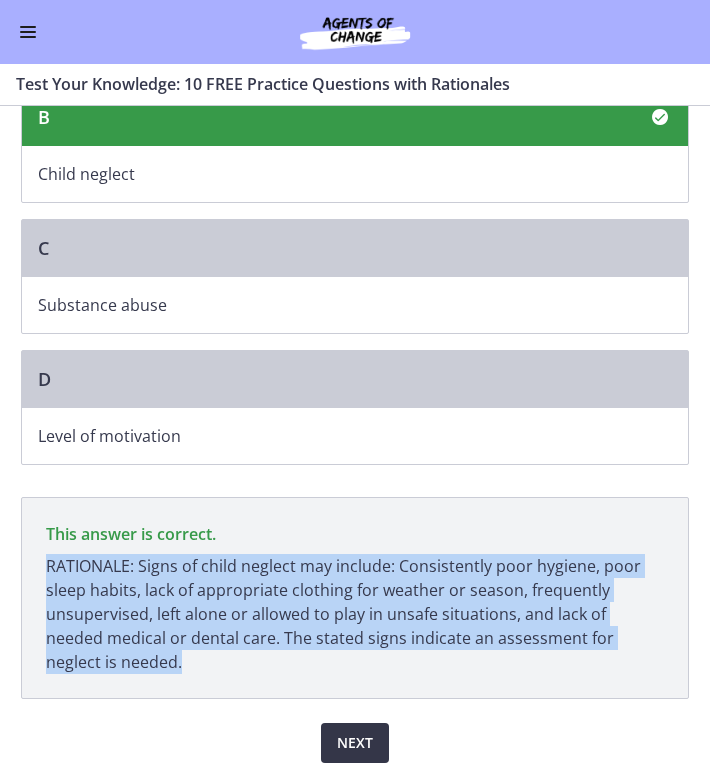 click on "Next" at bounding box center (355, 743) 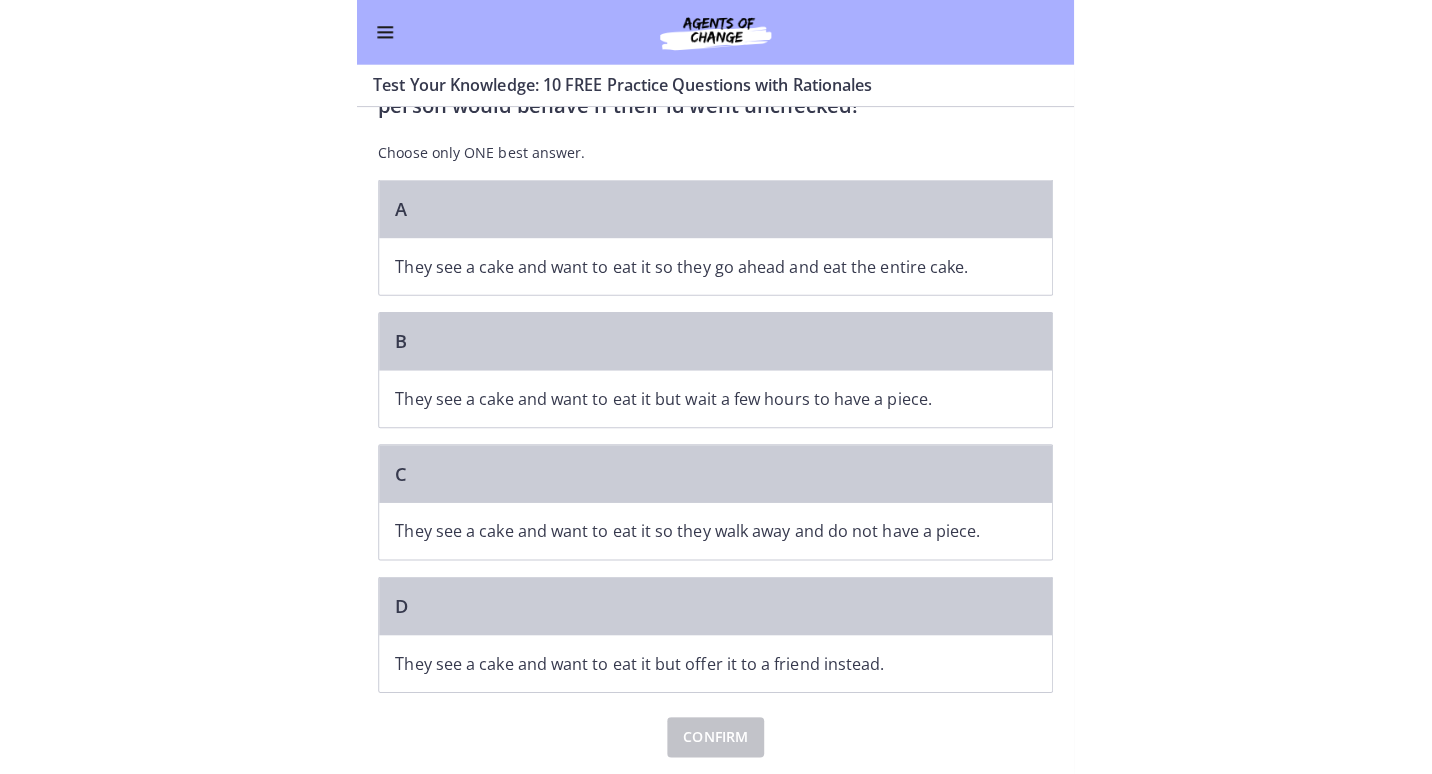 scroll, scrollTop: 0, scrollLeft: 0, axis: both 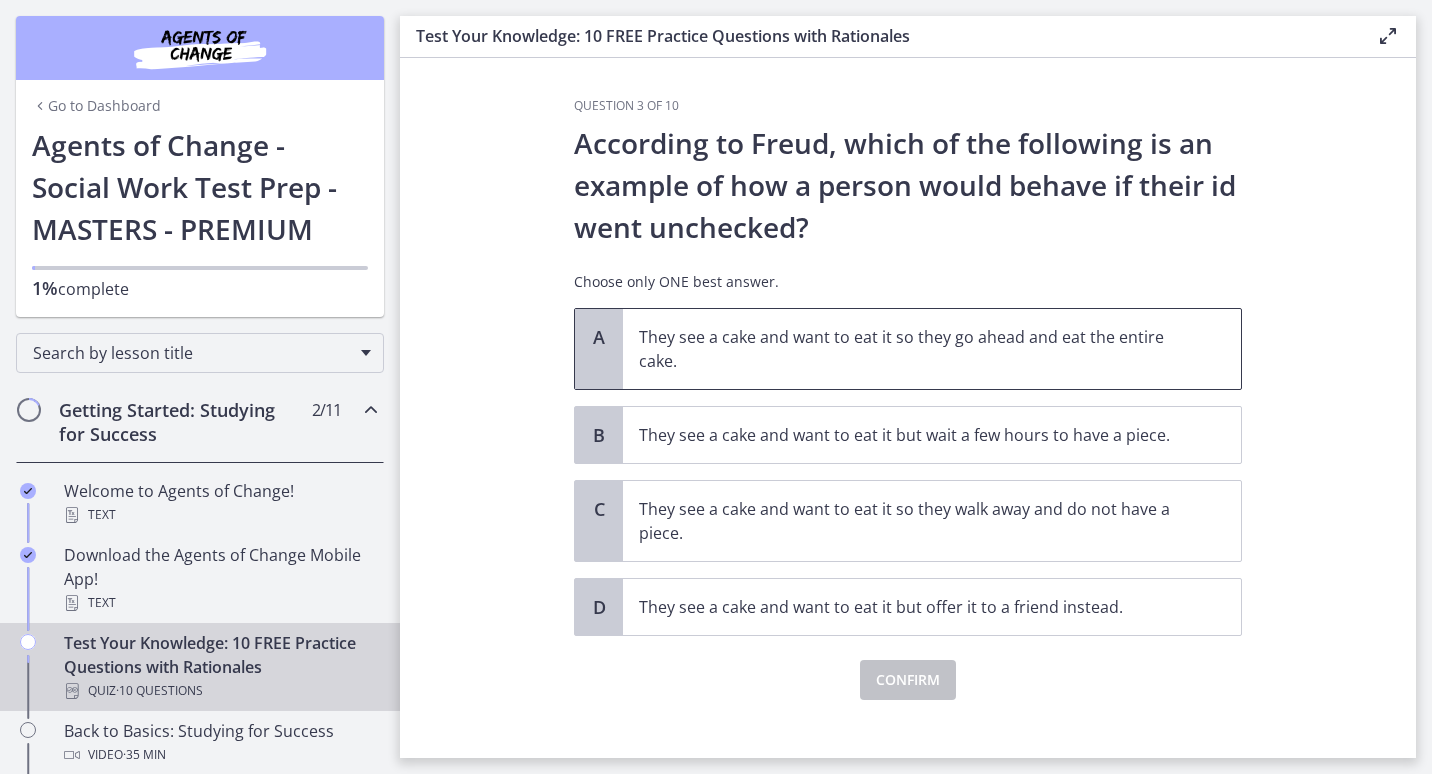 click on "They see a cake and want to eat it so they go ahead and eat the entire cake." at bounding box center [912, 349] 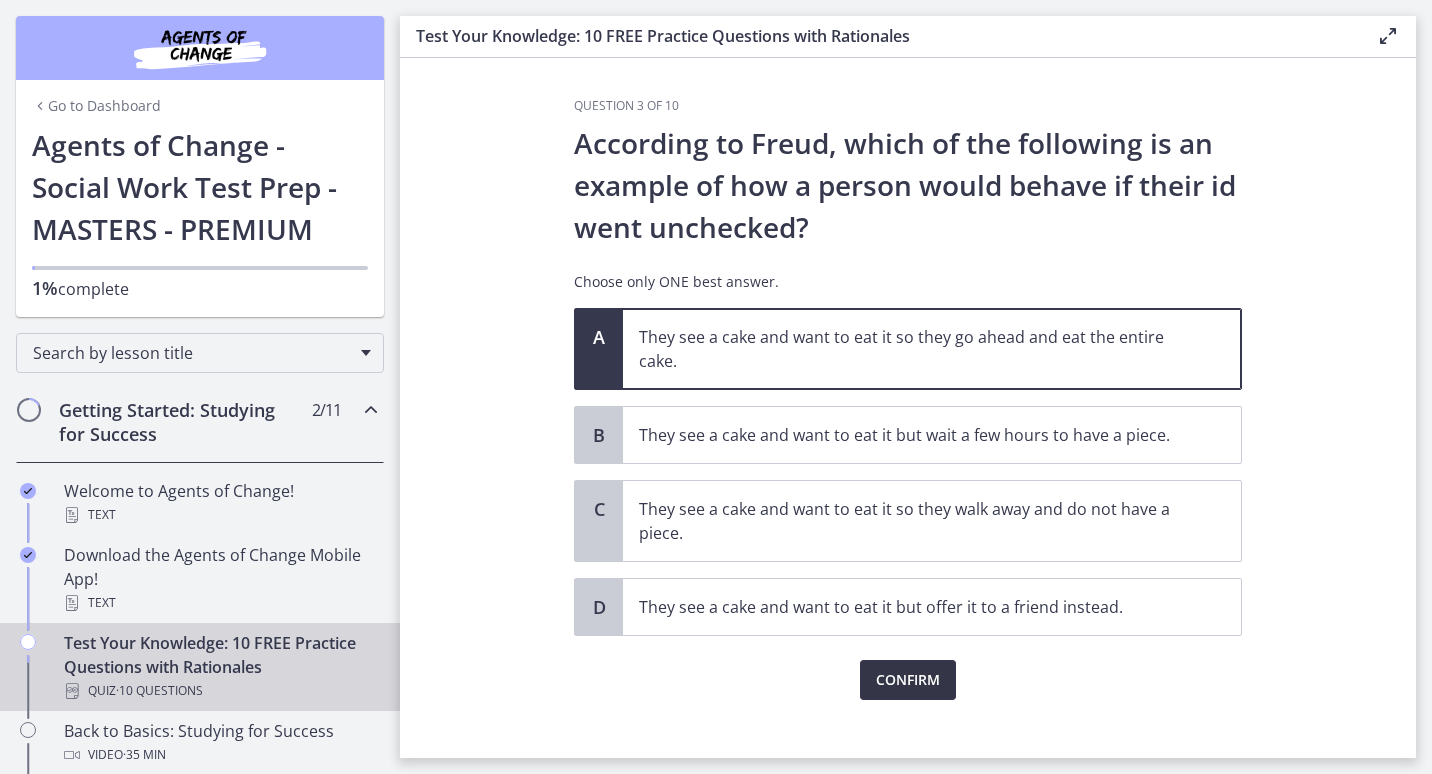 click on "Confirm" at bounding box center [908, 680] 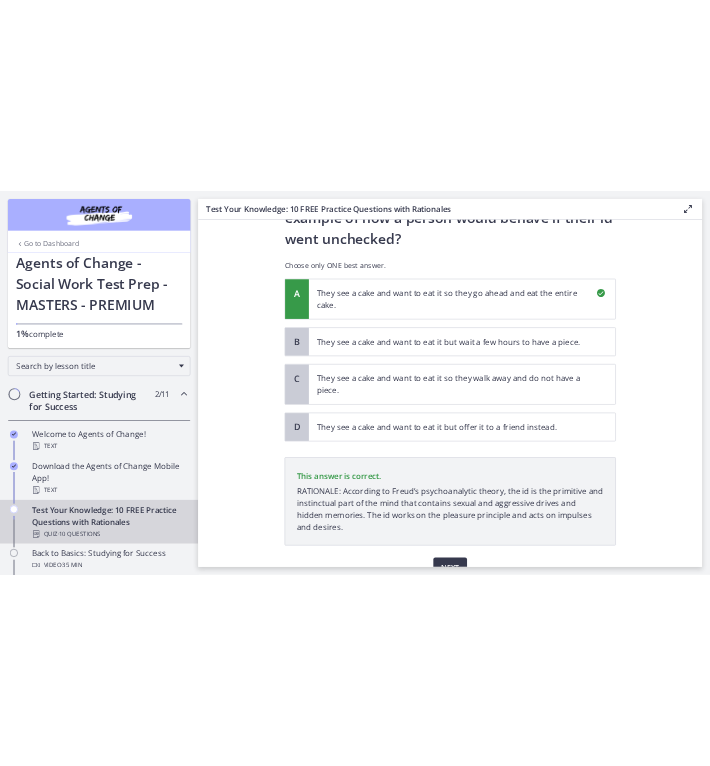 scroll, scrollTop: 0, scrollLeft: 0, axis: both 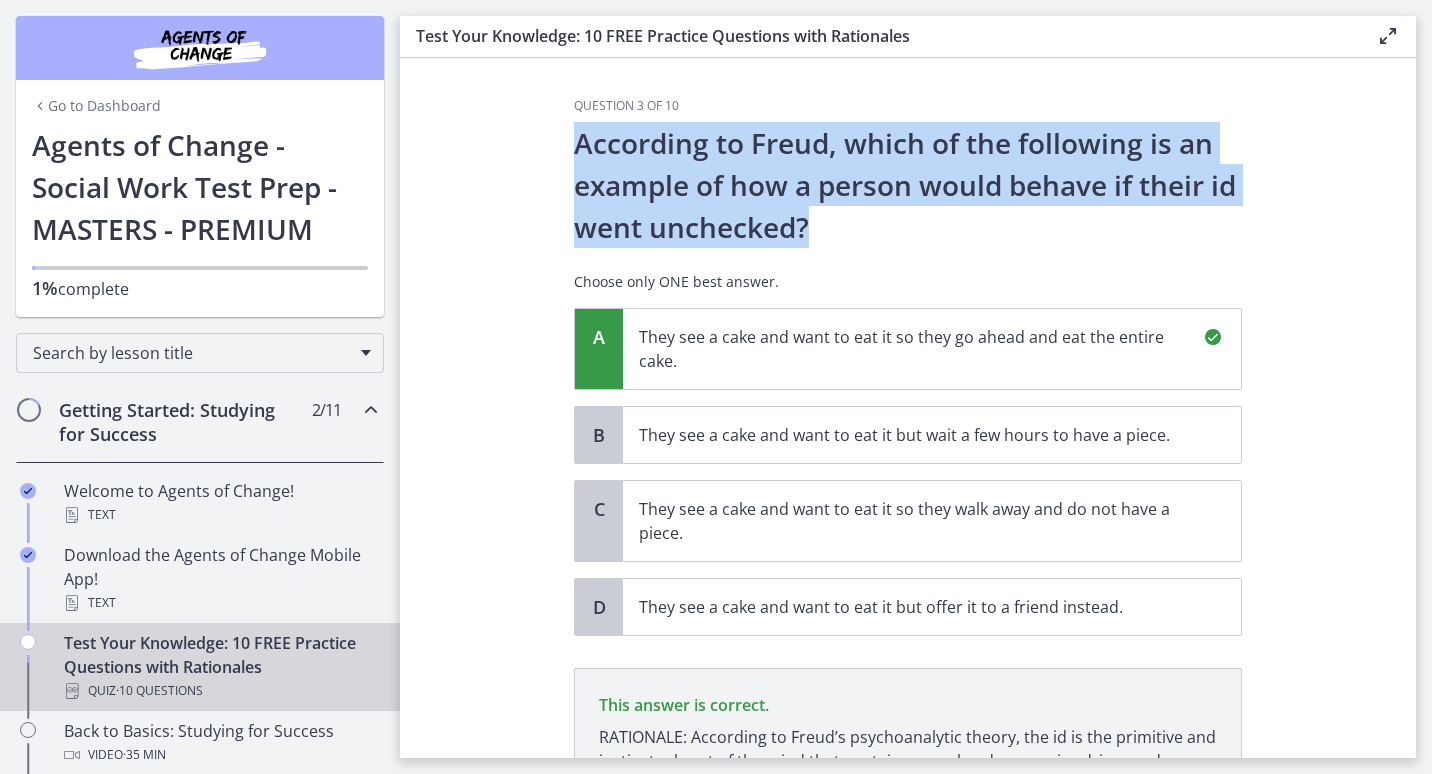 drag, startPoint x: 566, startPoint y: 147, endPoint x: 806, endPoint y: 226, distance: 252.66777 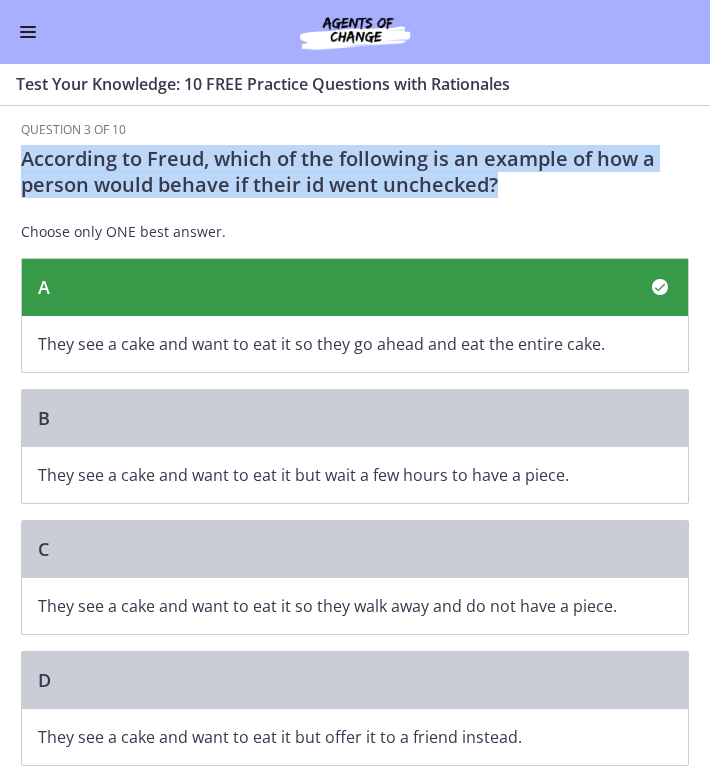 drag, startPoint x: 614, startPoint y: 340, endPoint x: 31, endPoint y: 339, distance: 583.00085 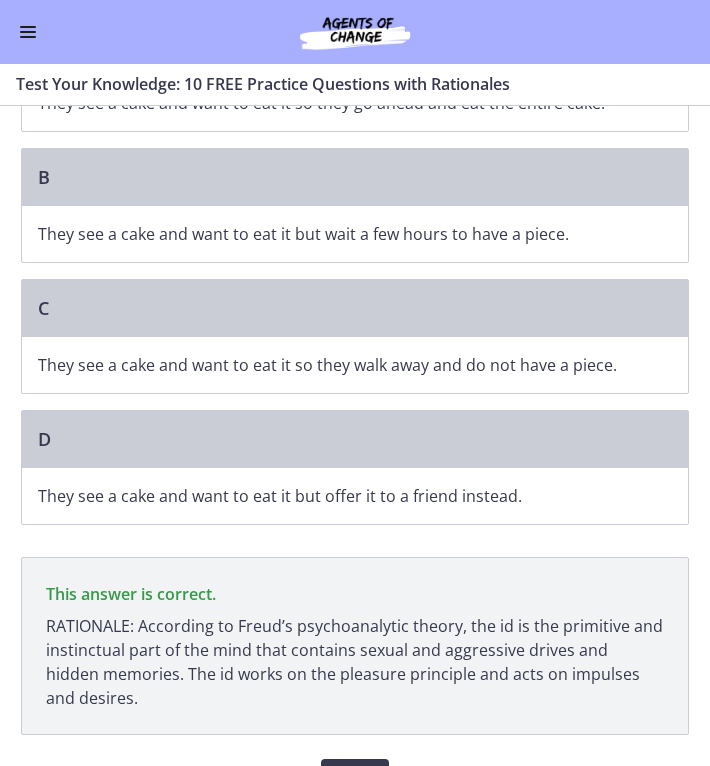 scroll, scrollTop: 288, scrollLeft: 0, axis: vertical 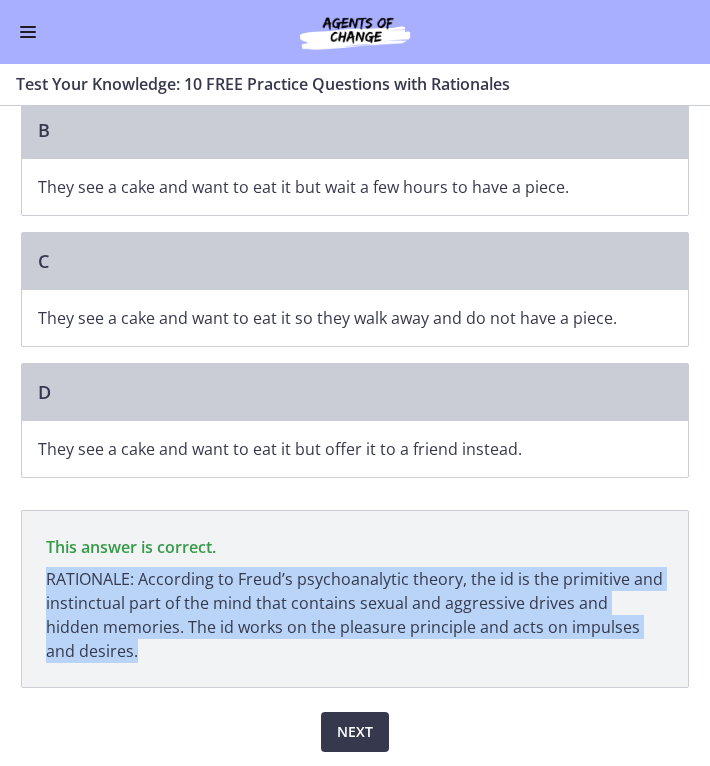 drag, startPoint x: 34, startPoint y: 574, endPoint x: 184, endPoint y: 644, distance: 165.52945 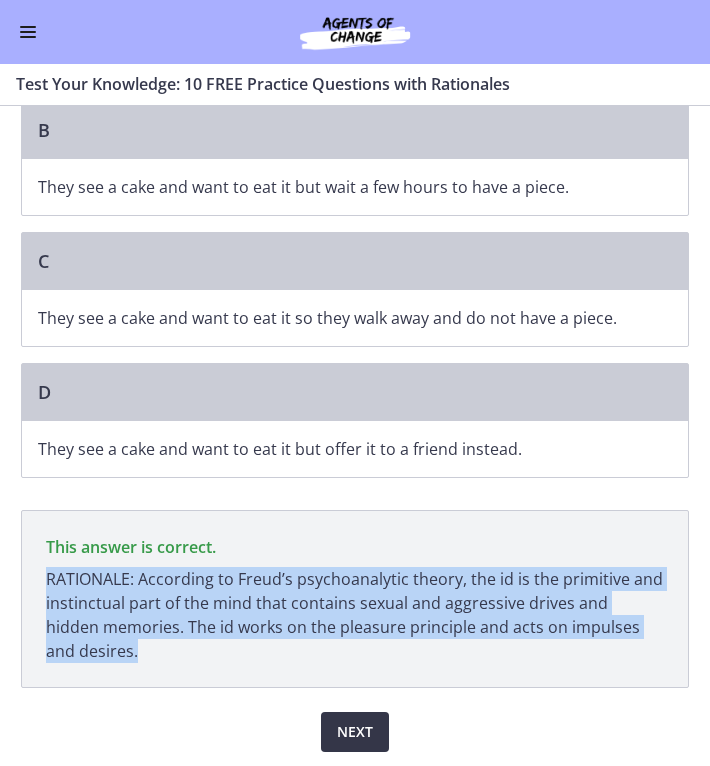 click on "Next" at bounding box center [355, 732] 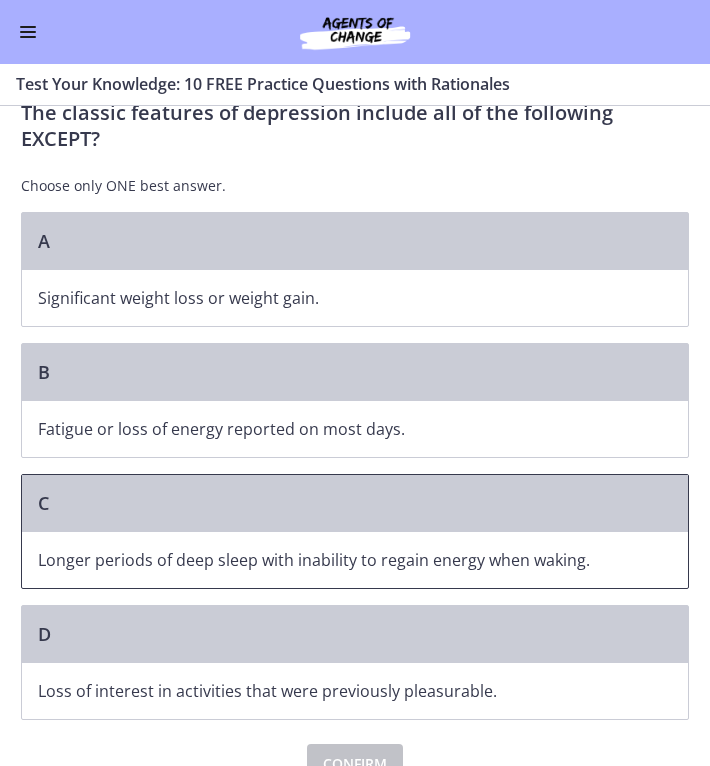 scroll, scrollTop: 57, scrollLeft: 0, axis: vertical 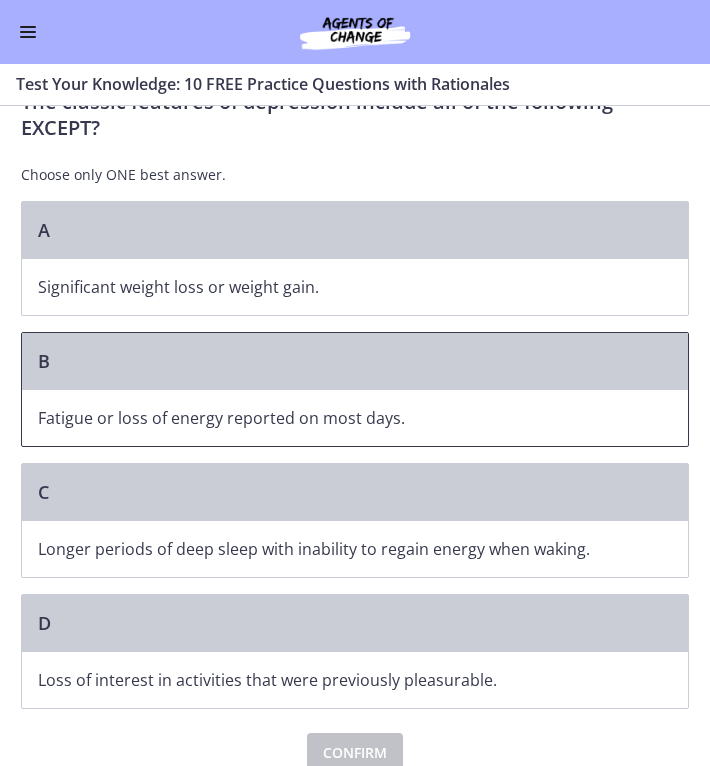 click on "Fatigue or loss of energy reported on most days." at bounding box center (355, 418) 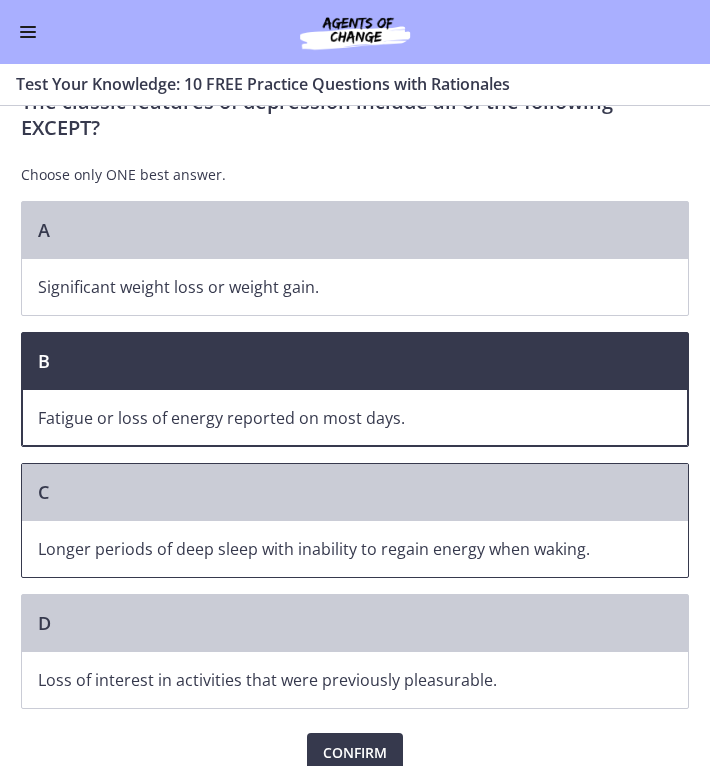 scroll, scrollTop: 78, scrollLeft: 0, axis: vertical 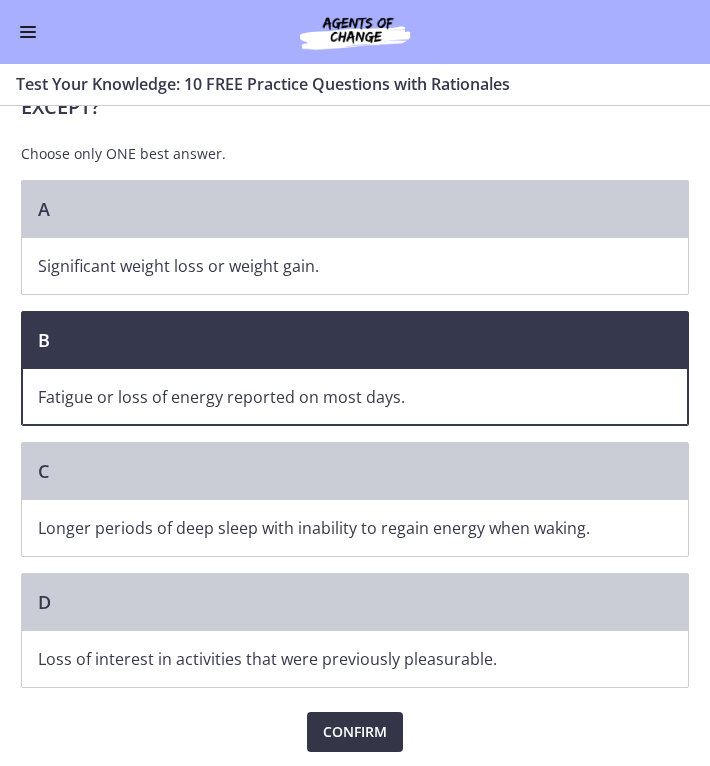 click on "Confirm" at bounding box center (355, 732) 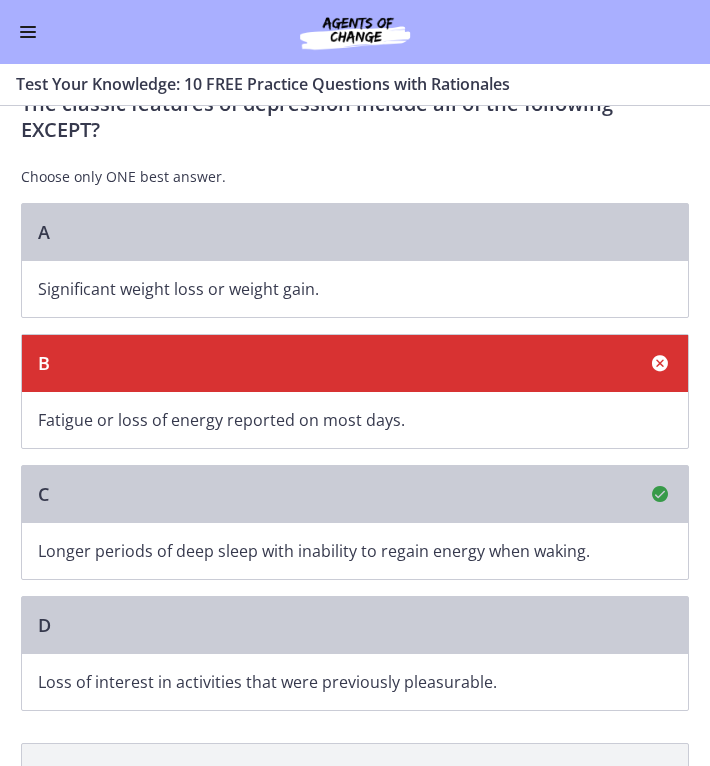 scroll, scrollTop: 0, scrollLeft: 0, axis: both 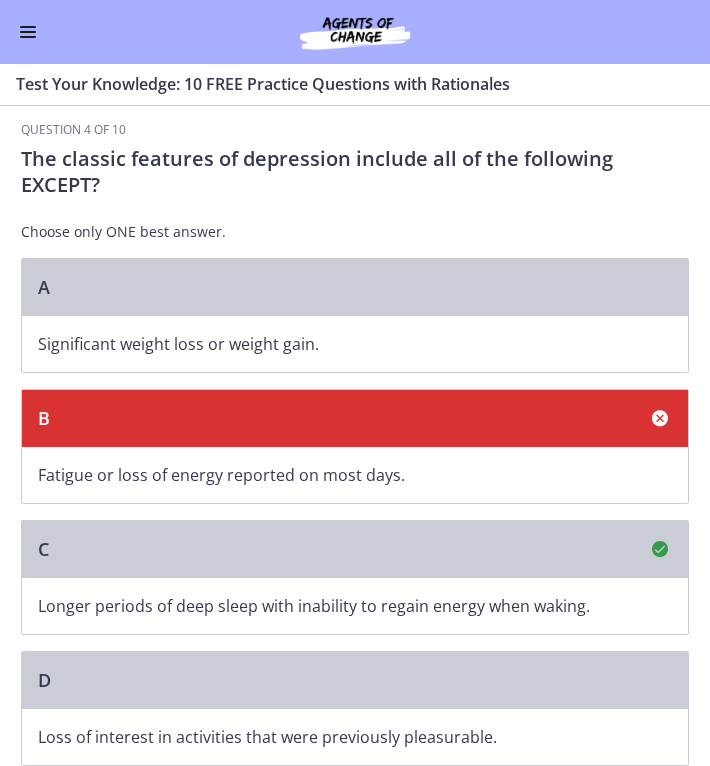 drag, startPoint x: 20, startPoint y: 157, endPoint x: 100, endPoint y: 189, distance: 86.162636 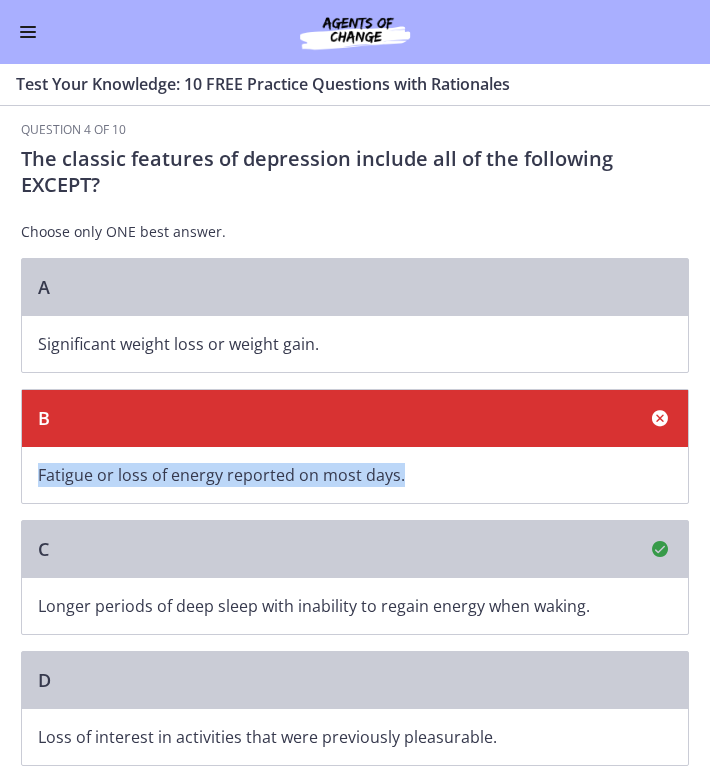 drag, startPoint x: 406, startPoint y: 477, endPoint x: 32, endPoint y: 485, distance: 374.08554 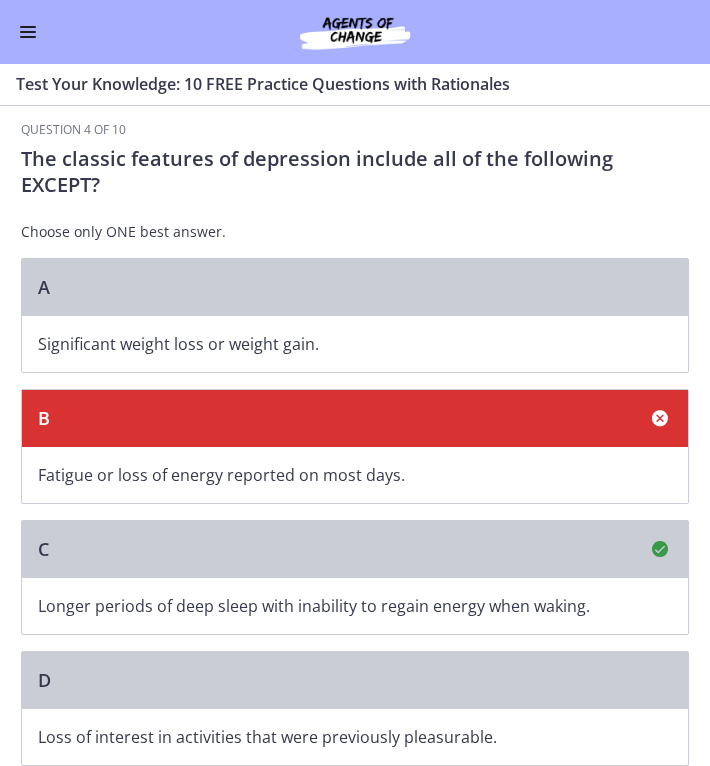 click on "Longer periods of deep sleep with inability to regain energy when waking." at bounding box center [355, 606] 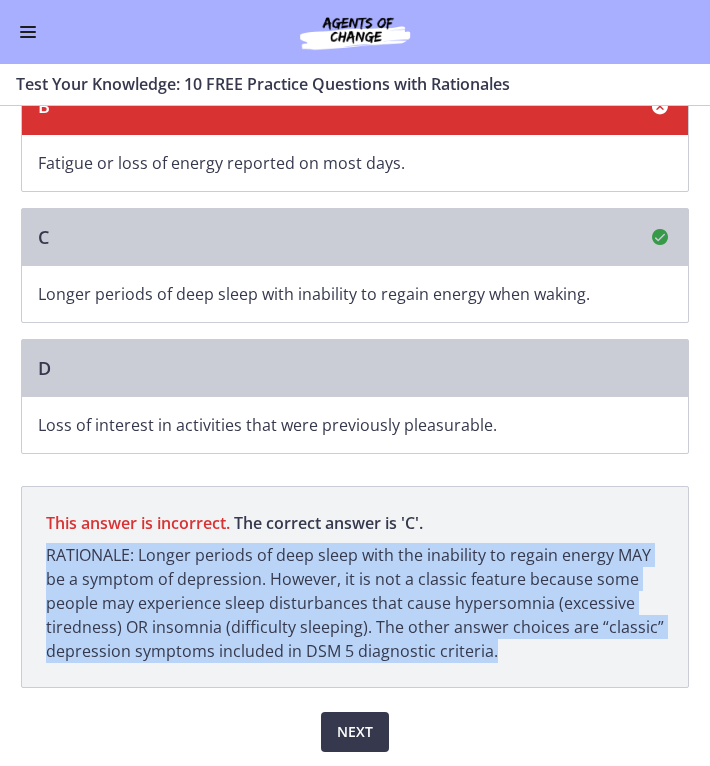 drag, startPoint x: 38, startPoint y: 547, endPoint x: 489, endPoint y: 660, distance: 464.94086 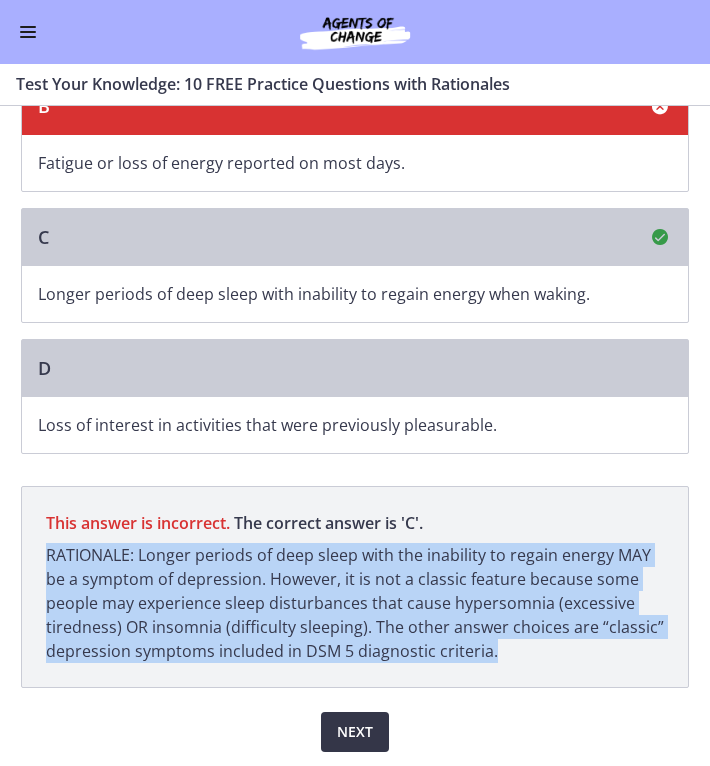 click on "Next" at bounding box center [355, 732] 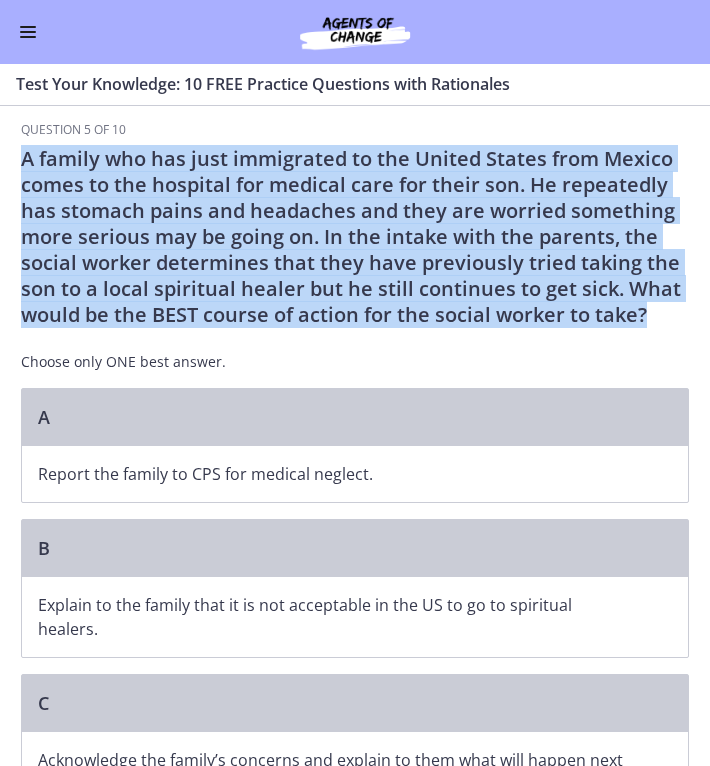 drag, startPoint x: 20, startPoint y: 160, endPoint x: 648, endPoint y: 316, distance: 647.08575 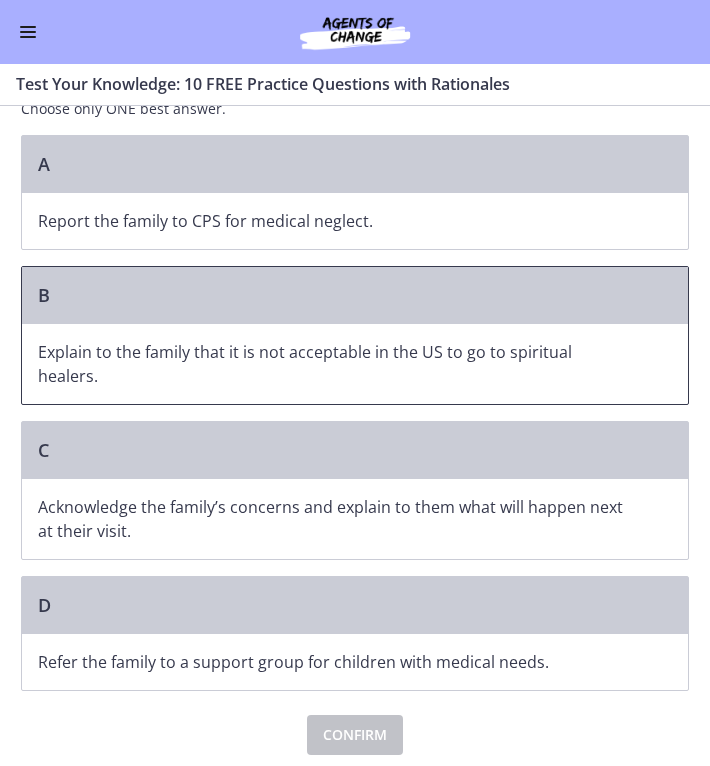 scroll, scrollTop: 255, scrollLeft: 0, axis: vertical 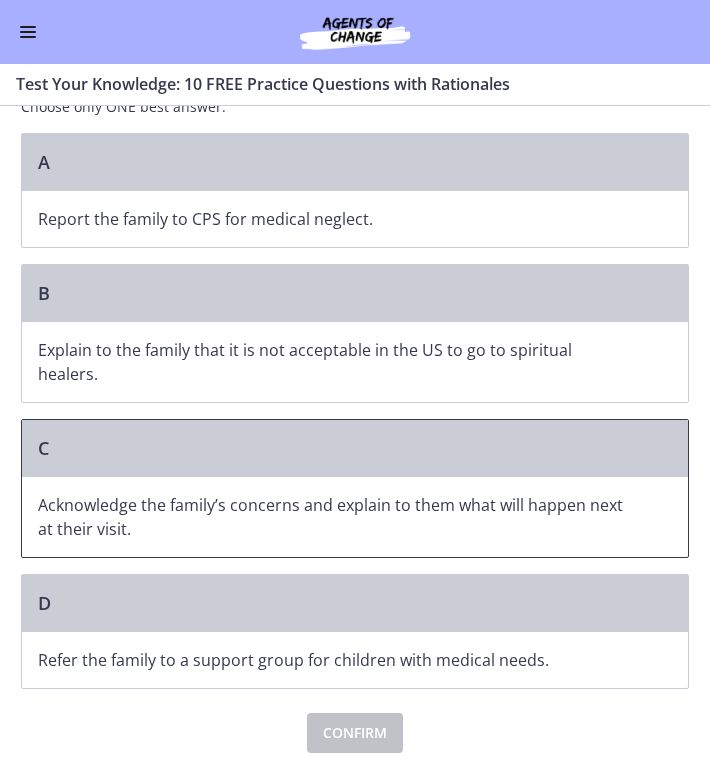 click on "Acknowledge the family’s concerns and explain to them what will happen next at their visit." at bounding box center [335, 517] 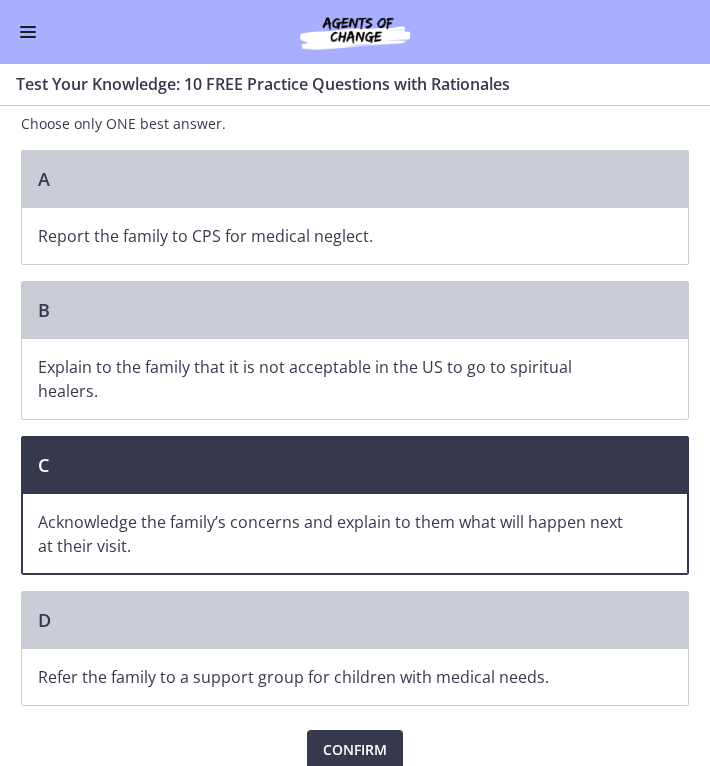 scroll, scrollTop: 256, scrollLeft: 0, axis: vertical 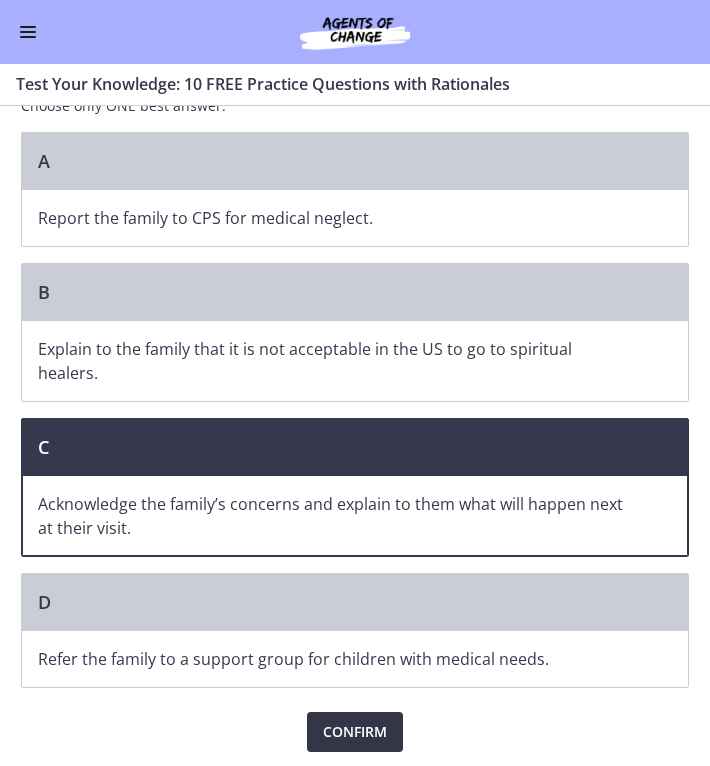 click on "Confirm" at bounding box center [355, 732] 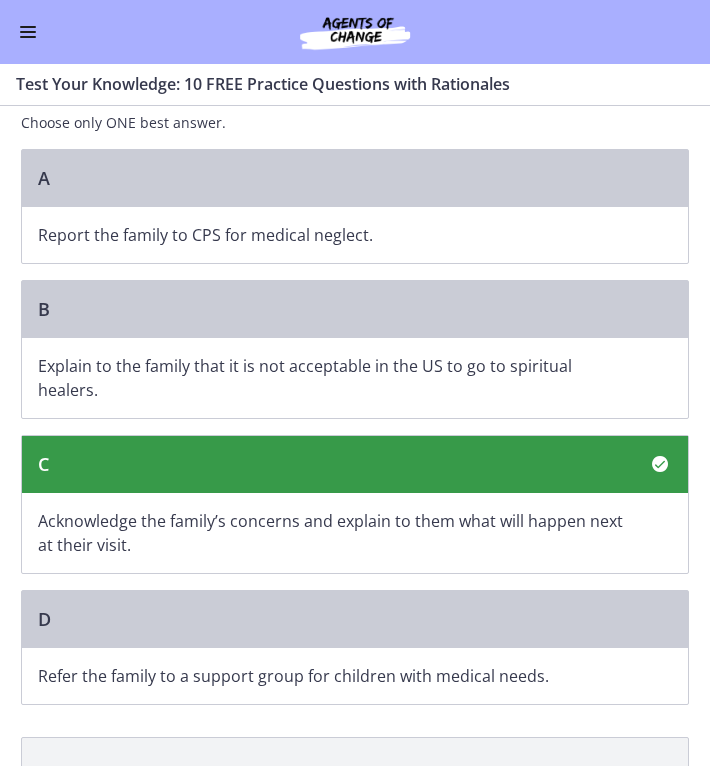 scroll, scrollTop: 0, scrollLeft: 0, axis: both 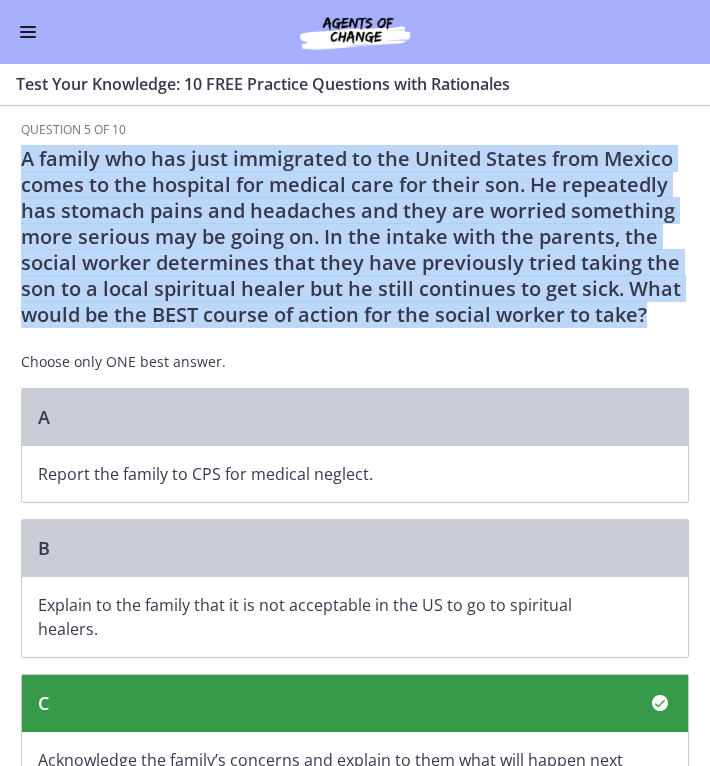 drag, startPoint x: 18, startPoint y: 155, endPoint x: 658, endPoint y: 317, distance: 660.1848 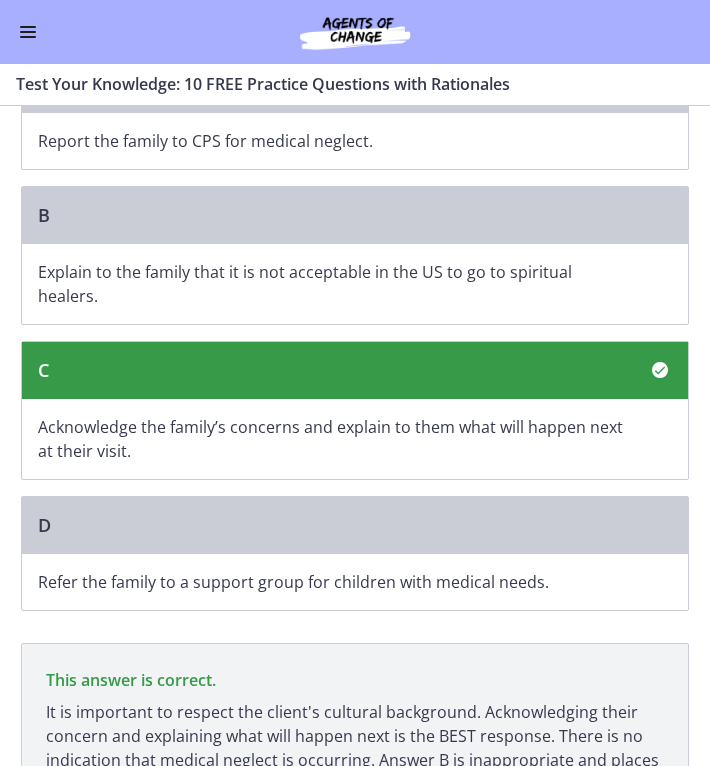 scroll, scrollTop: 335, scrollLeft: 0, axis: vertical 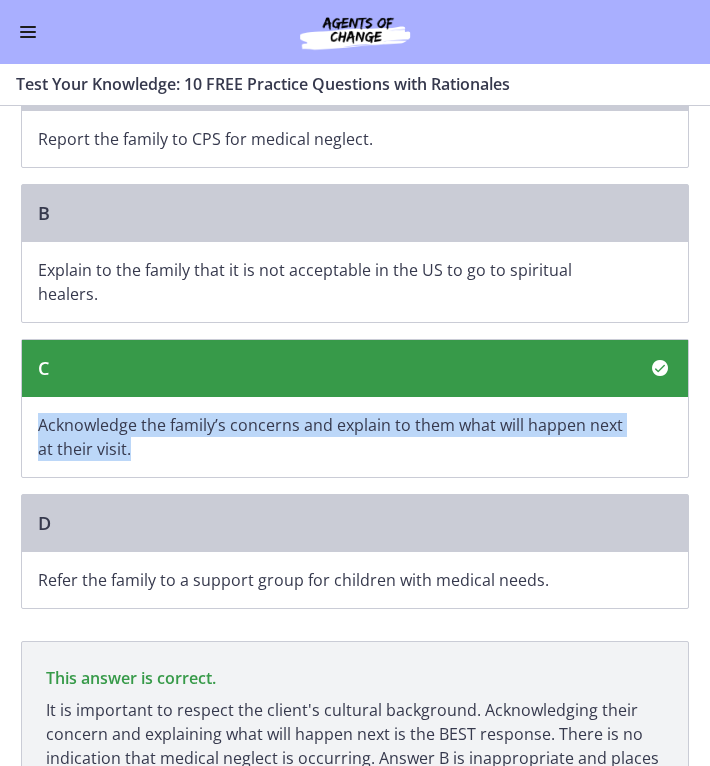 drag, startPoint x: 27, startPoint y: 421, endPoint x: 175, endPoint y: 462, distance: 153.57408 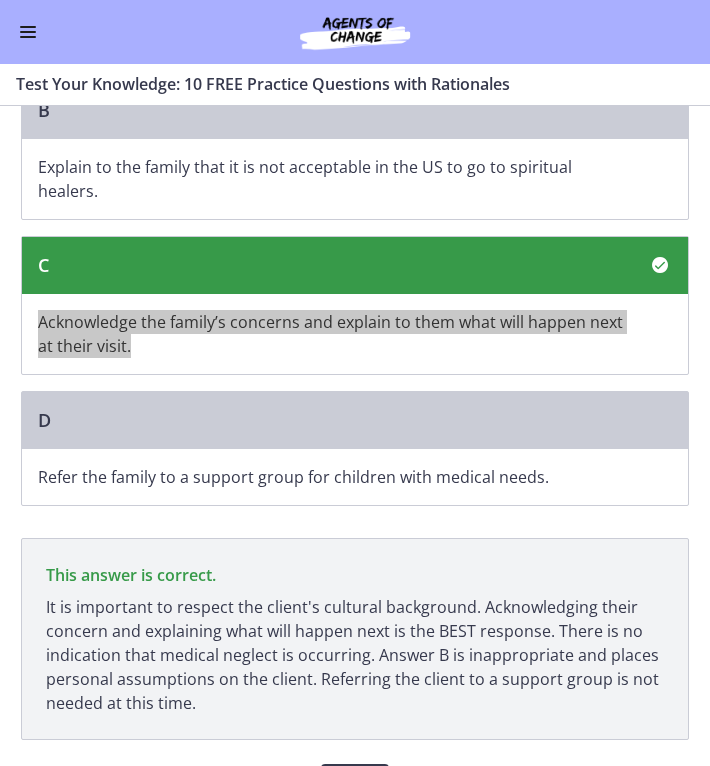 scroll, scrollTop: 490, scrollLeft: 0, axis: vertical 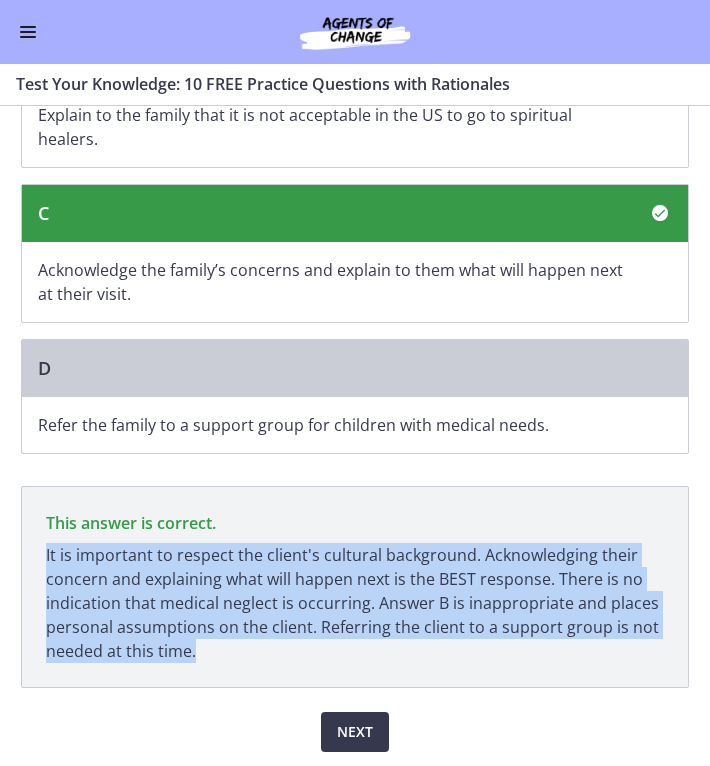 drag, startPoint x: 42, startPoint y: 548, endPoint x: 239, endPoint y: 655, distance: 224.18297 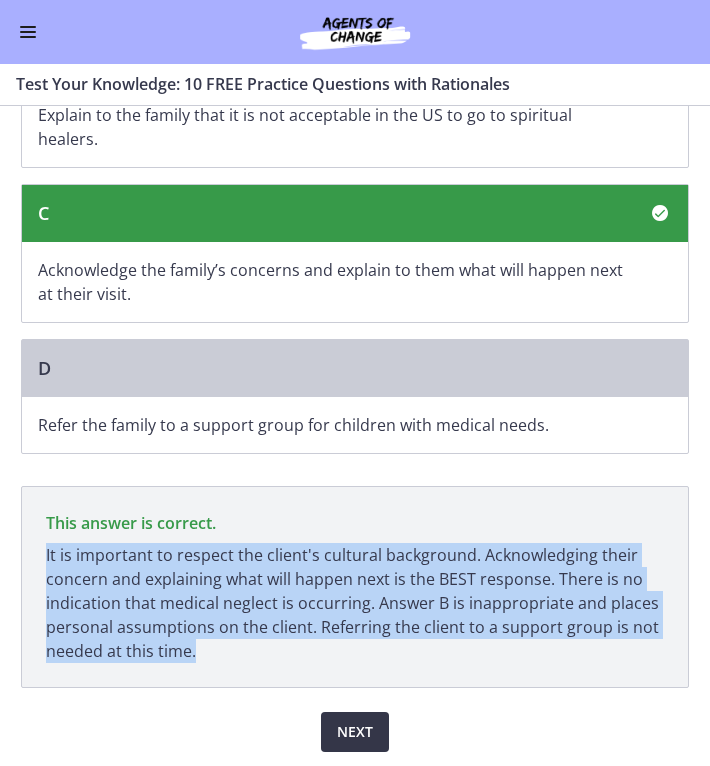 click on "Next" at bounding box center [355, 732] 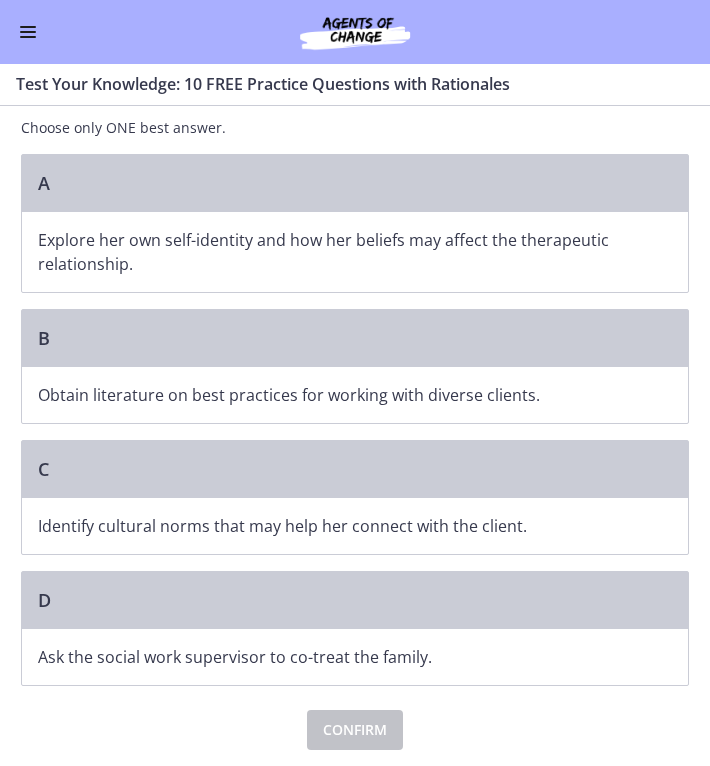 scroll, scrollTop: 0, scrollLeft: 0, axis: both 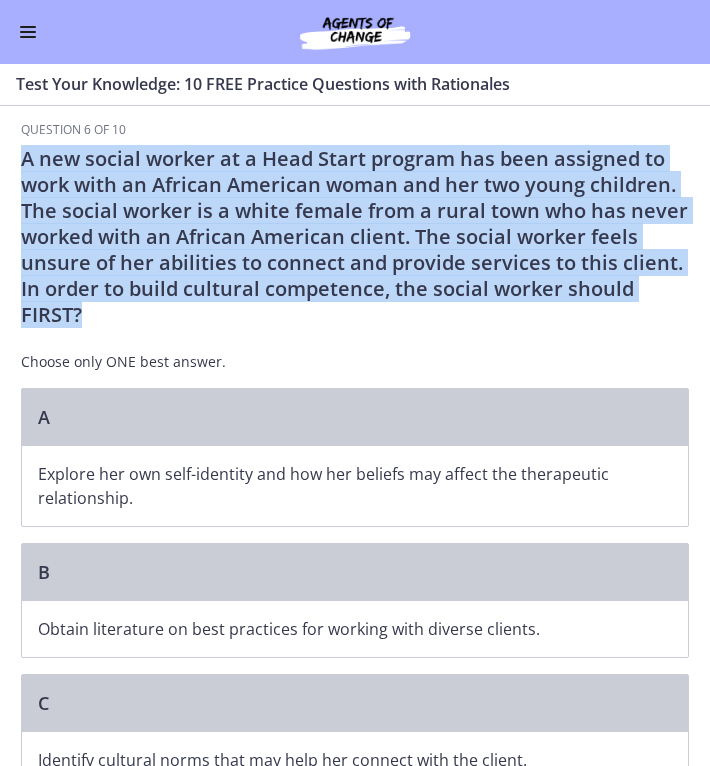 drag, startPoint x: 14, startPoint y: 156, endPoint x: 114, endPoint y: 315, distance: 187.83237 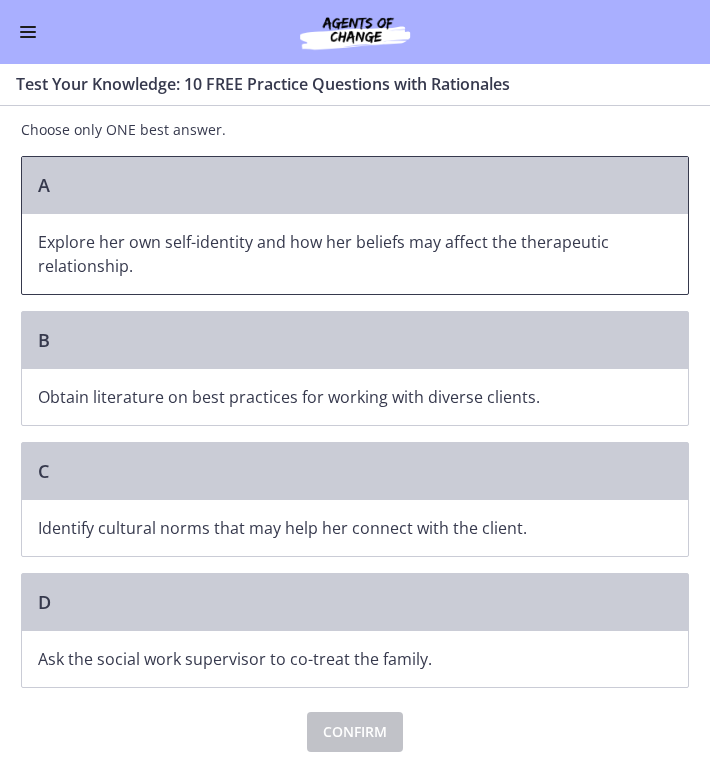 scroll, scrollTop: 232, scrollLeft: 0, axis: vertical 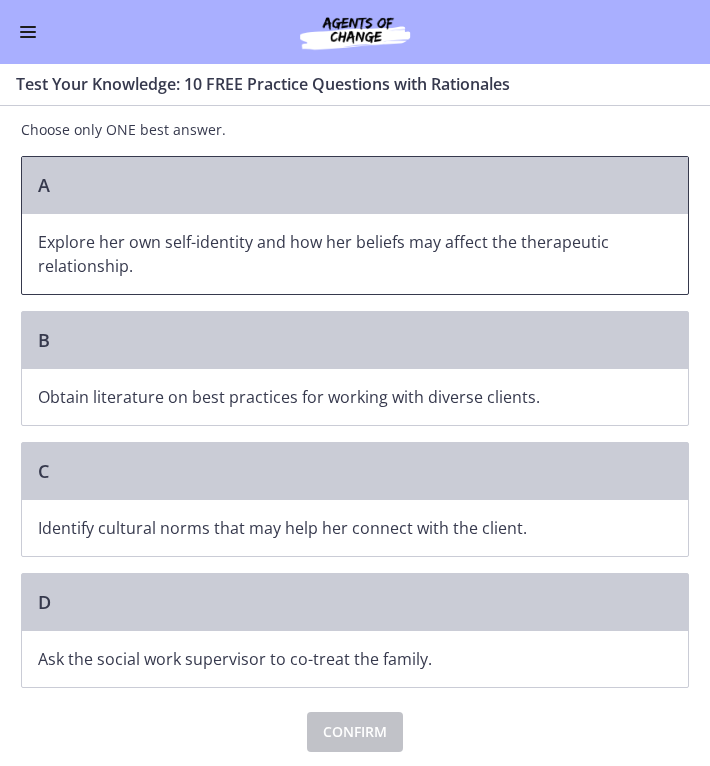 click on "Explore her own self-identity and how her beliefs may affect the therapeutic relationship." at bounding box center (335, 254) 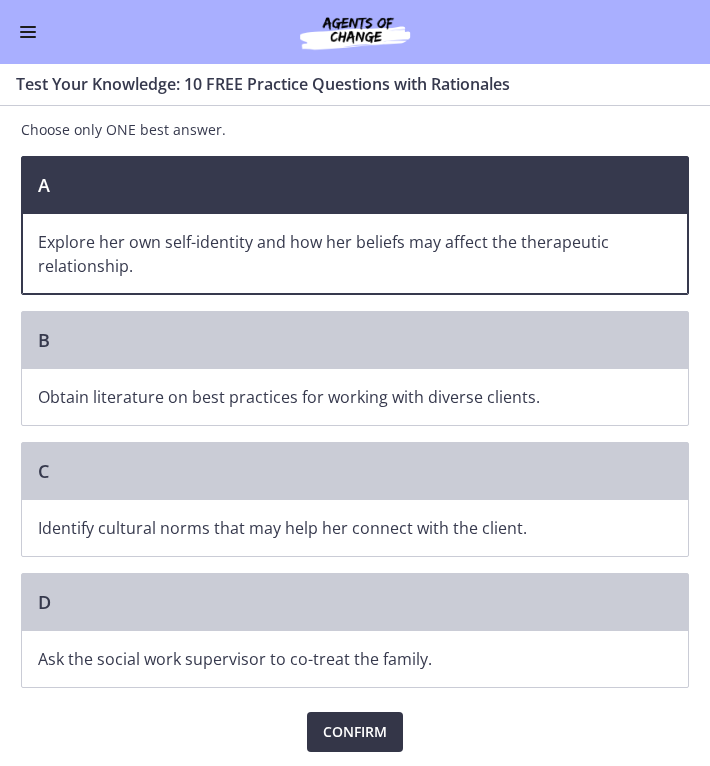 click on "Confirm" at bounding box center [355, 732] 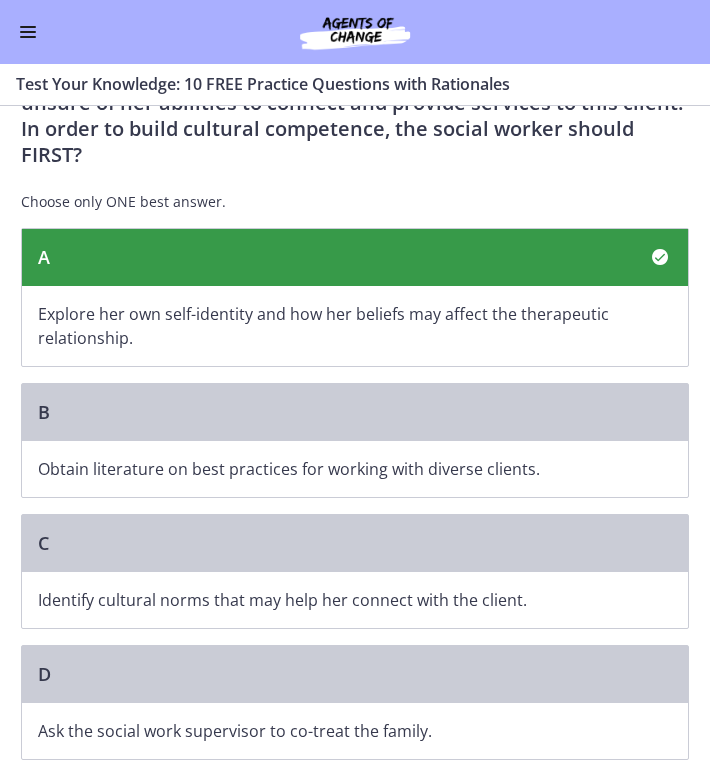 scroll, scrollTop: 151, scrollLeft: 0, axis: vertical 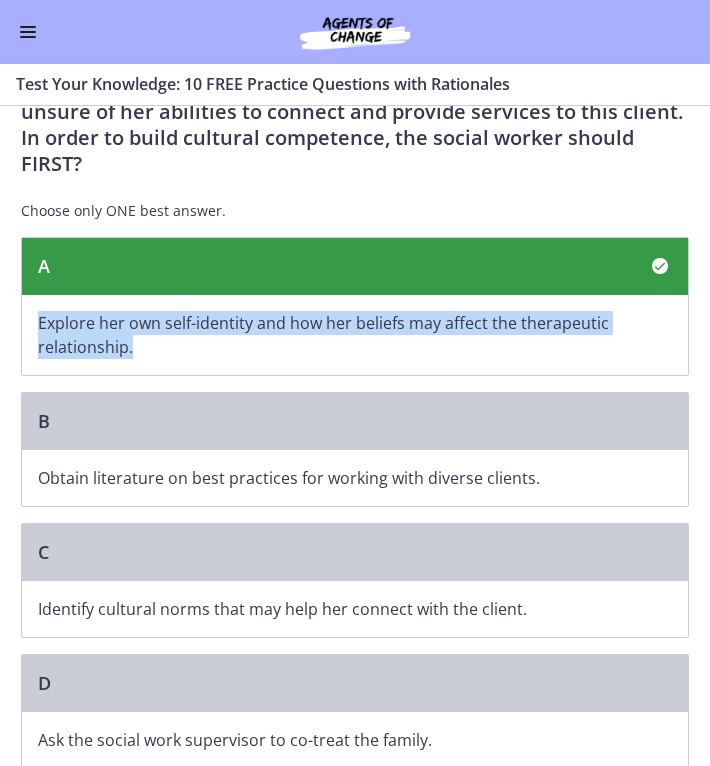 drag, startPoint x: 150, startPoint y: 348, endPoint x: 34, endPoint y: 318, distance: 119.81653 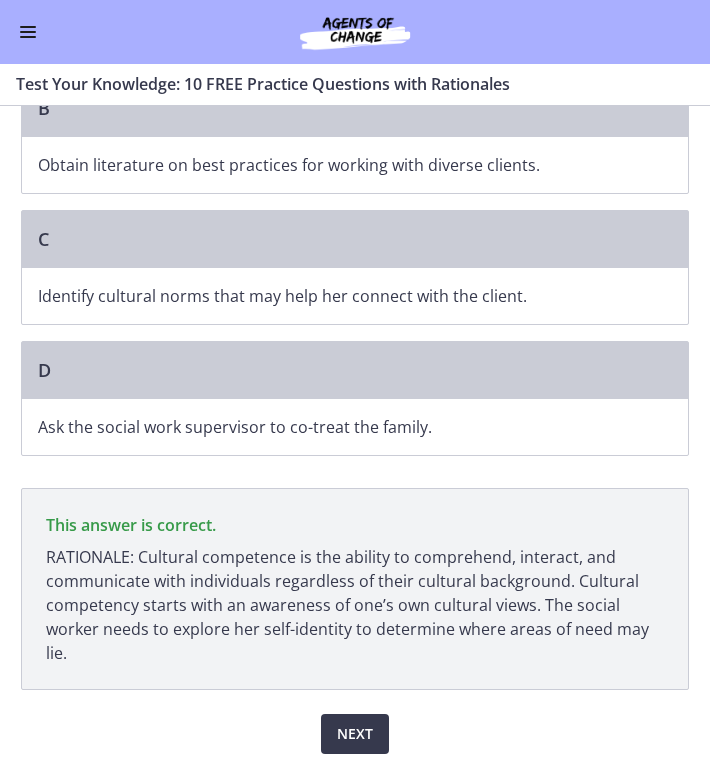 scroll, scrollTop: 466, scrollLeft: 0, axis: vertical 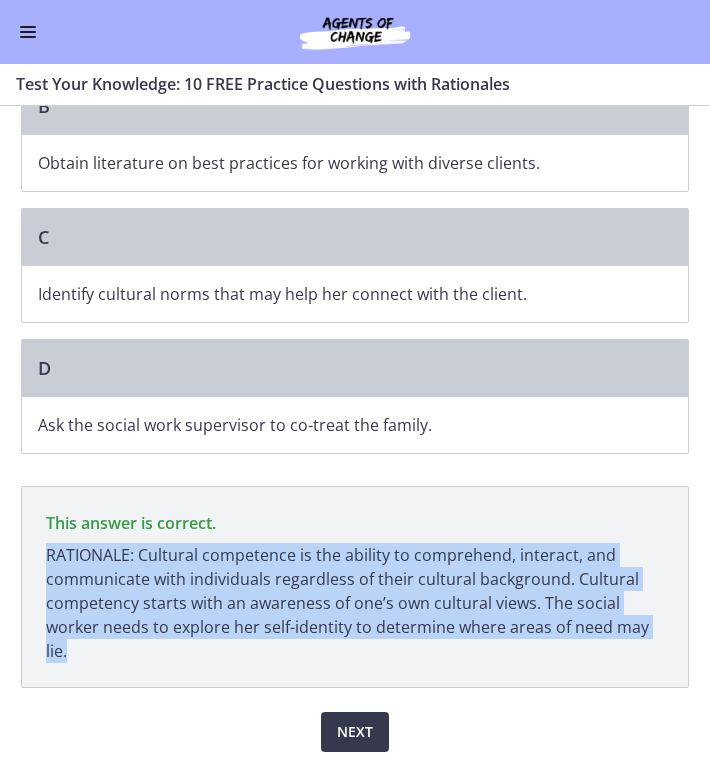 drag, startPoint x: 40, startPoint y: 548, endPoint x: 182, endPoint y: 641, distance: 169.74393 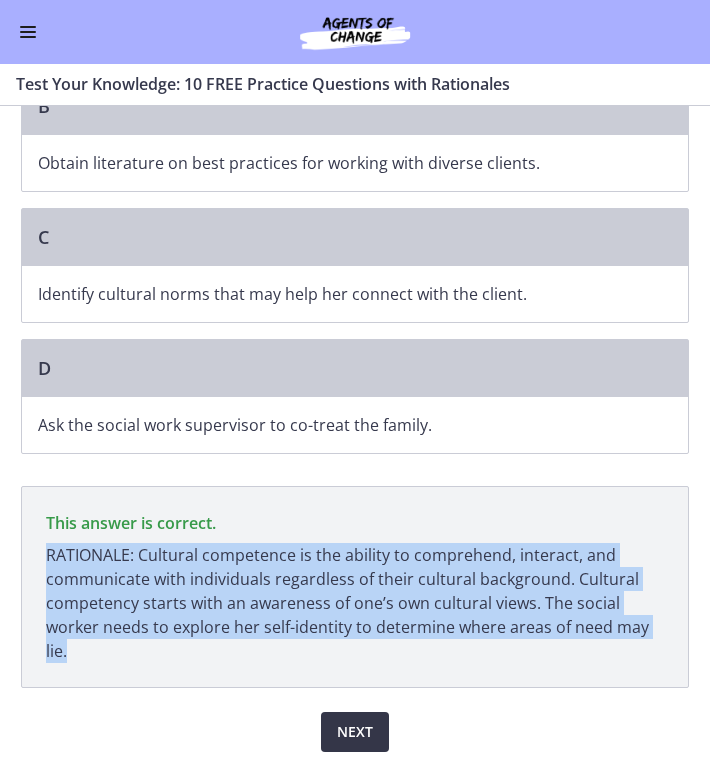click on "Next" at bounding box center (355, 732) 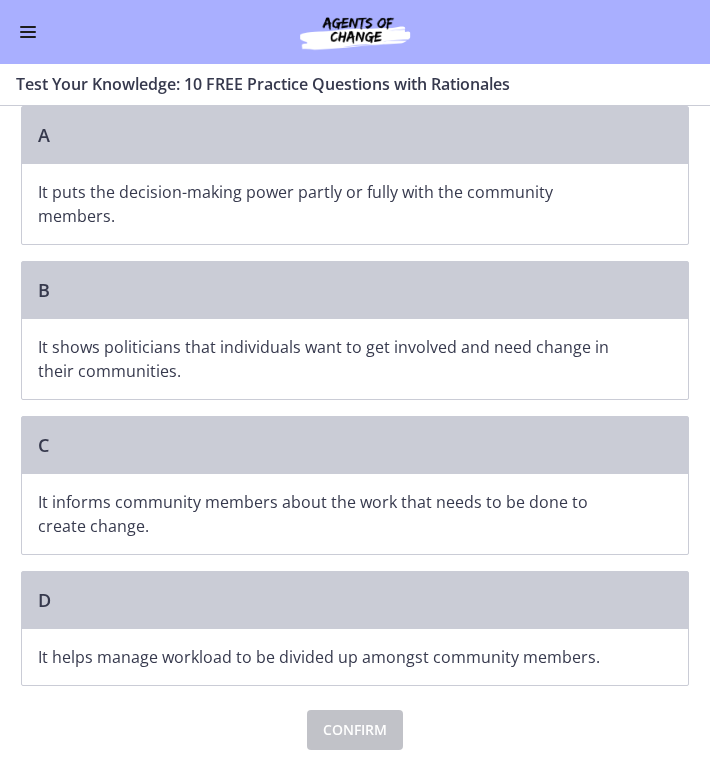 scroll, scrollTop: 0, scrollLeft: 0, axis: both 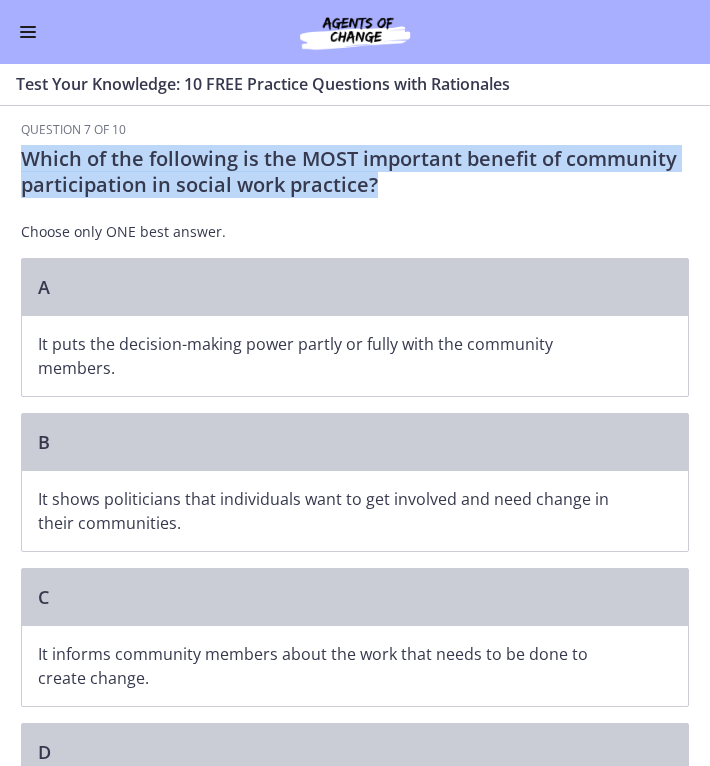 drag, startPoint x: 20, startPoint y: 151, endPoint x: 416, endPoint y: 188, distance: 397.7248 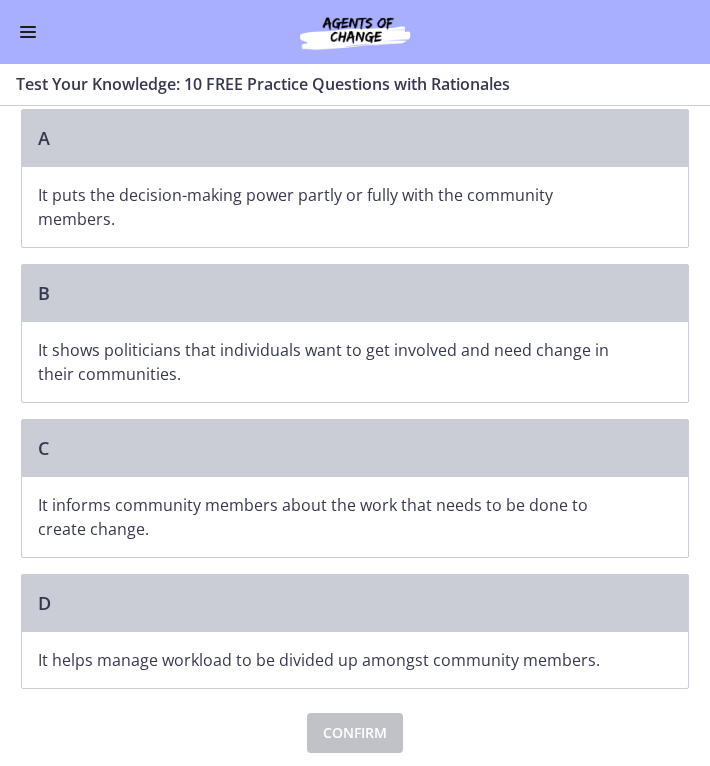 scroll, scrollTop: 150, scrollLeft: 0, axis: vertical 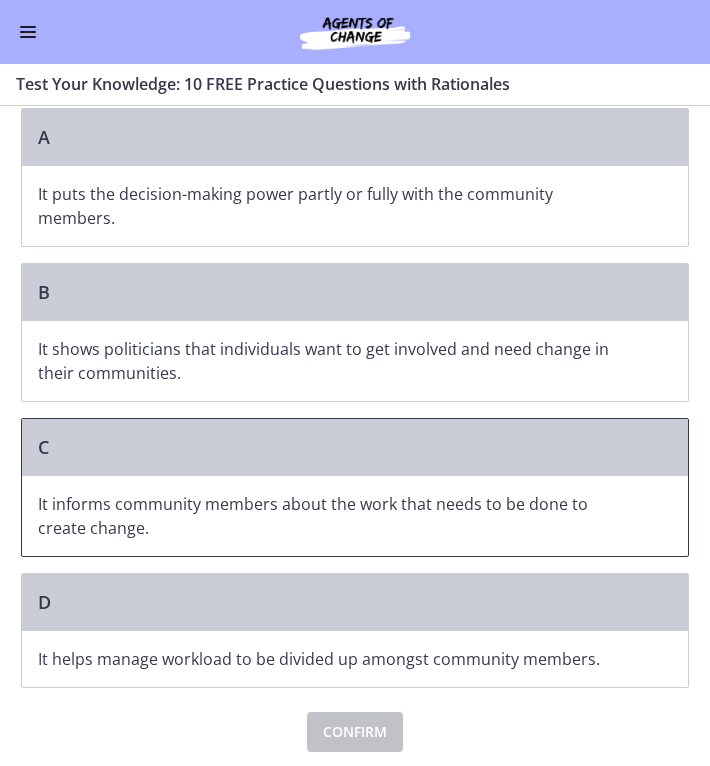 click on "It informs community members about the work that needs to be done to create change." at bounding box center (335, 516) 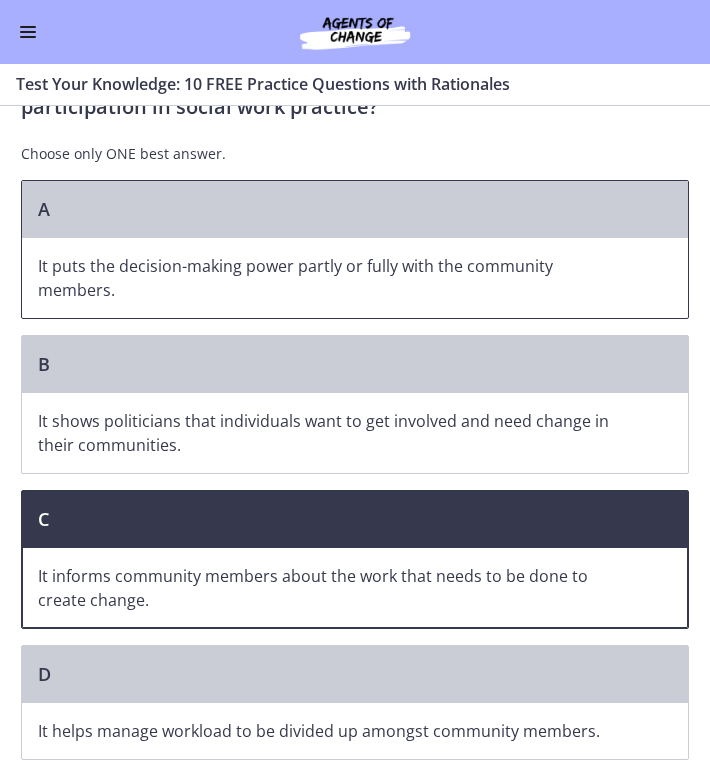 scroll, scrollTop: 150, scrollLeft: 0, axis: vertical 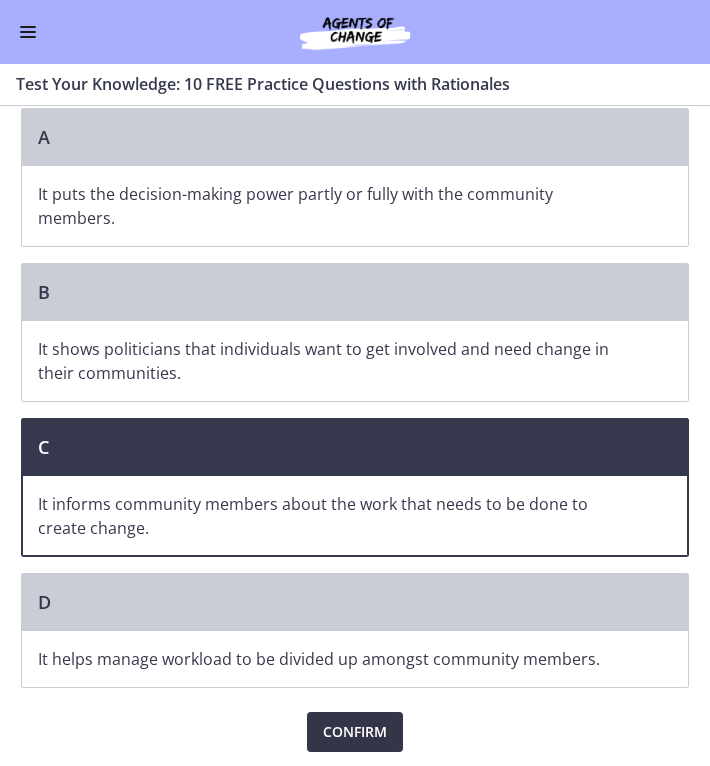 click on "Confirm" at bounding box center (355, 732) 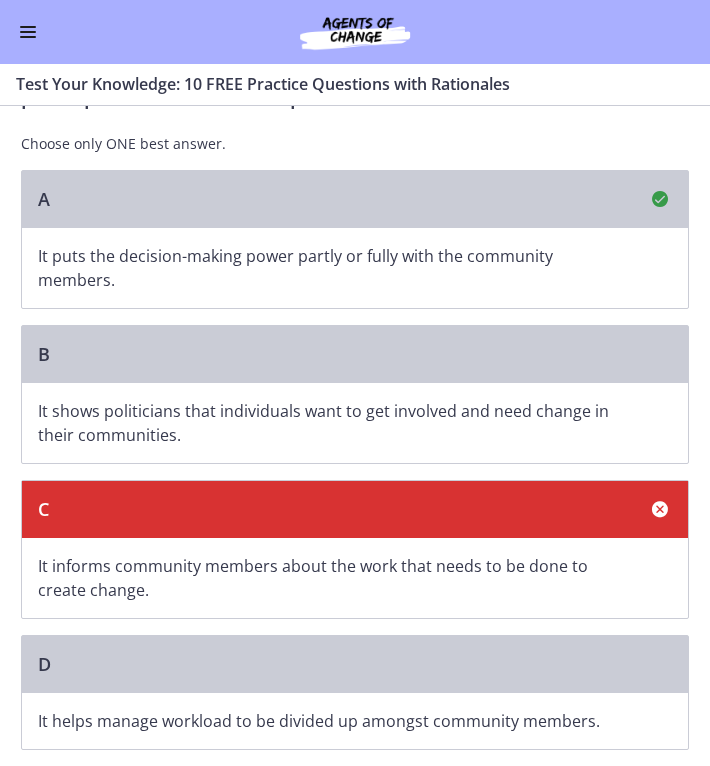 scroll, scrollTop: 0, scrollLeft: 0, axis: both 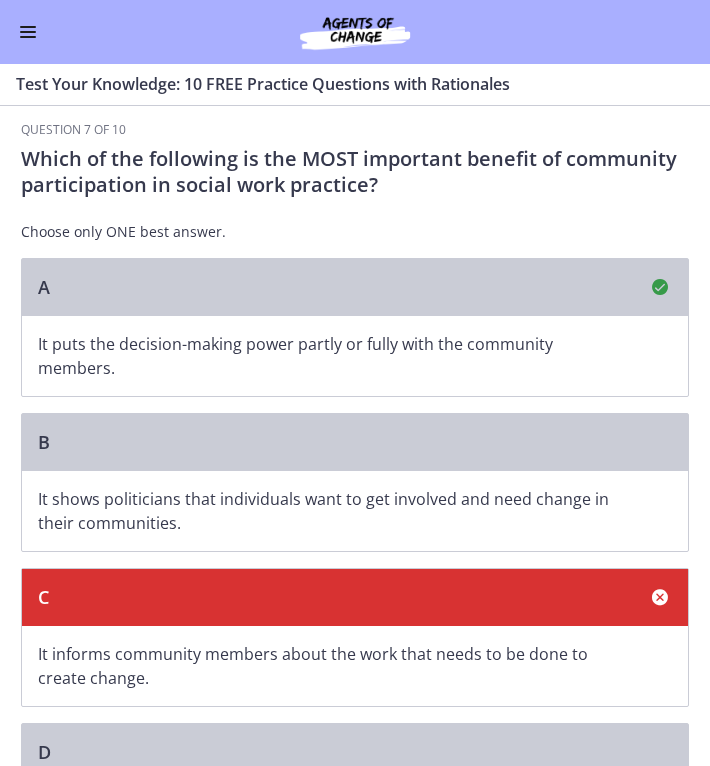 drag, startPoint x: 132, startPoint y: 367, endPoint x: 32, endPoint y: 342, distance: 103.077644 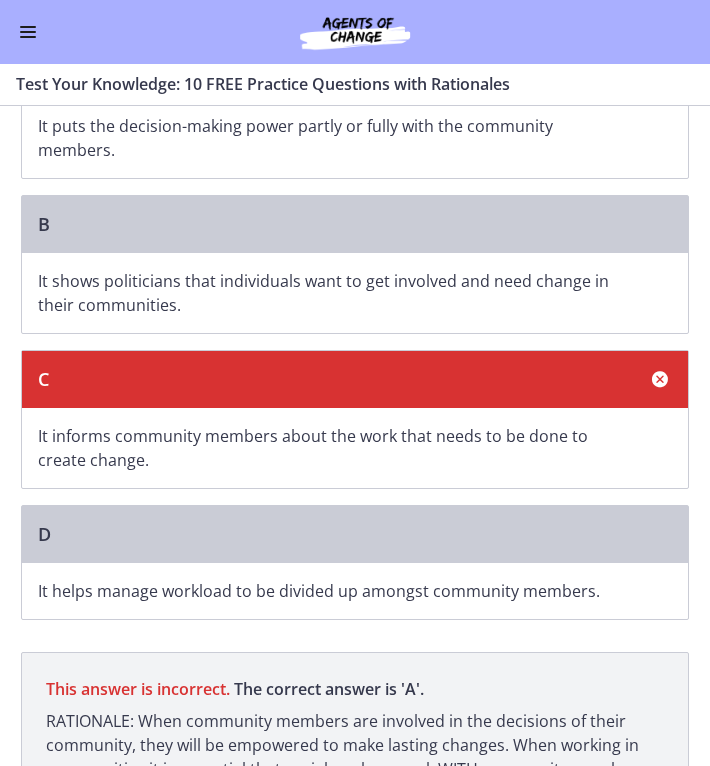scroll, scrollTop: 360, scrollLeft: 0, axis: vertical 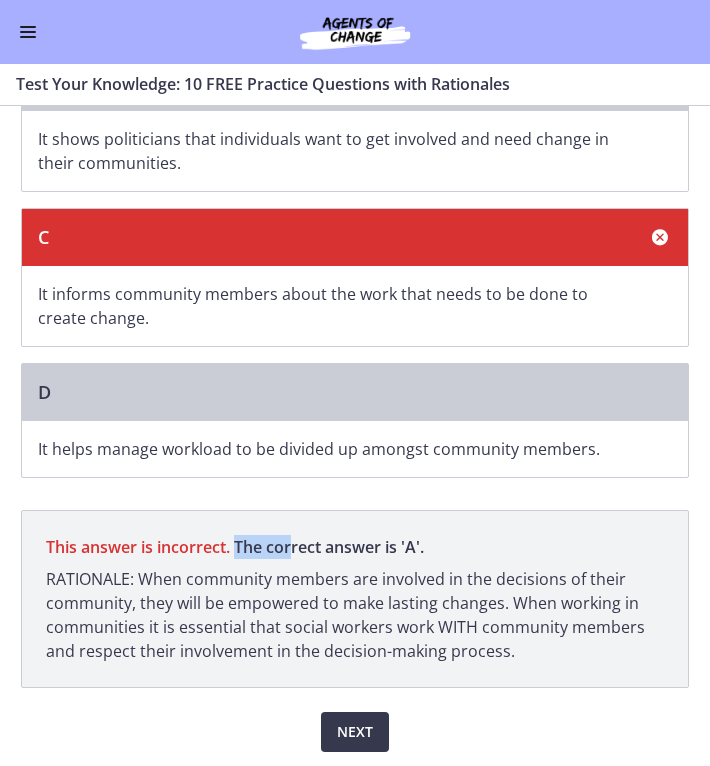 drag, startPoint x: 232, startPoint y: 543, endPoint x: 287, endPoint y: 552, distance: 55.7315 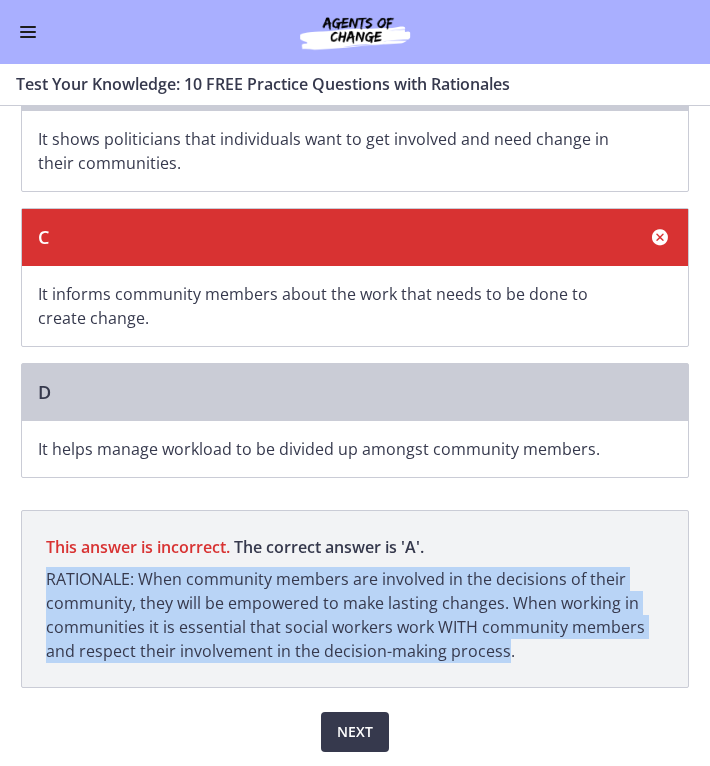 drag, startPoint x: 45, startPoint y: 577, endPoint x: 498, endPoint y: 656, distance: 459.8369 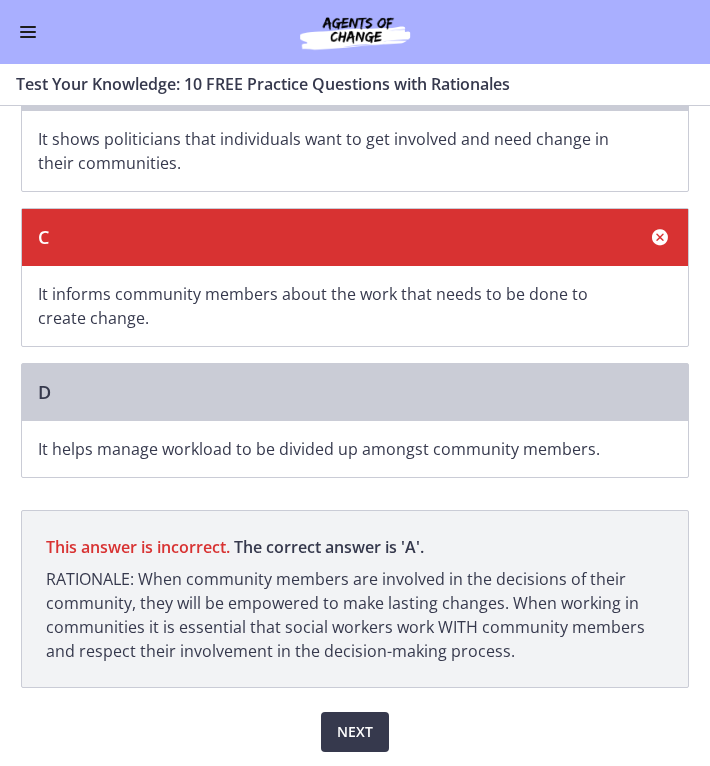 click on "Next" at bounding box center (355, 720) 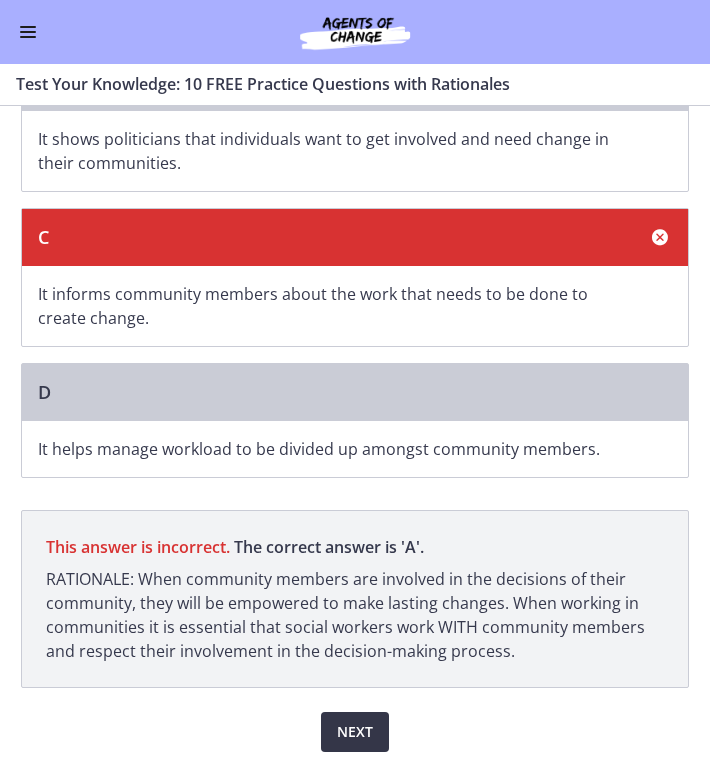 click on "Next" at bounding box center [355, 732] 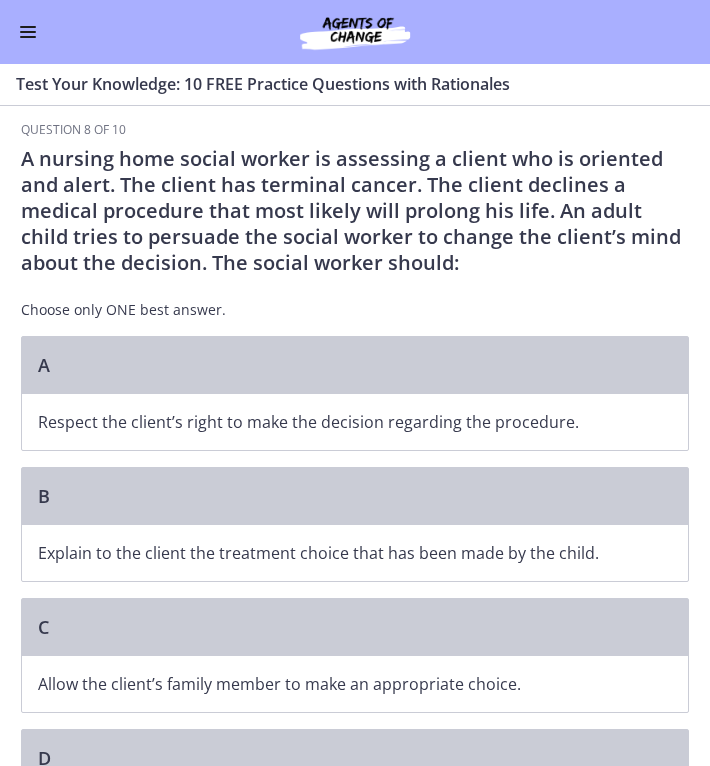 drag, startPoint x: 16, startPoint y: 155, endPoint x: 488, endPoint y: 268, distance: 485.338 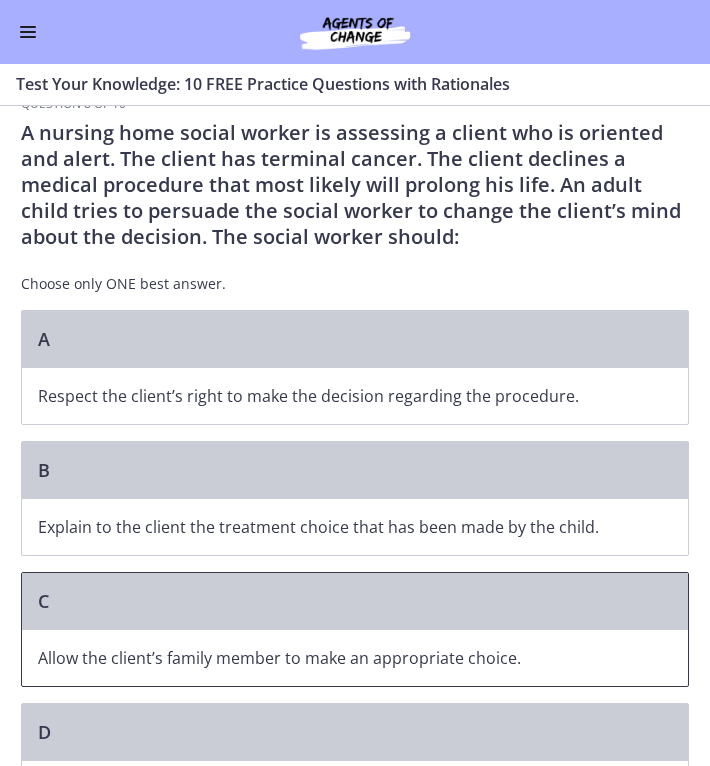 scroll, scrollTop: 21, scrollLeft: 0, axis: vertical 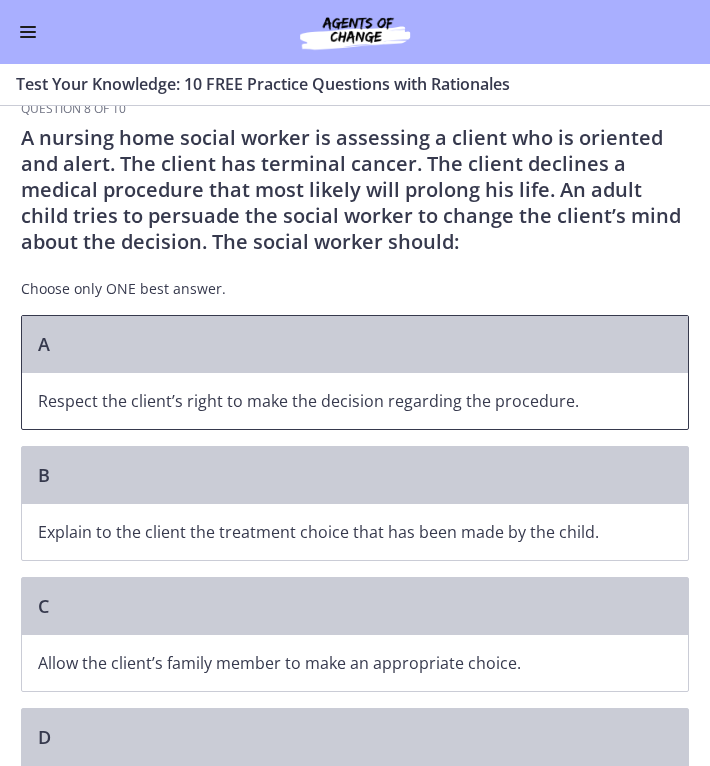 click on "Respect the client’s right to make the decision regarding the procedure." at bounding box center [335, 401] 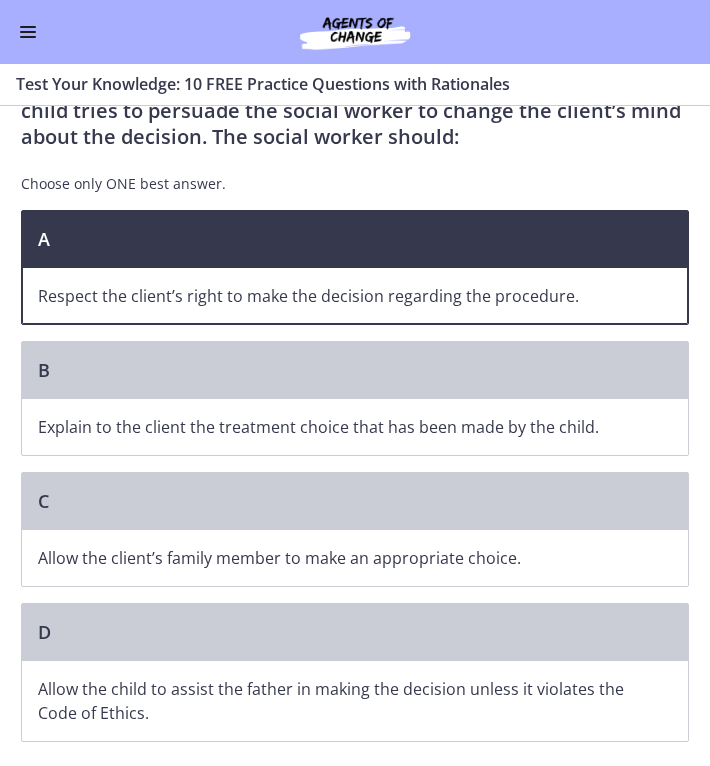 scroll, scrollTop: 180, scrollLeft: 0, axis: vertical 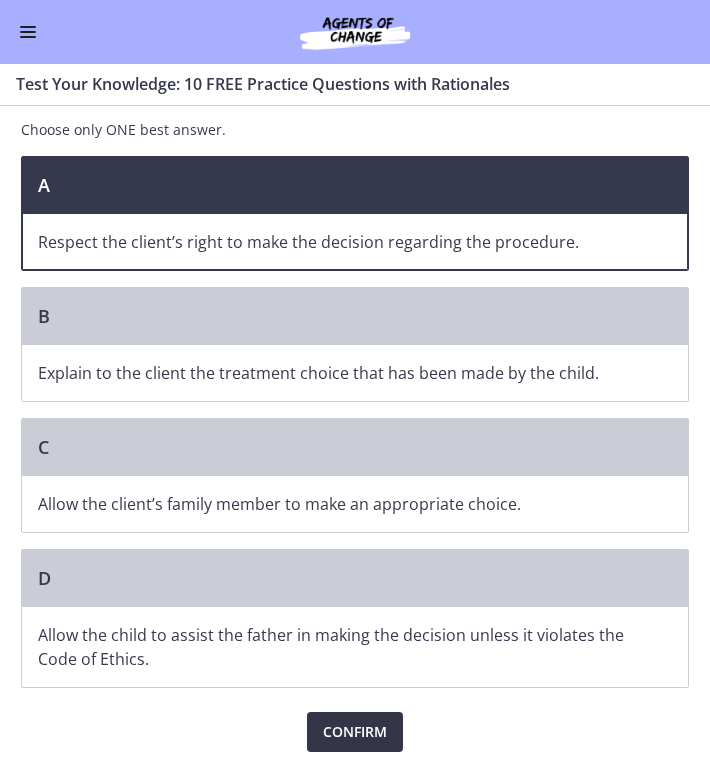 click on "Confirm" at bounding box center [355, 732] 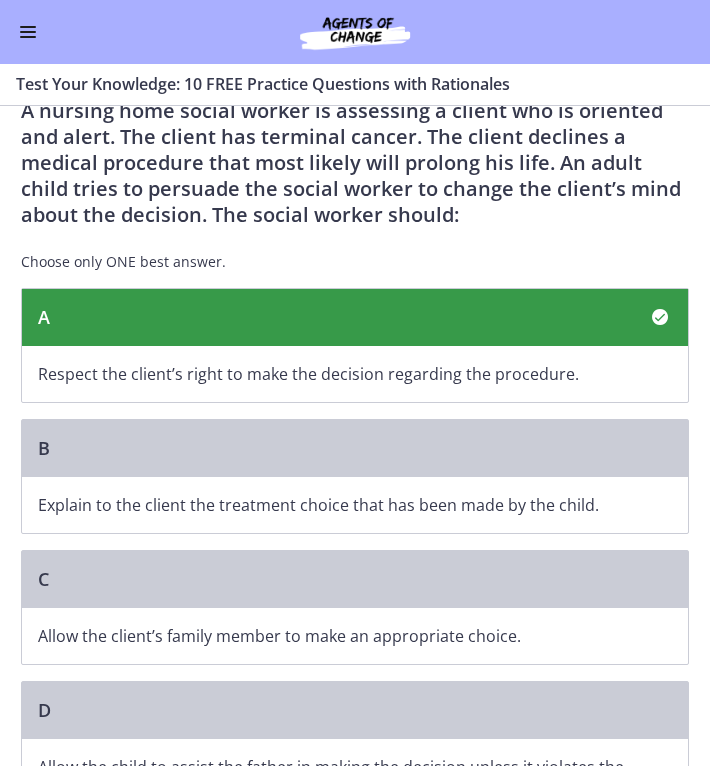scroll, scrollTop: 51, scrollLeft: 0, axis: vertical 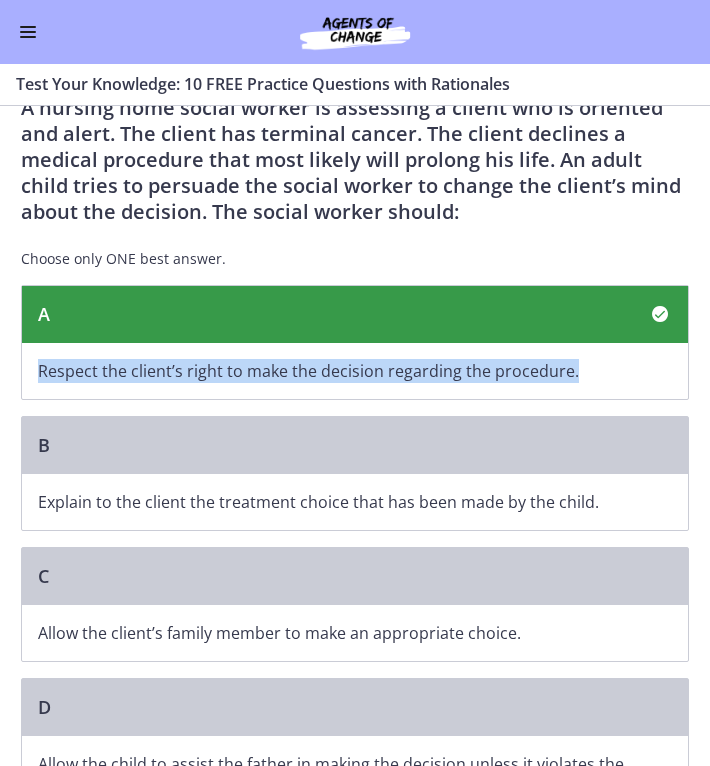drag, startPoint x: 594, startPoint y: 370, endPoint x: 30, endPoint y: 380, distance: 564.0886 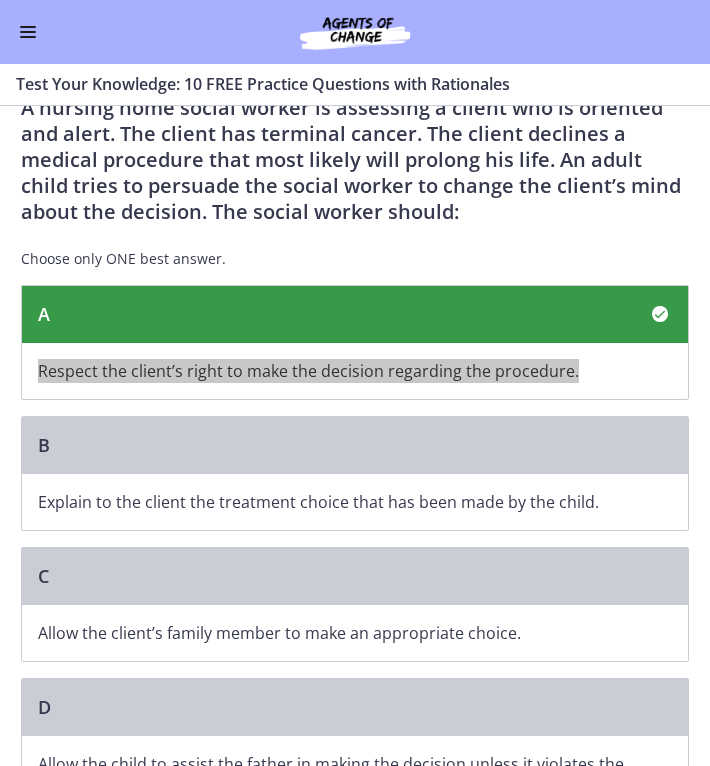 scroll, scrollTop: 390, scrollLeft: 0, axis: vertical 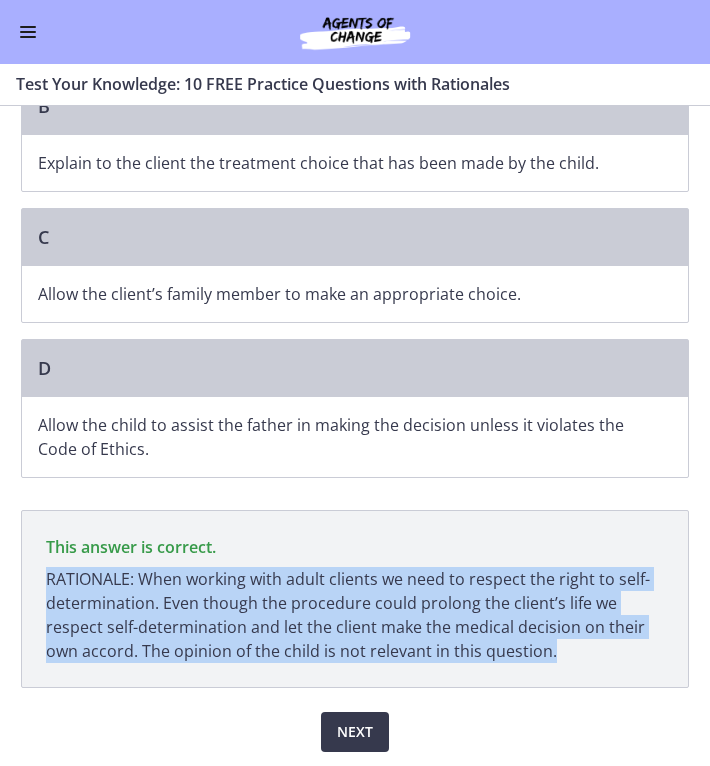 drag, startPoint x: 545, startPoint y: 651, endPoint x: 43, endPoint y: 571, distance: 508.33453 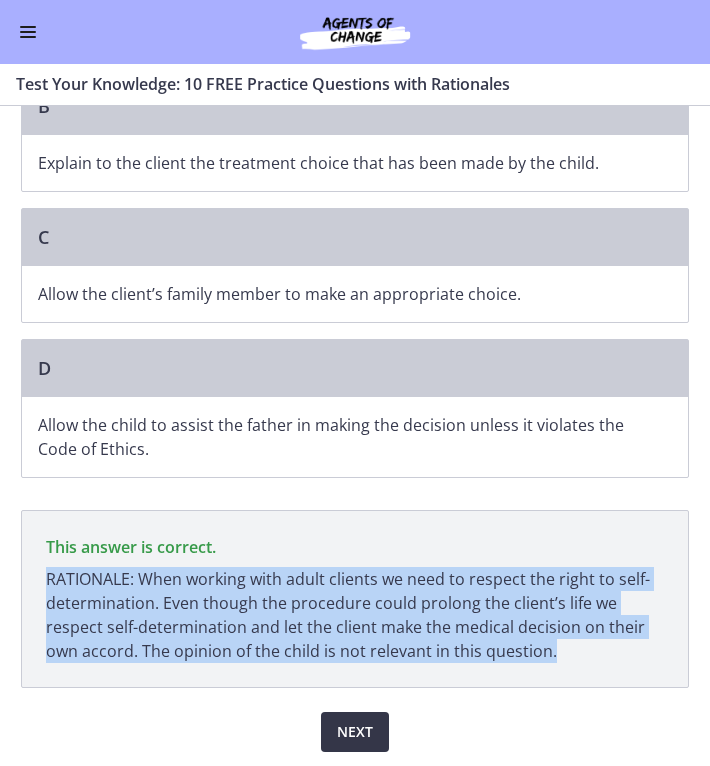 click on "Next" at bounding box center (355, 732) 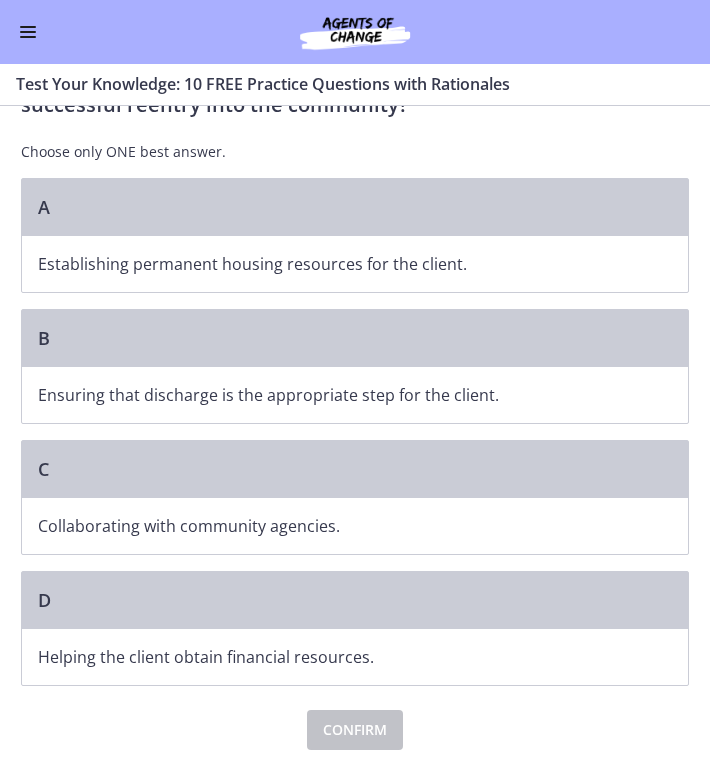 scroll, scrollTop: 0, scrollLeft: 0, axis: both 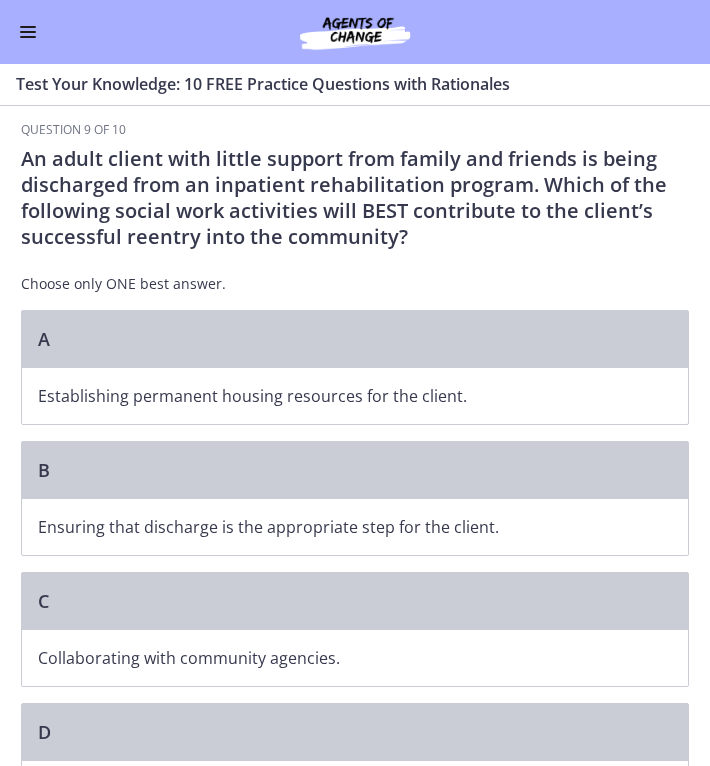 drag, startPoint x: 22, startPoint y: 156, endPoint x: 440, endPoint y: 226, distance: 423.8207 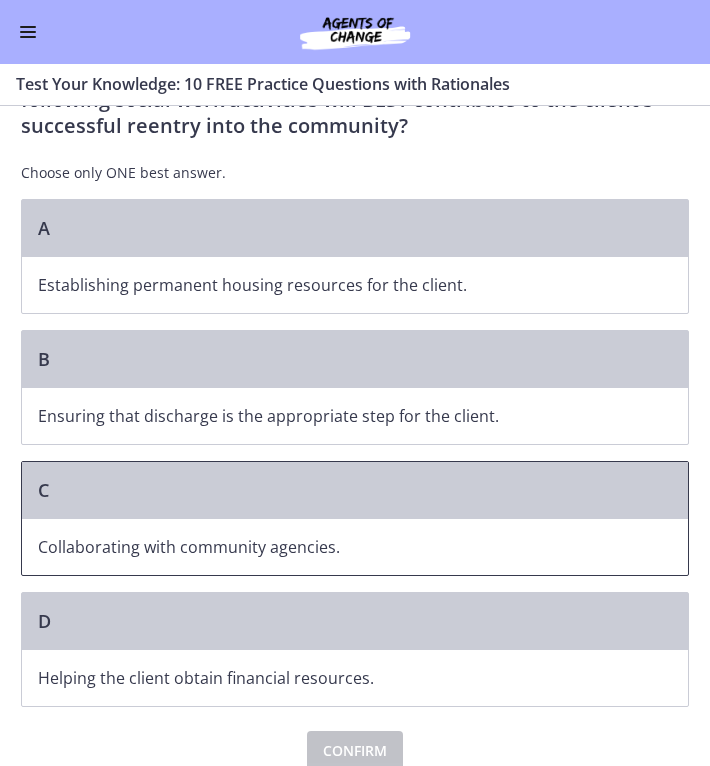 scroll, scrollTop: 113, scrollLeft: 0, axis: vertical 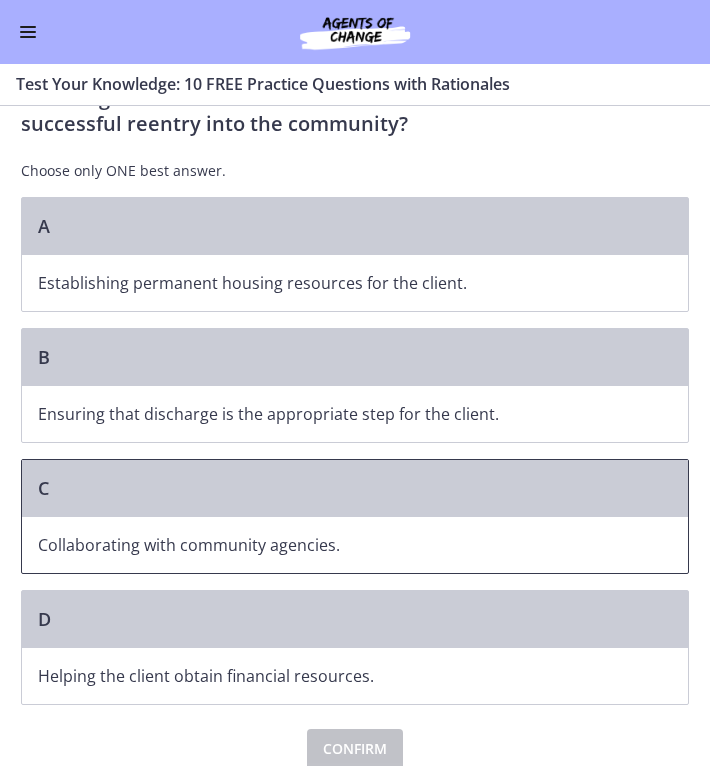 click on "Collaborating with community agencies." at bounding box center [335, 545] 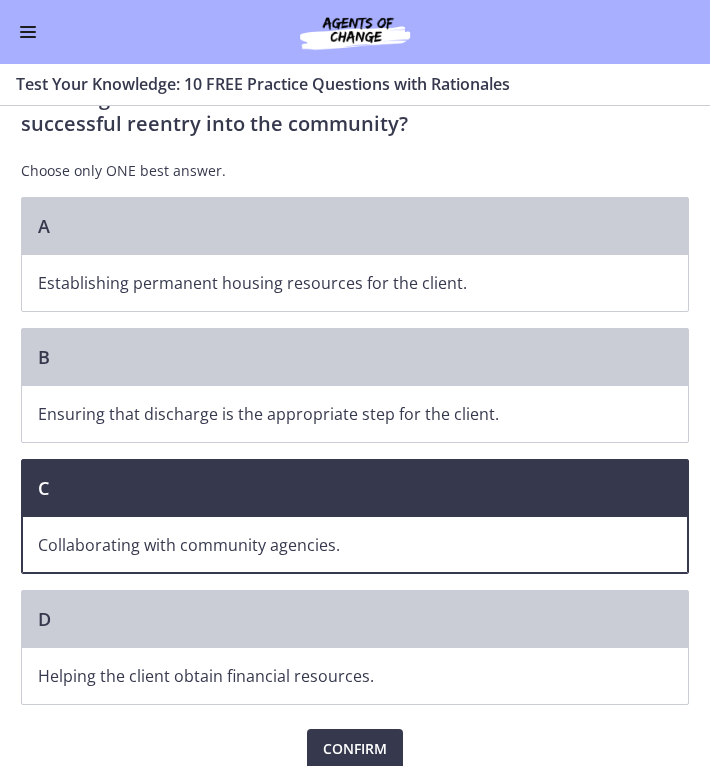 scroll, scrollTop: 130, scrollLeft: 0, axis: vertical 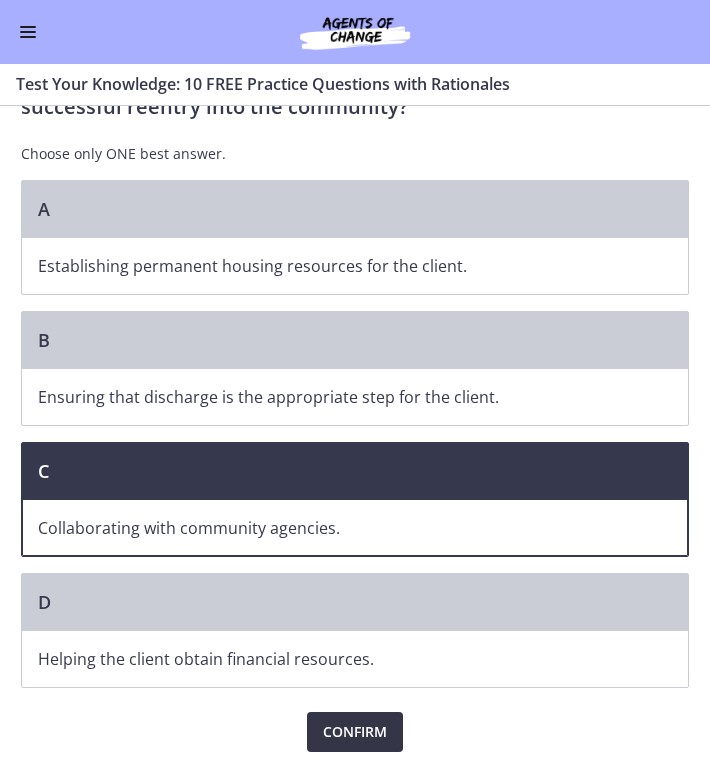 click on "Confirm" at bounding box center (355, 732) 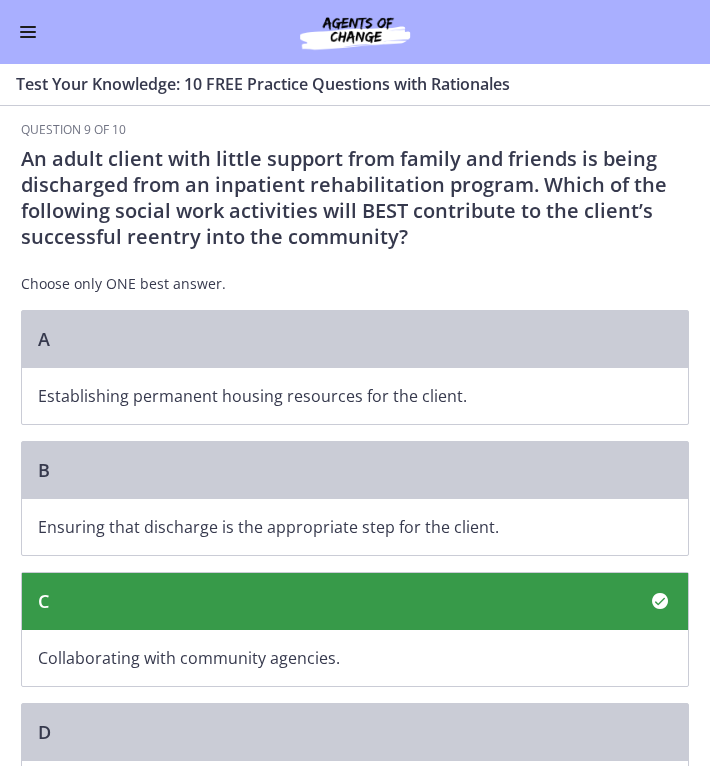 scroll, scrollTop: 364, scrollLeft: 0, axis: vertical 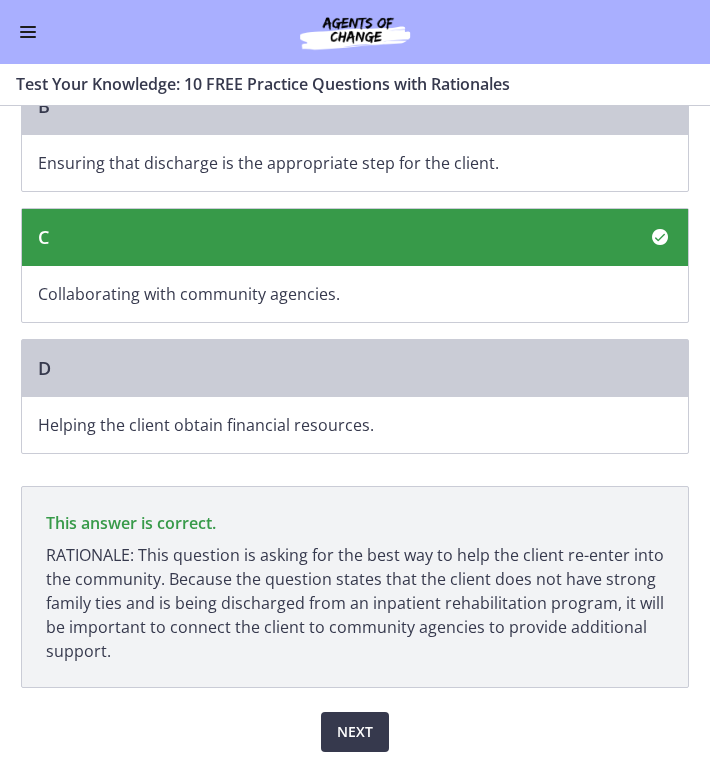 drag, startPoint x: 339, startPoint y: 285, endPoint x: 25, endPoint y: 300, distance: 314.35806 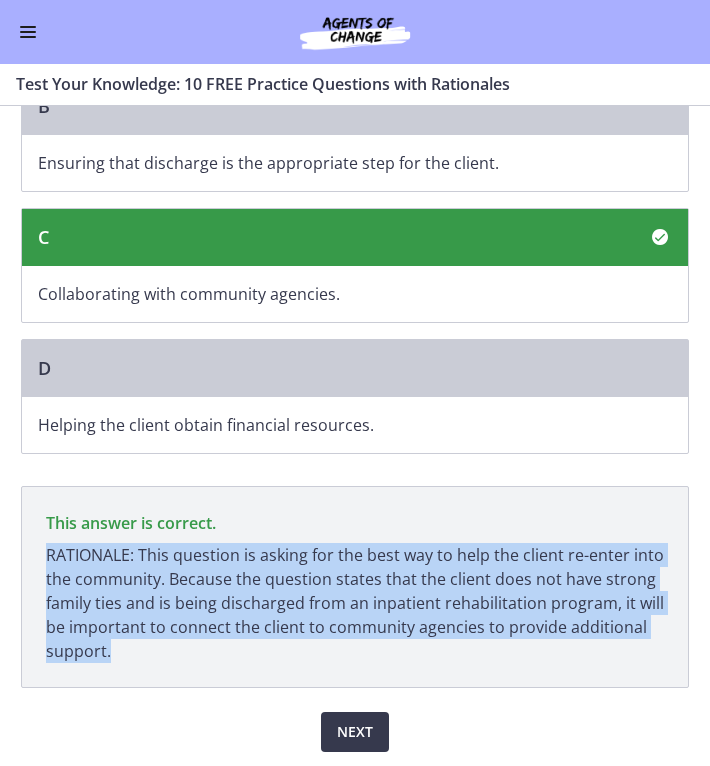 drag, startPoint x: 151, startPoint y: 650, endPoint x: 35, endPoint y: 553, distance: 151.21178 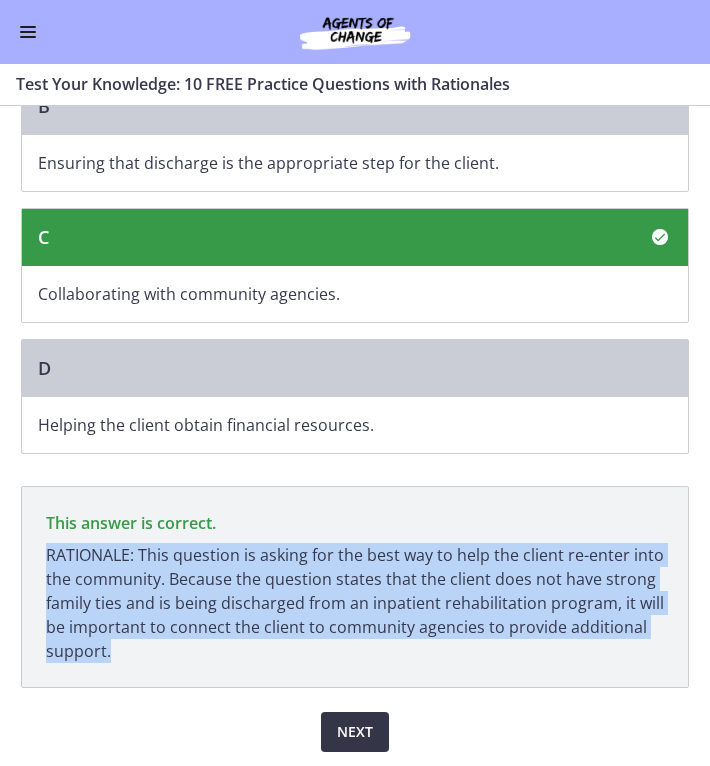 click on "Next" at bounding box center (355, 732) 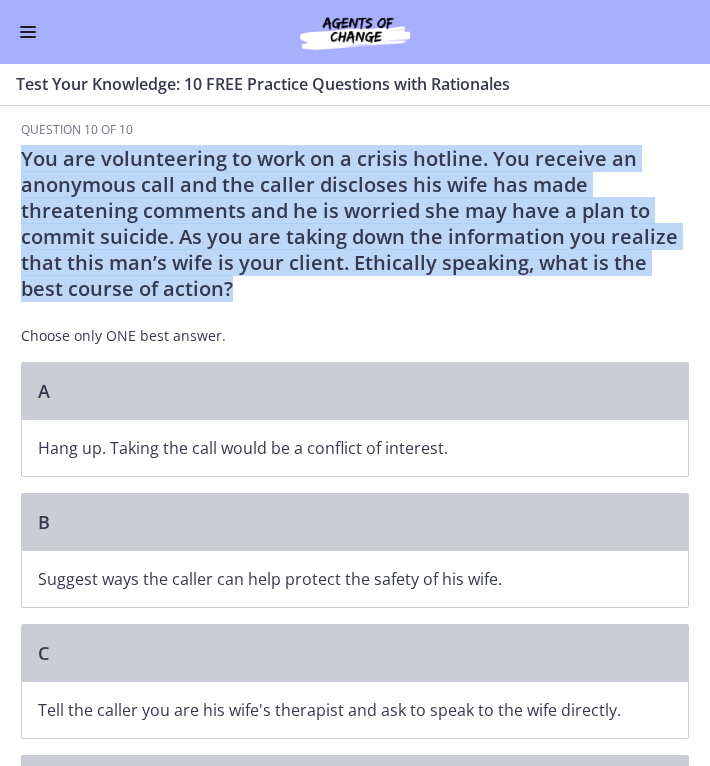 drag, startPoint x: 232, startPoint y: 294, endPoint x: 13, endPoint y: 165, distance: 254.16924 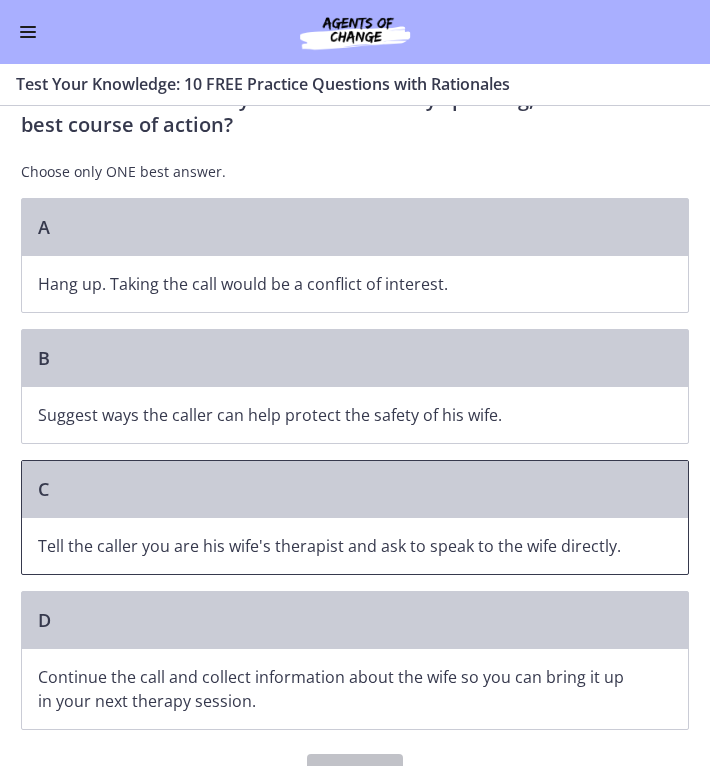 scroll, scrollTop: 165, scrollLeft: 0, axis: vertical 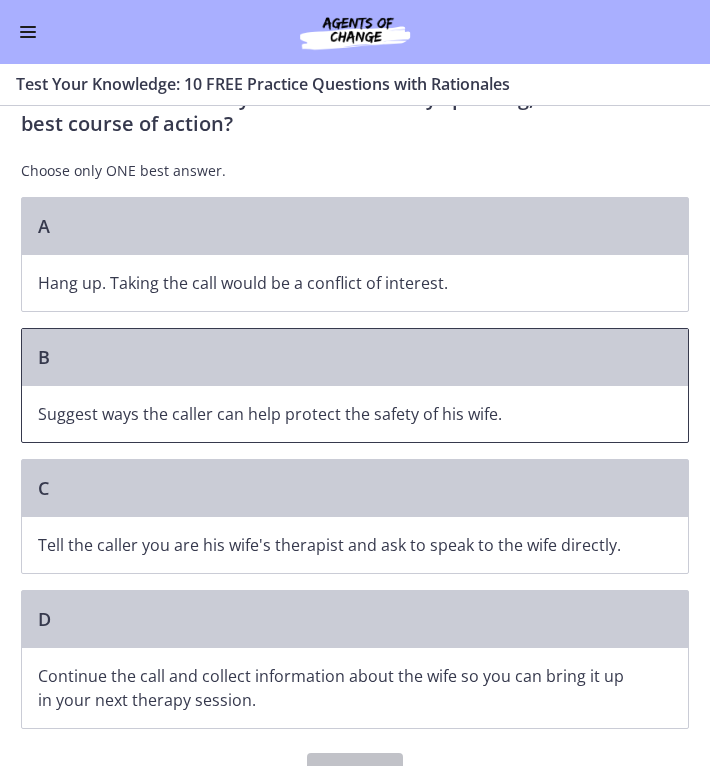 click on "Suggest ways the caller can help protect the safety of his wife." at bounding box center (335, 414) 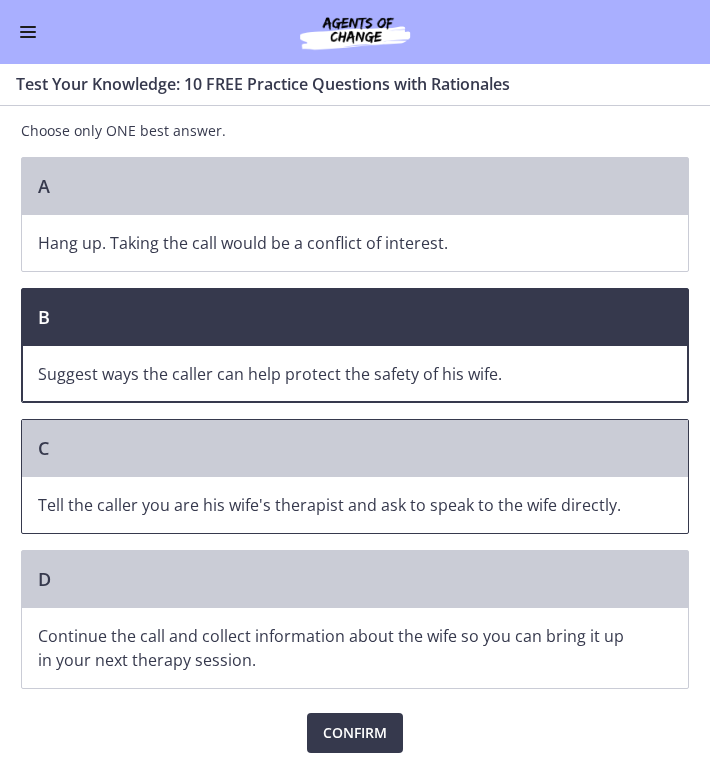 scroll, scrollTop: 206, scrollLeft: 0, axis: vertical 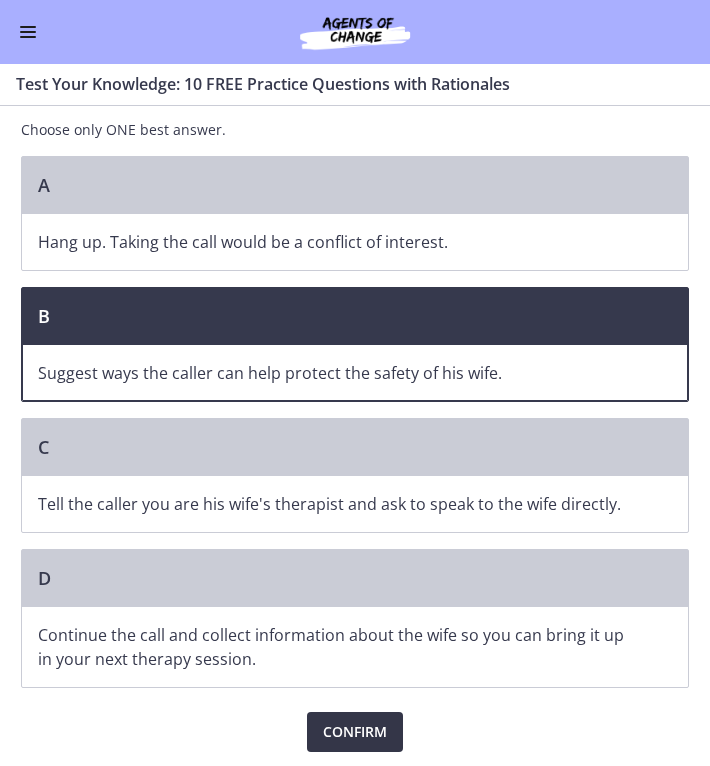 click on "Confirm" at bounding box center (355, 732) 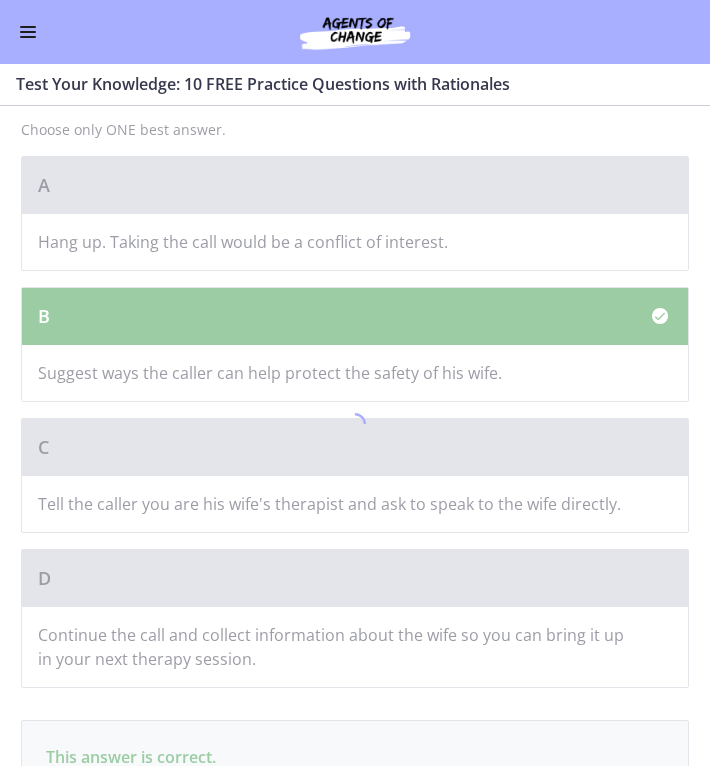 scroll, scrollTop: 392, scrollLeft: 0, axis: vertical 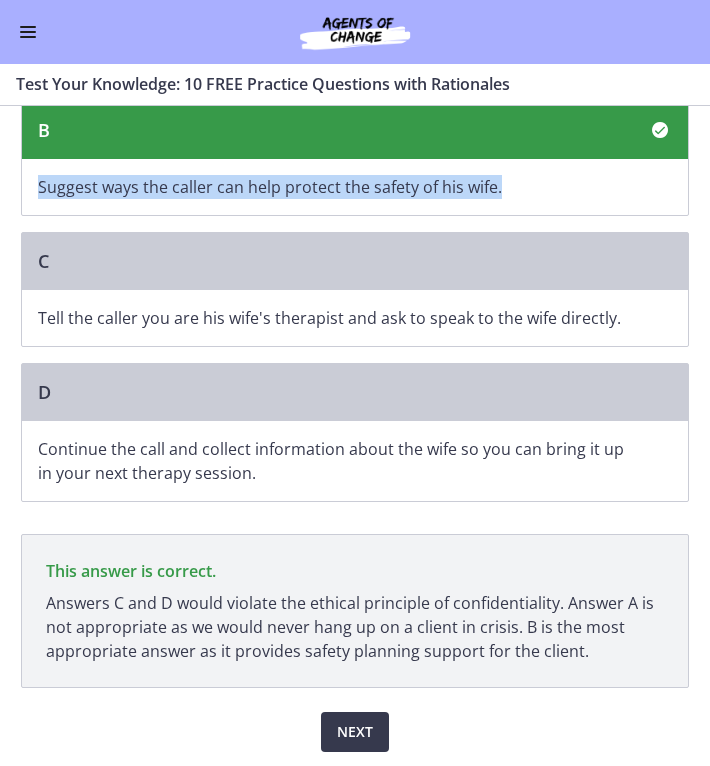 drag, startPoint x: 496, startPoint y: 181, endPoint x: 32, endPoint y: 183, distance: 464.0043 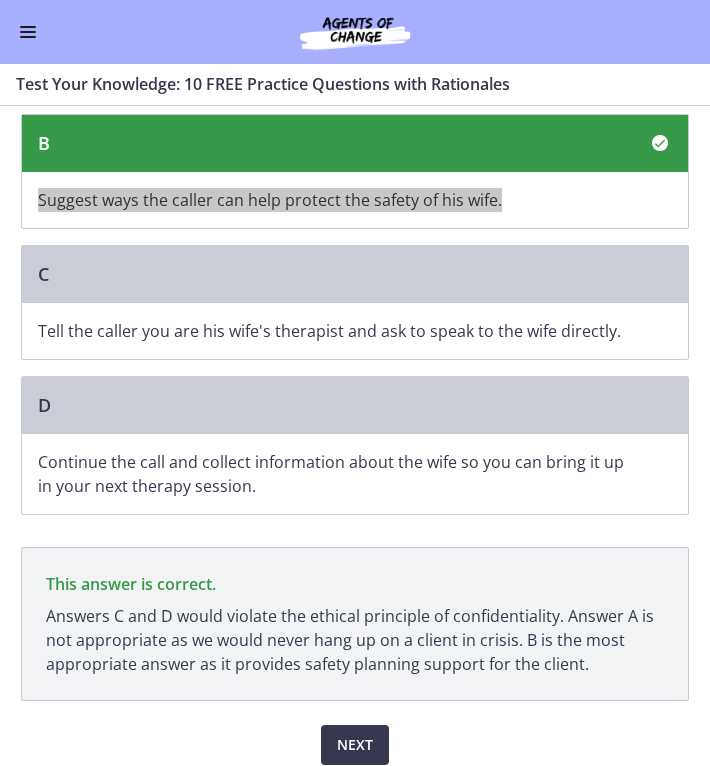 scroll, scrollTop: 392, scrollLeft: 0, axis: vertical 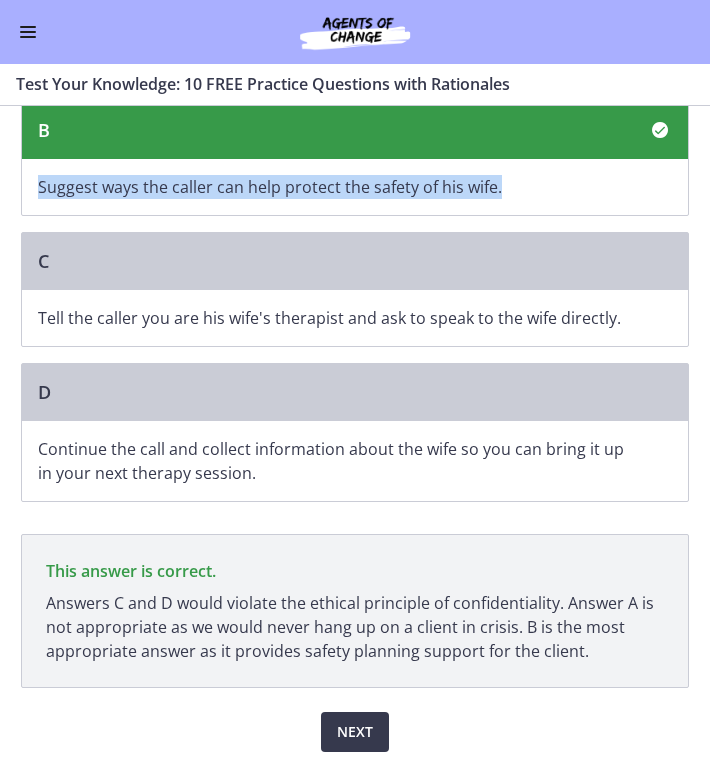 drag, startPoint x: 580, startPoint y: 646, endPoint x: 37, endPoint y: 603, distance: 544.6999 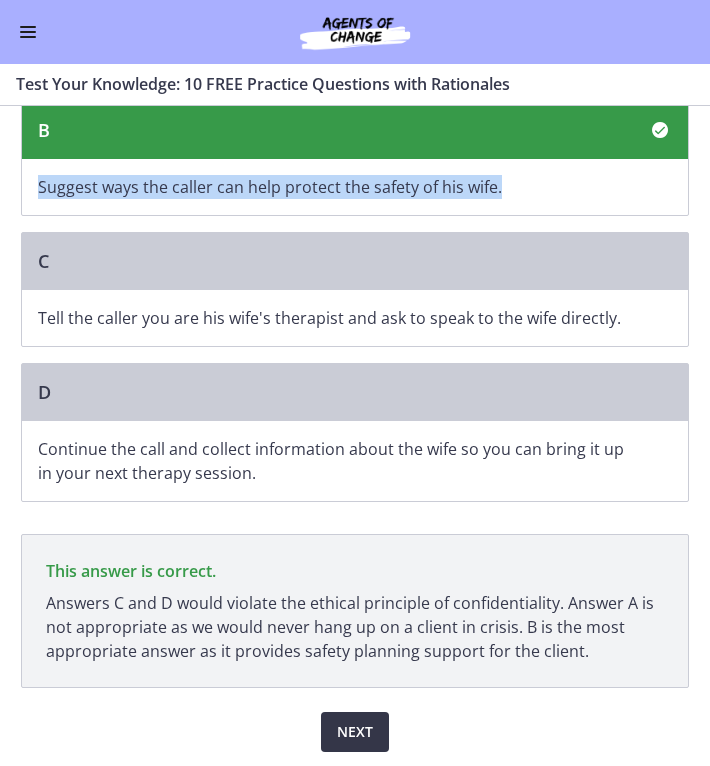 click on "Next" at bounding box center (355, 732) 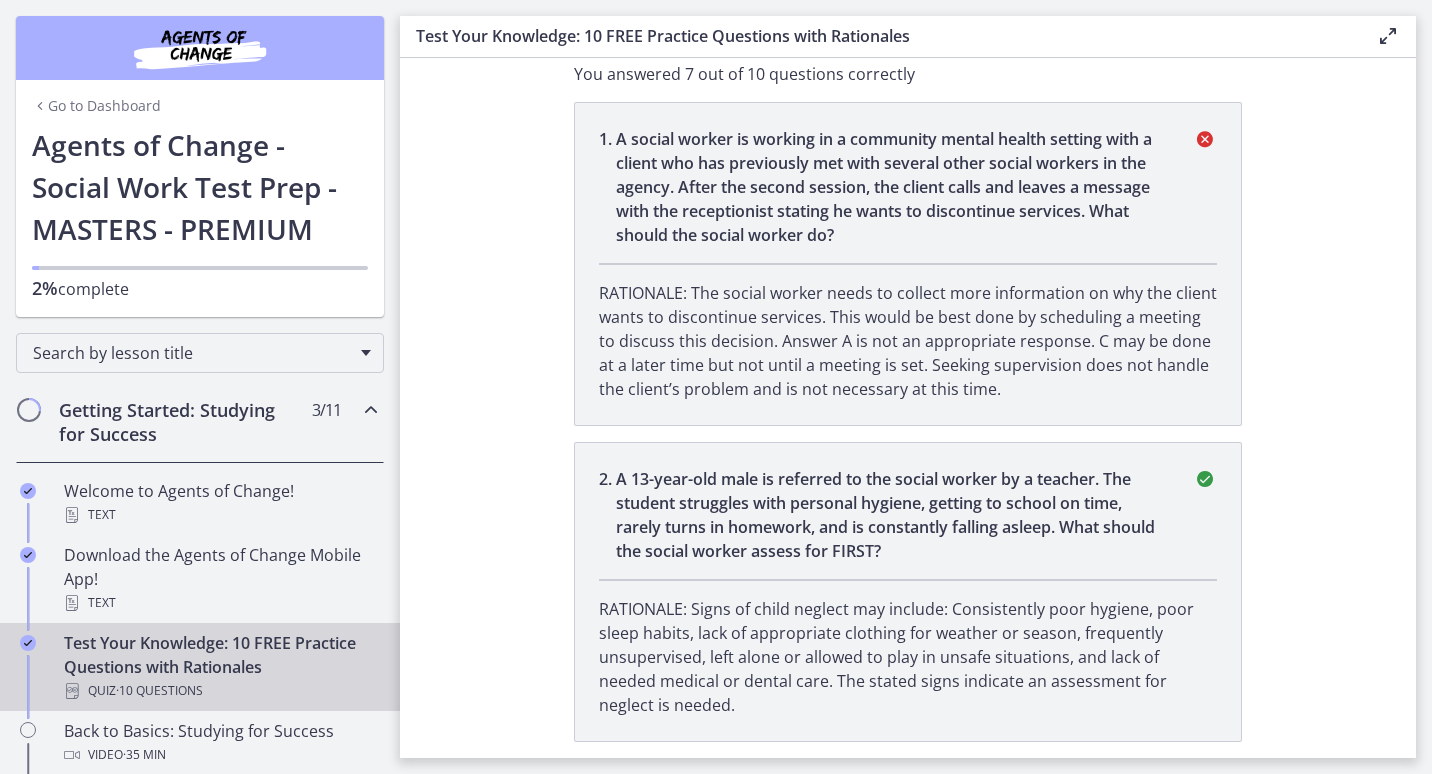 scroll, scrollTop: 0, scrollLeft: 0, axis: both 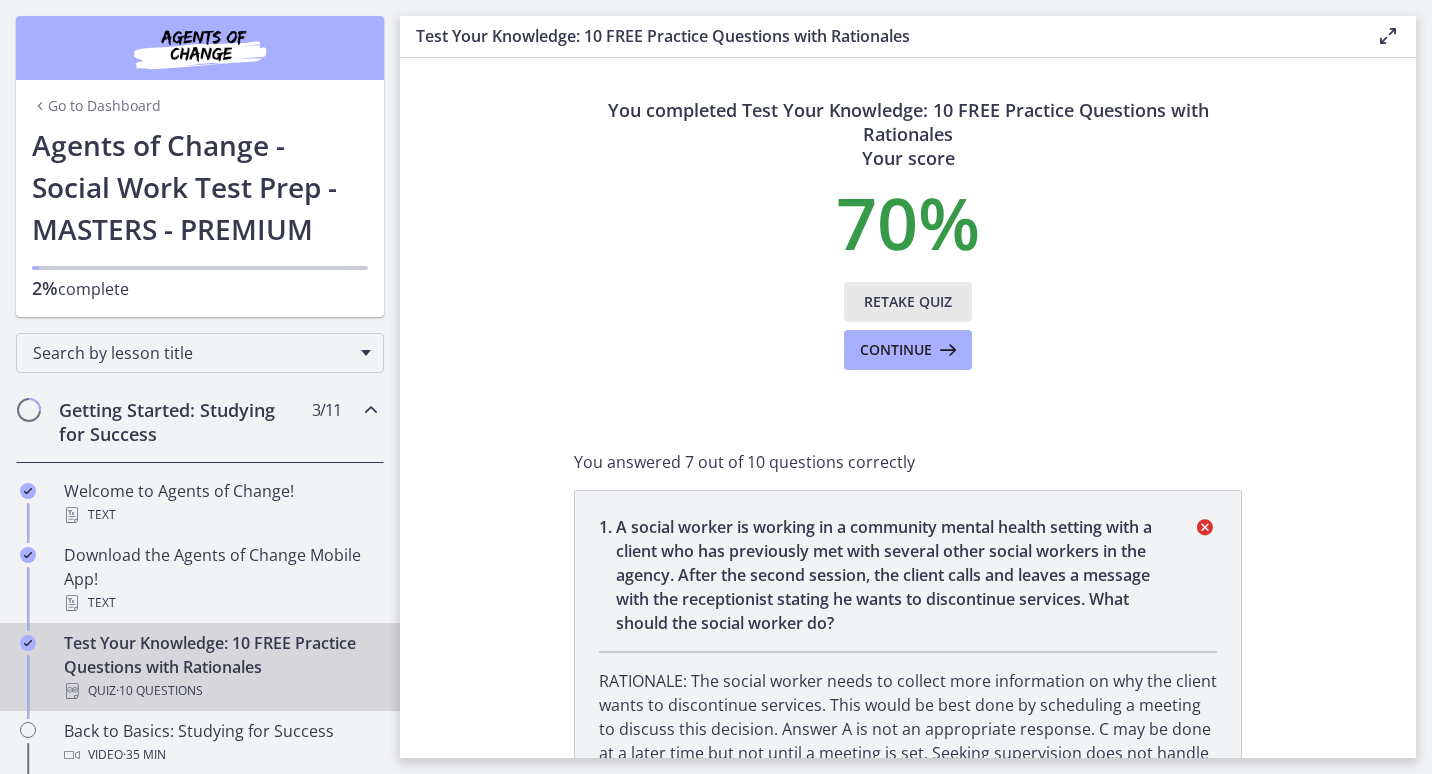 click on "Retake Quiz" at bounding box center (908, 302) 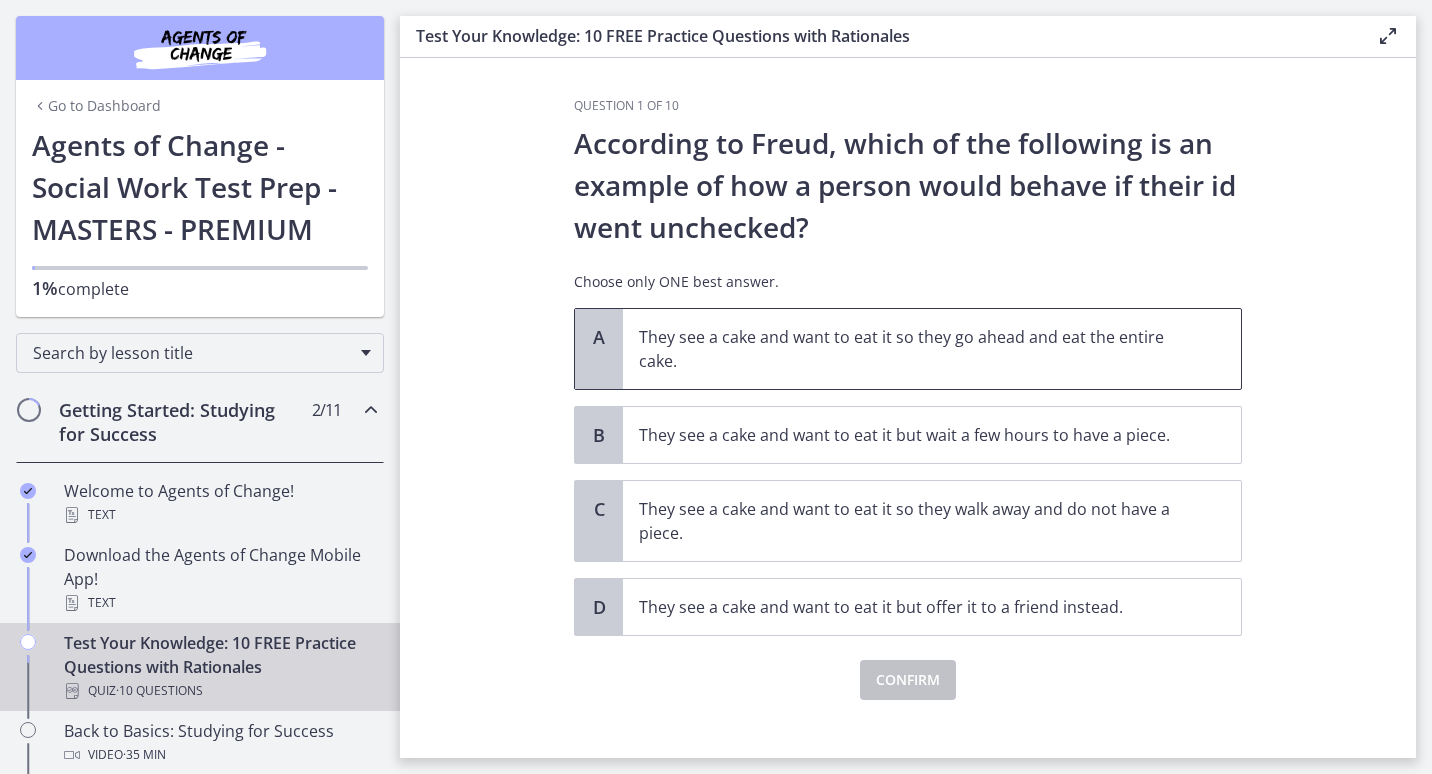 click on "They see a cake and want to eat it so they go ahead and eat the entire cake." at bounding box center [912, 349] 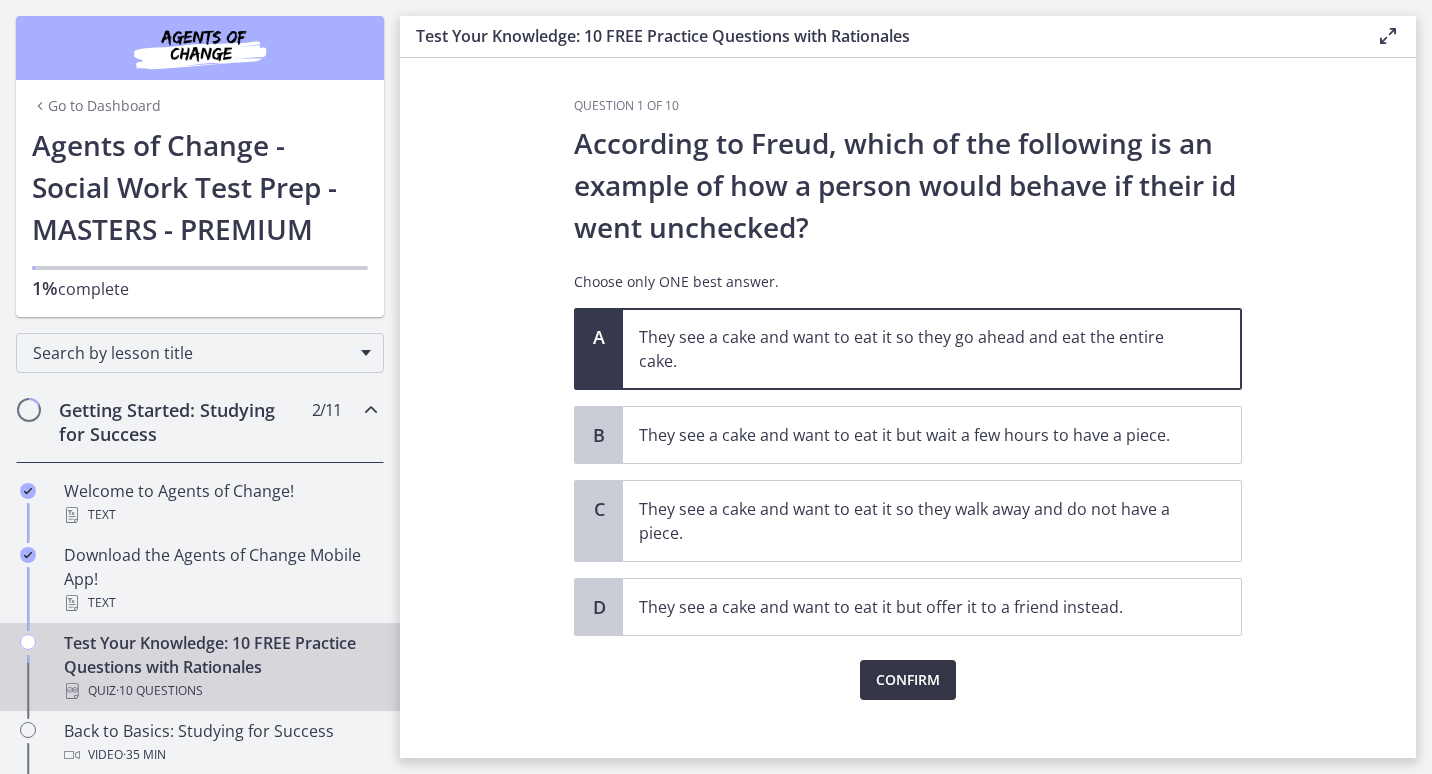 click on "Confirm" at bounding box center (908, 680) 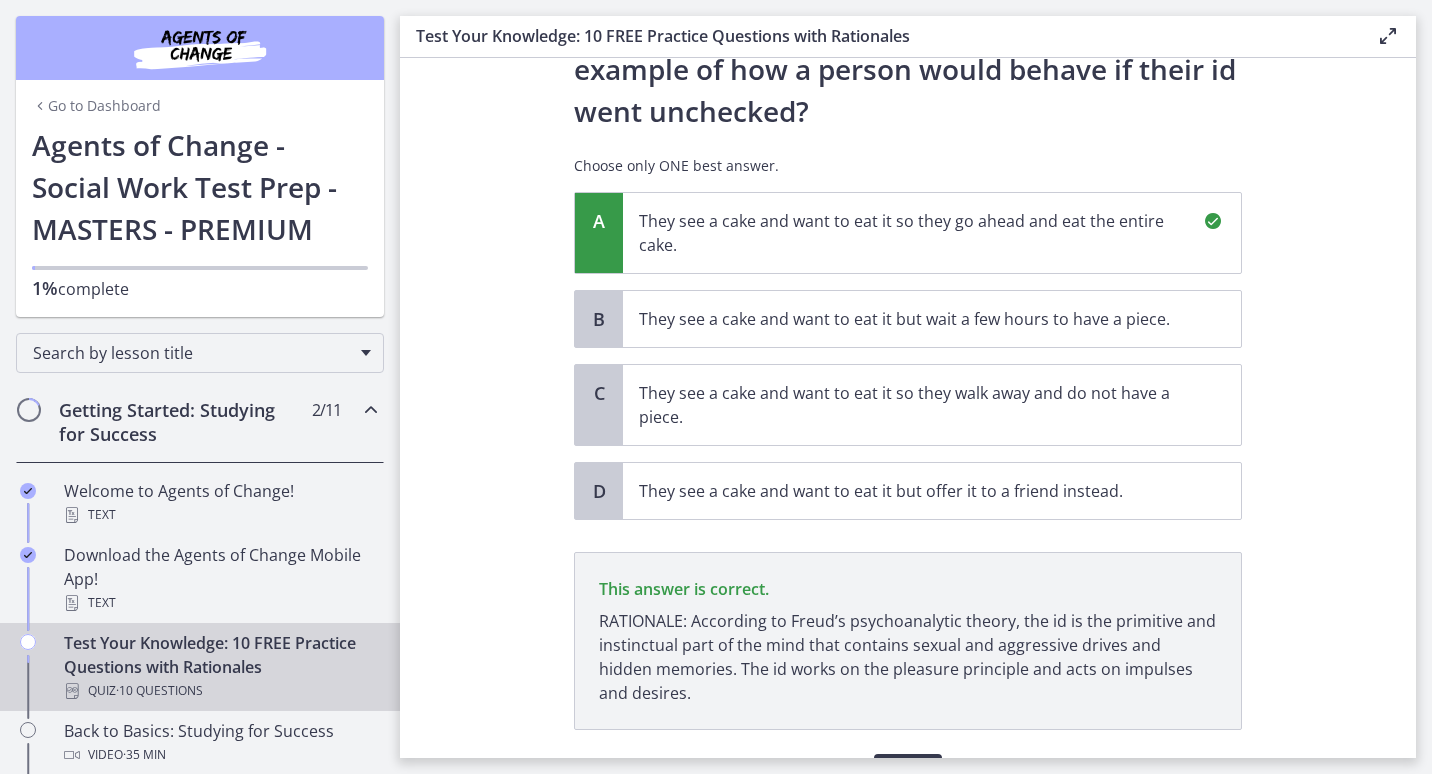 scroll, scrollTop: 232, scrollLeft: 0, axis: vertical 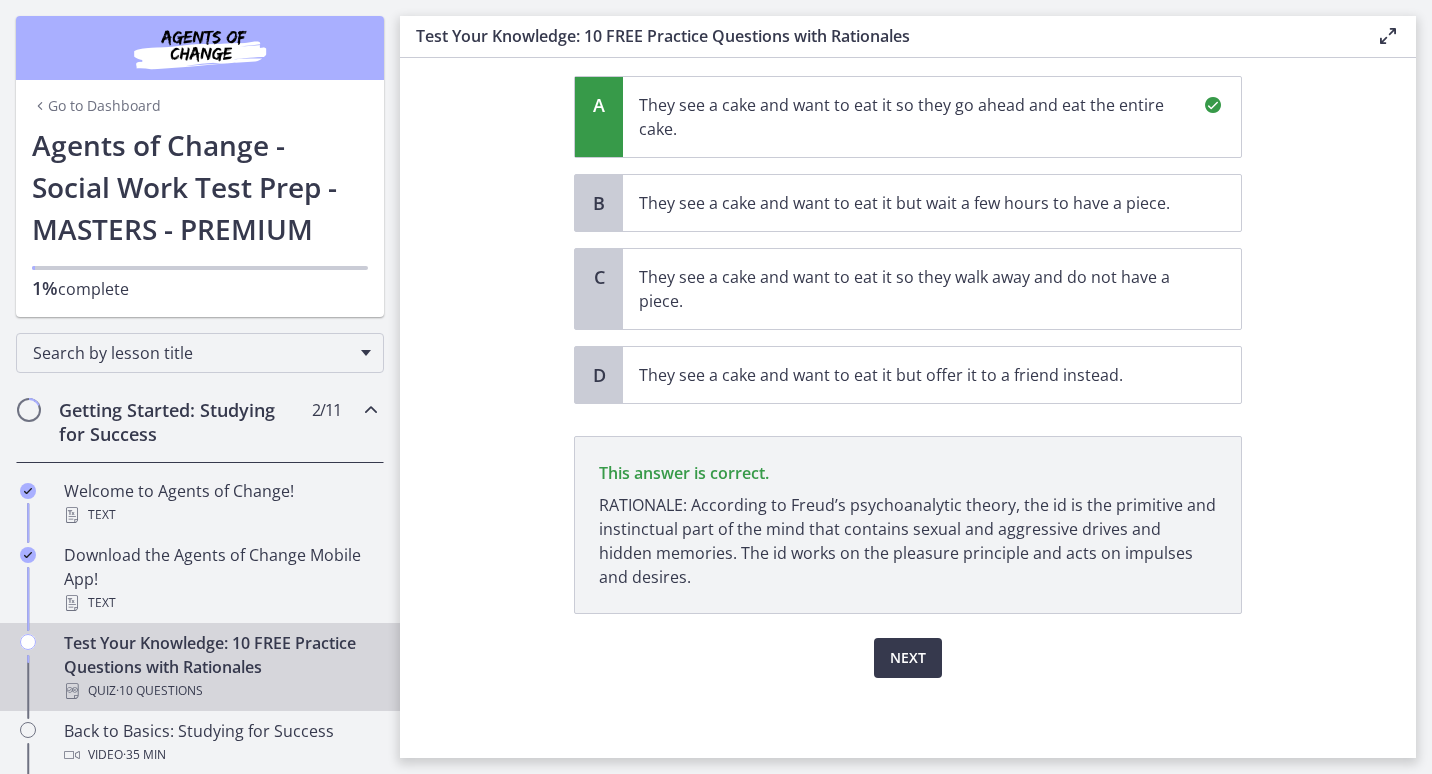 click on "Question   1   of   10
According to Freud, which of the following is an example of how a person would behave if their id went unchecked?
Choose only ONE best answer.
A
They see a cake and want to eat it so they go ahead and eat the entire cake.
B
They see a cake and want to eat it but wait a few hours to have a piece.
C
They see a cake and want to eat it so they walk away and do not have a piece.
D
They see a cake and want to eat it but offer it to a friend instead.
This answer is correct." 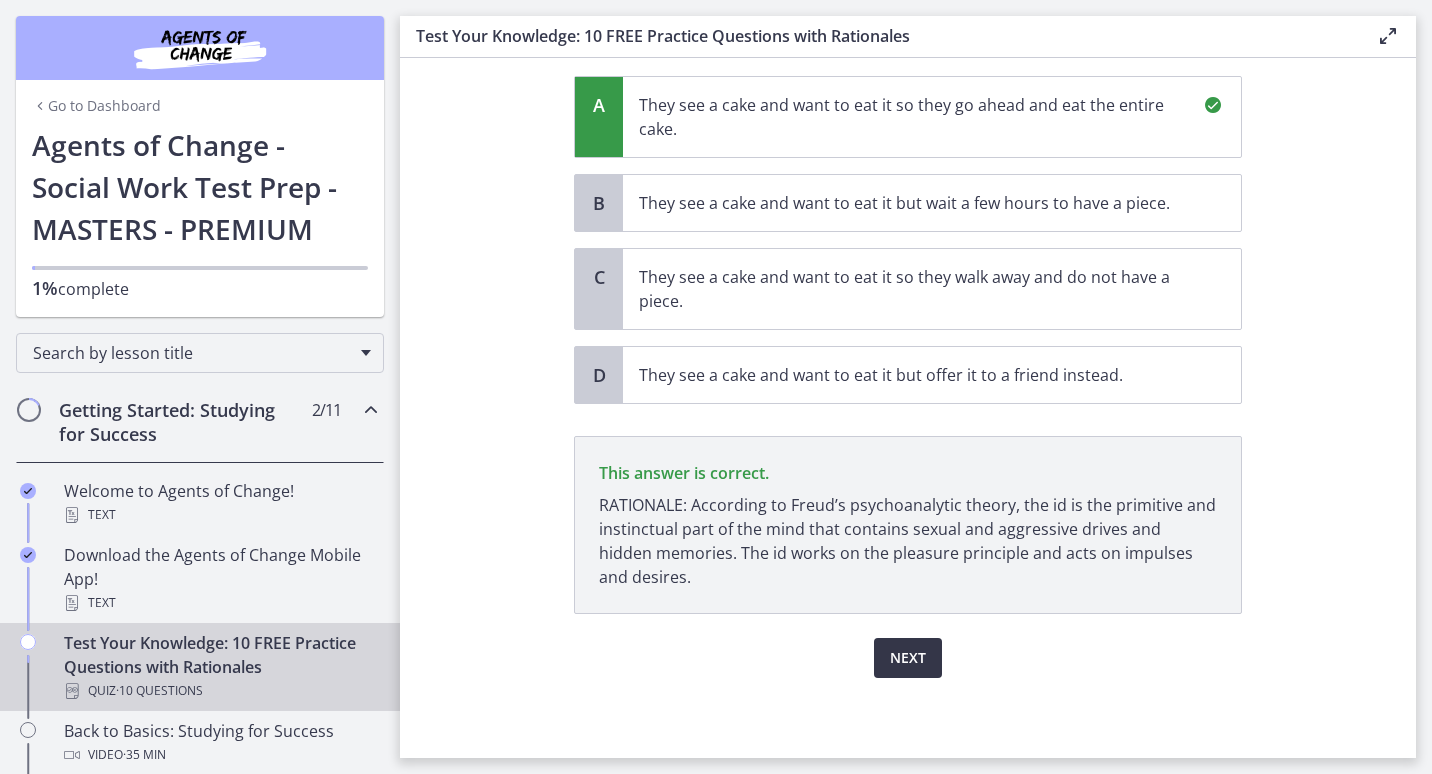 click on "Next" at bounding box center [908, 658] 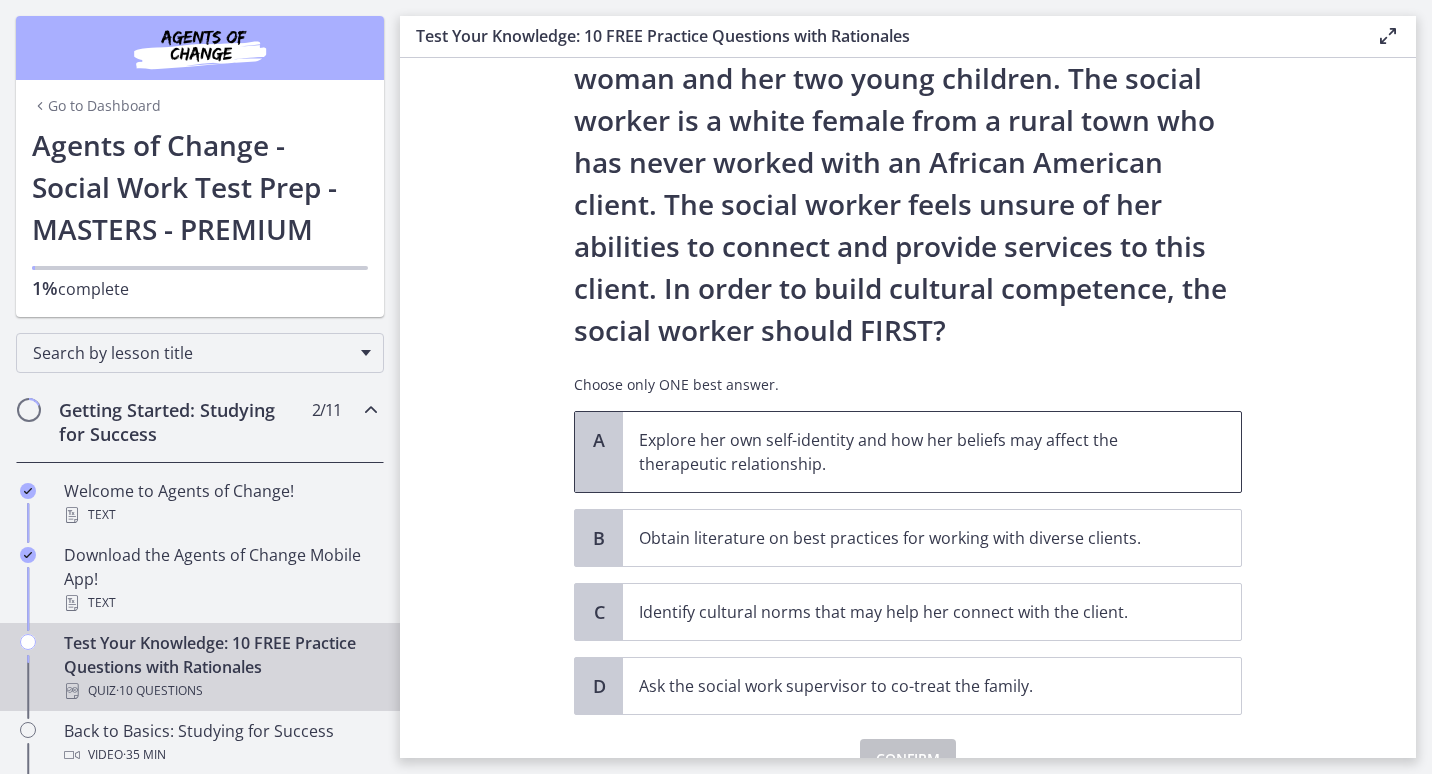 click on "Explore her own self-identity and how her beliefs may affect the therapeutic relationship." at bounding box center (912, 452) 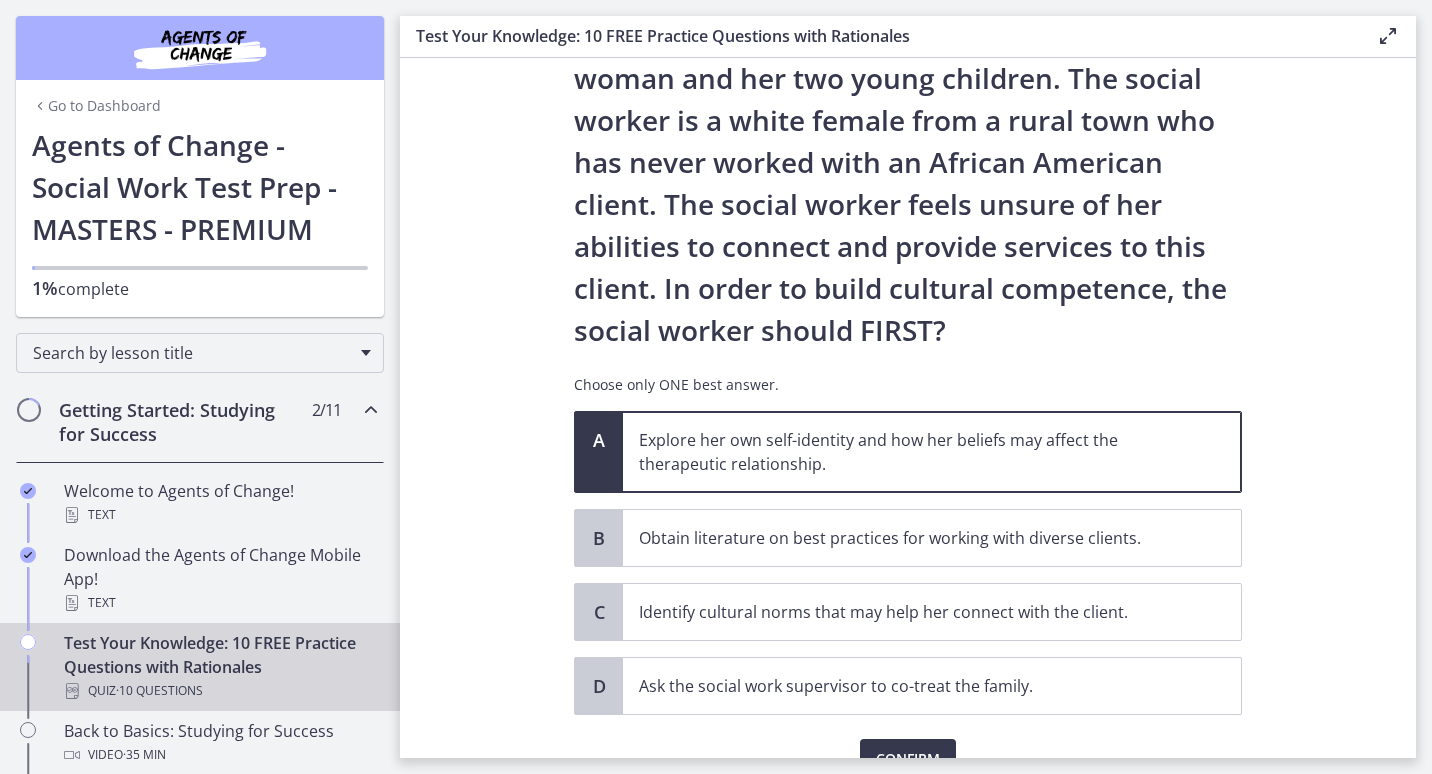 scroll, scrollTop: 250, scrollLeft: 0, axis: vertical 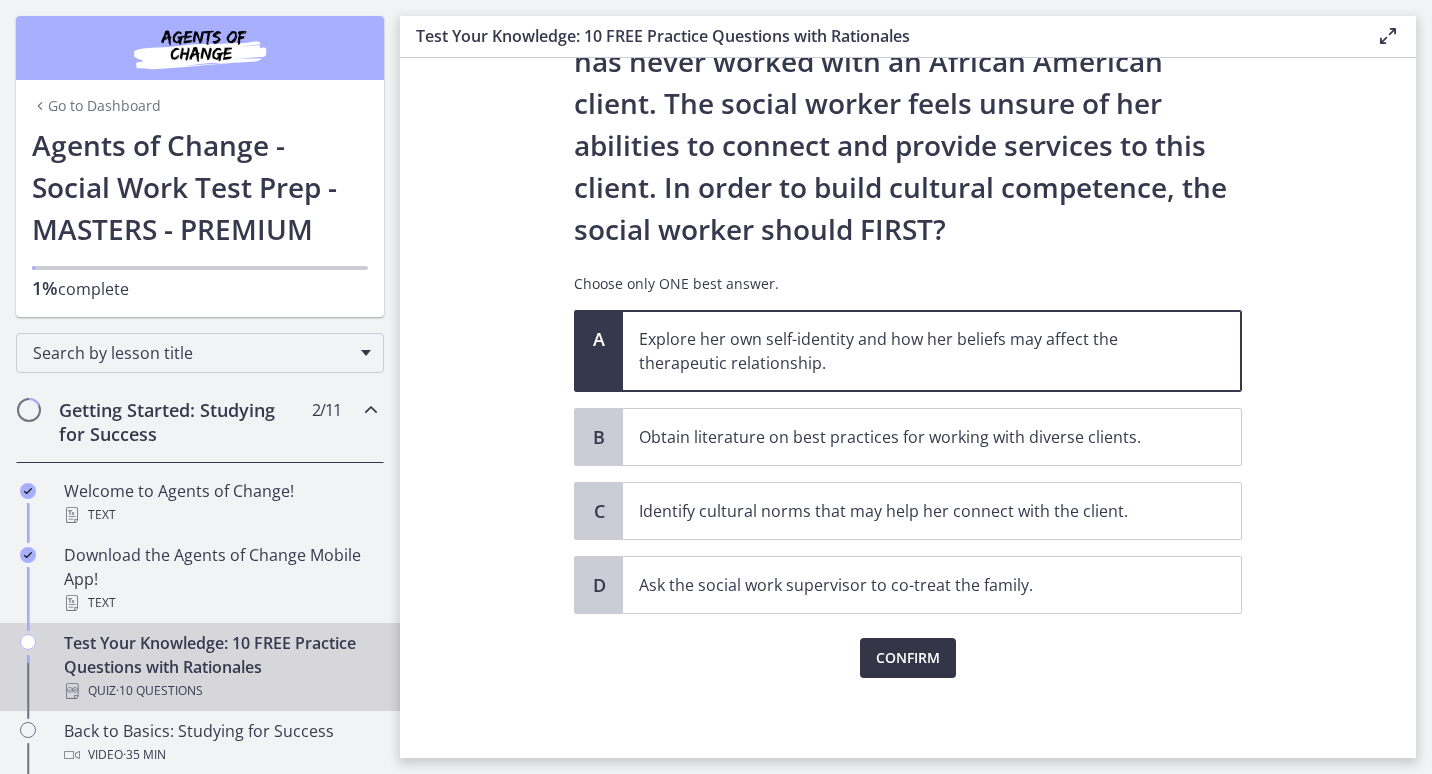 click on "Confirm" at bounding box center (908, 658) 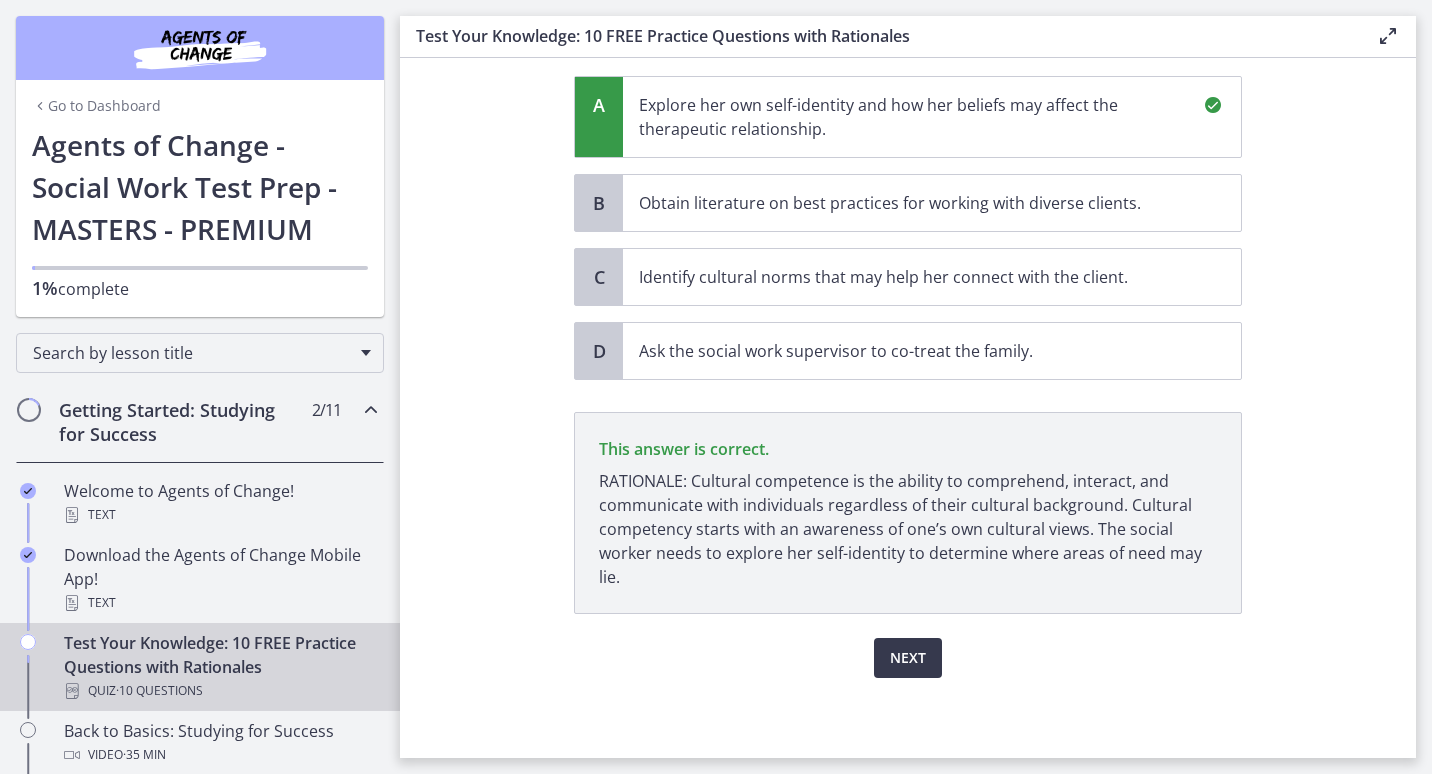 scroll, scrollTop: 484, scrollLeft: 0, axis: vertical 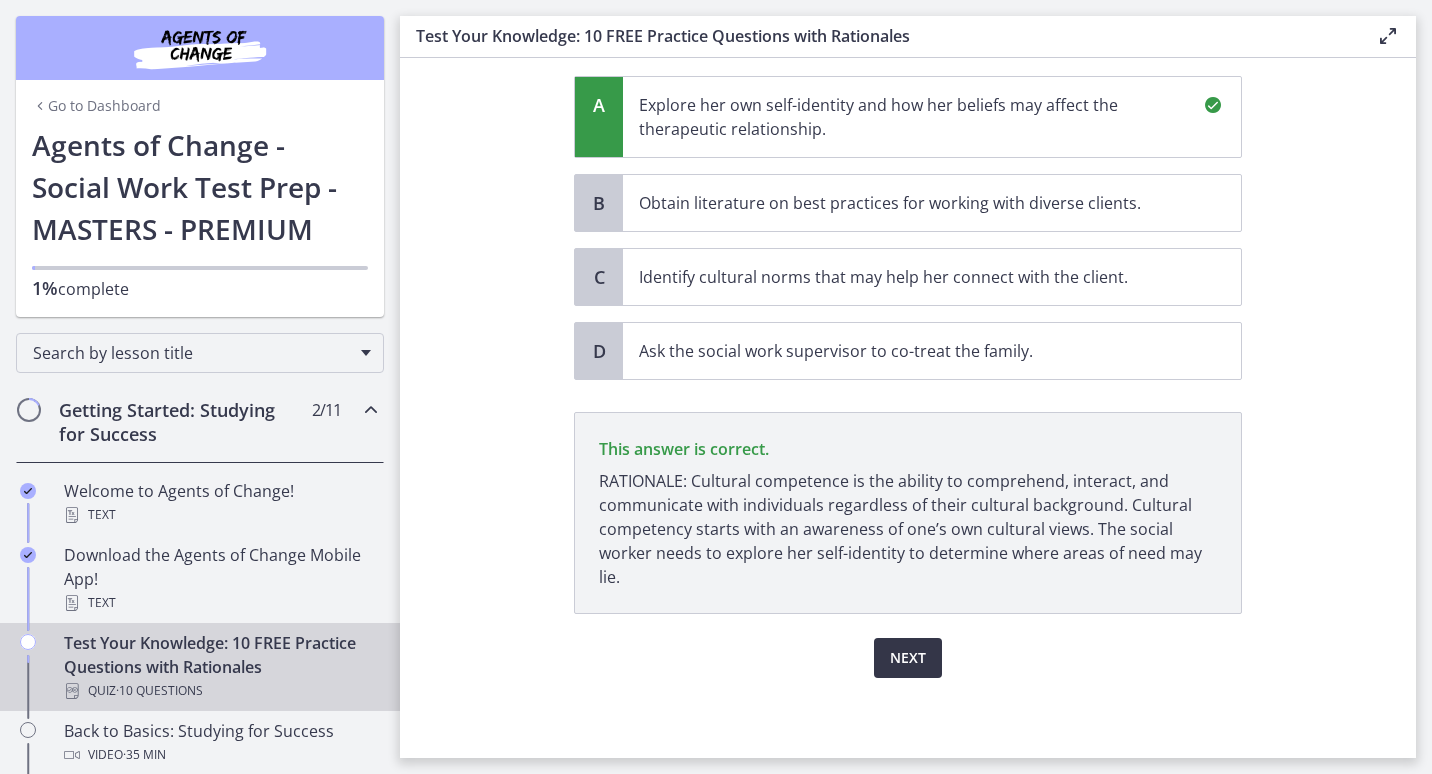 click on "Next" at bounding box center (908, 658) 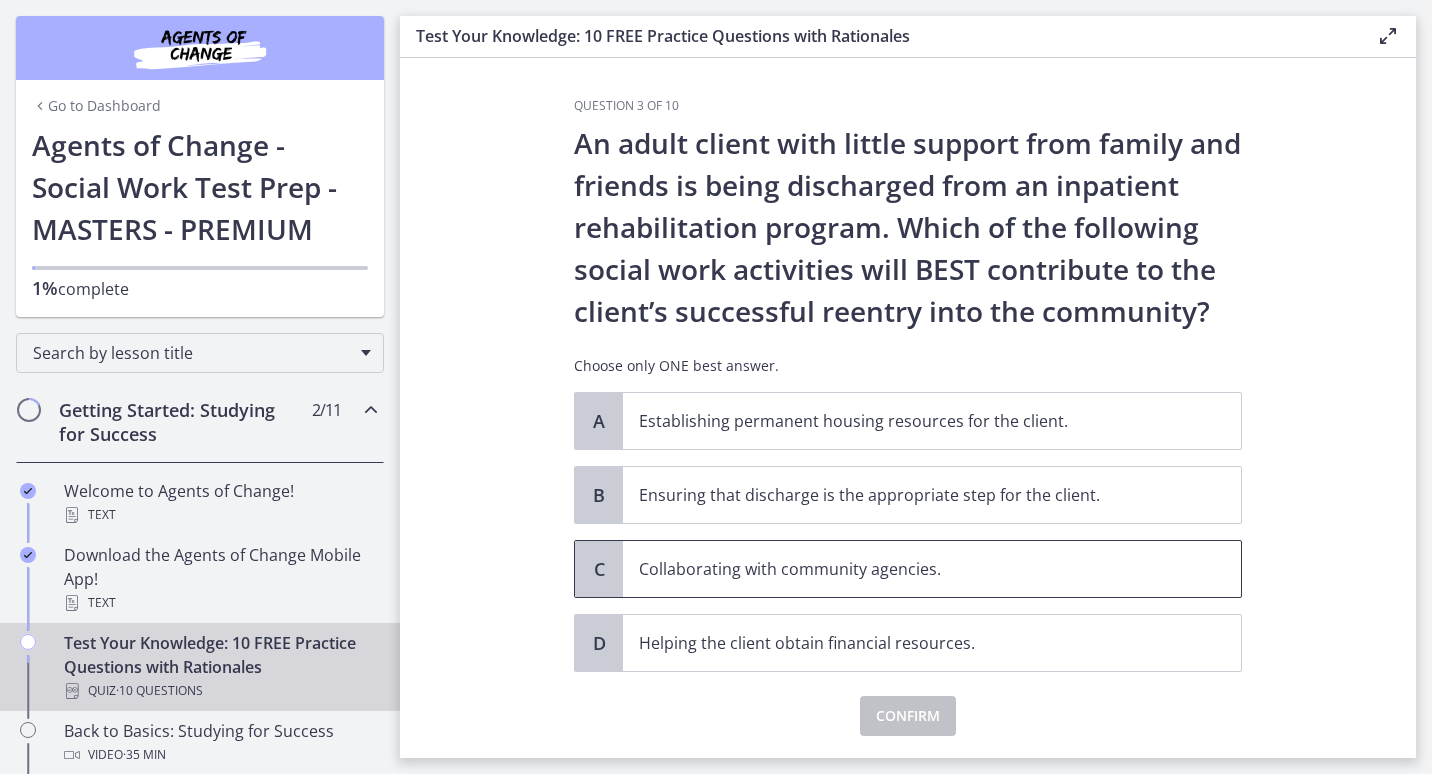 click on "Collaborating with community agencies." at bounding box center [912, 569] 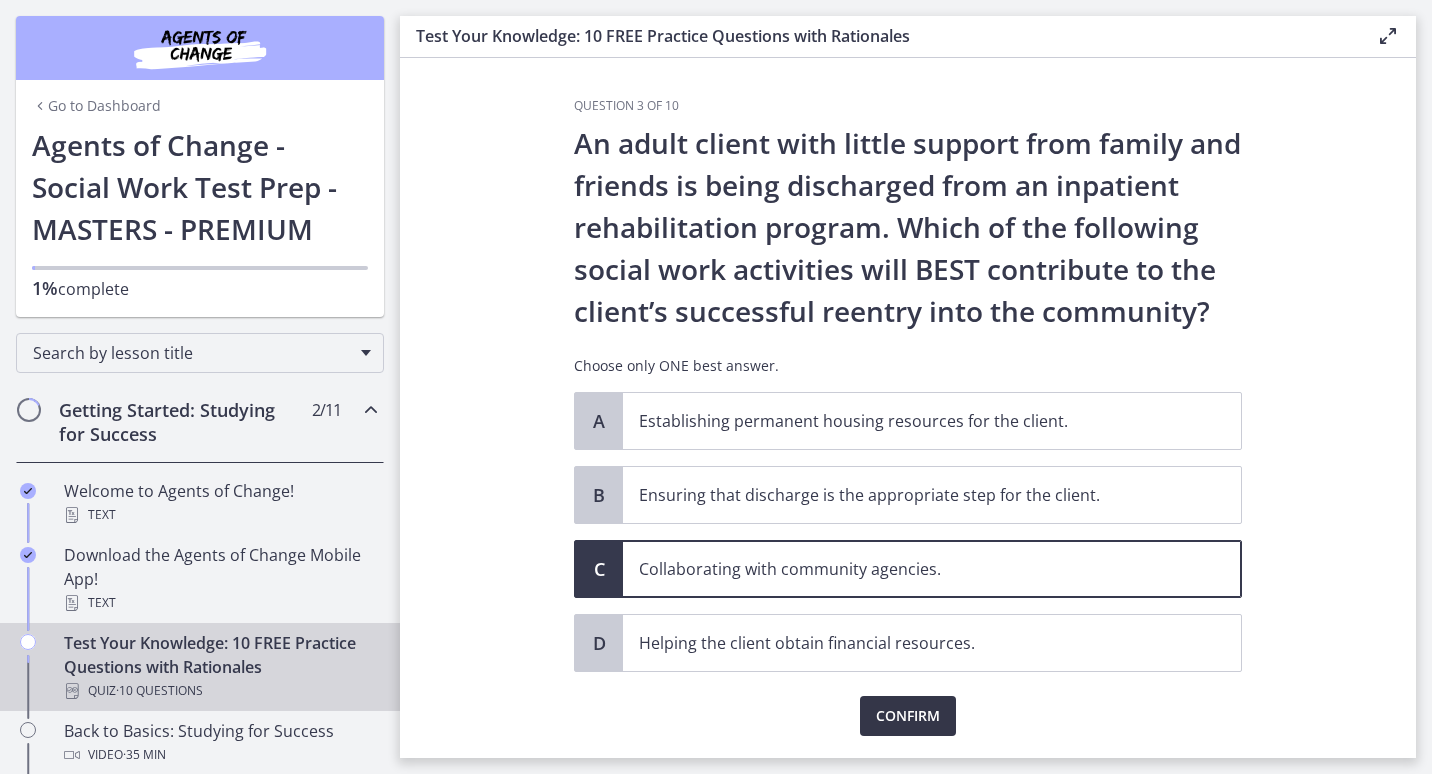 click on "Confirm" at bounding box center [908, 716] 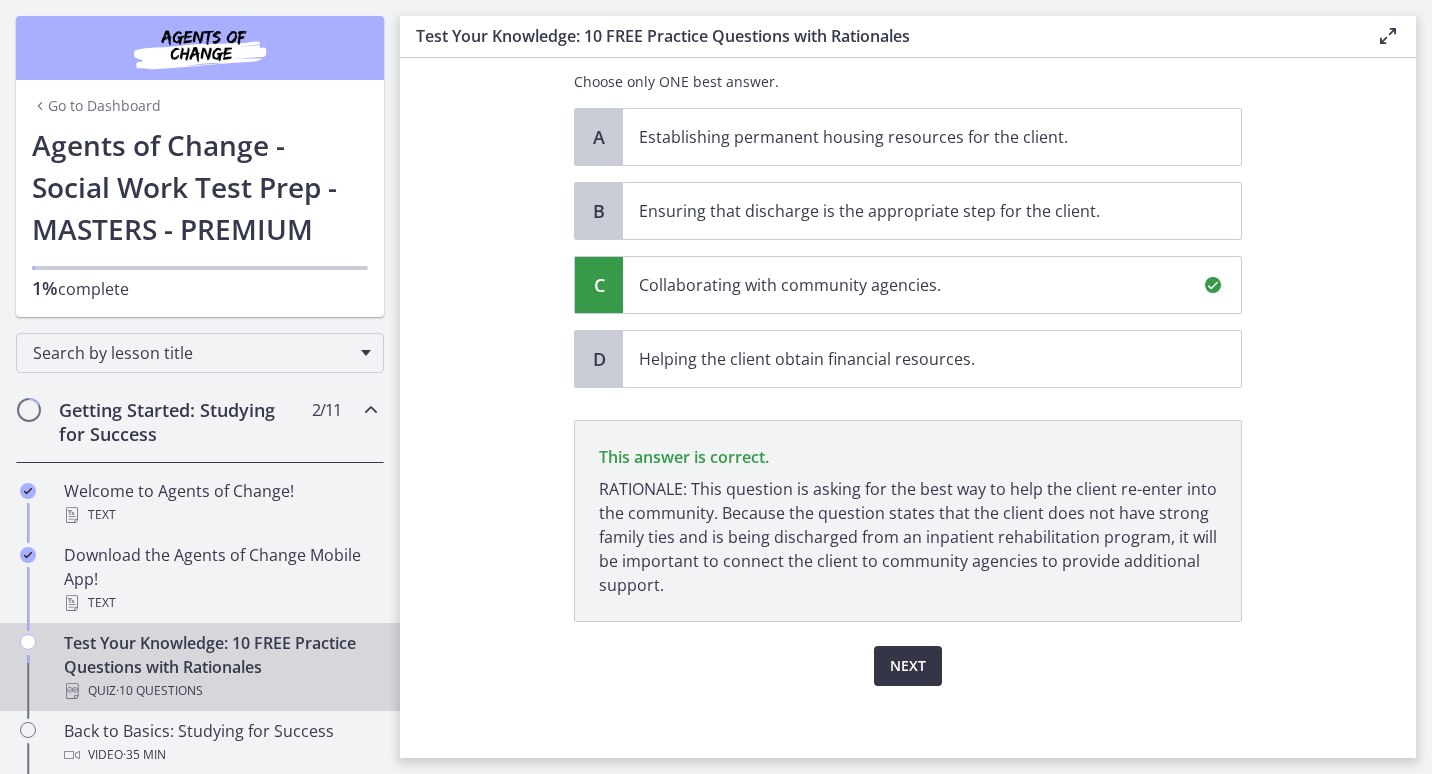 scroll, scrollTop: 292, scrollLeft: 0, axis: vertical 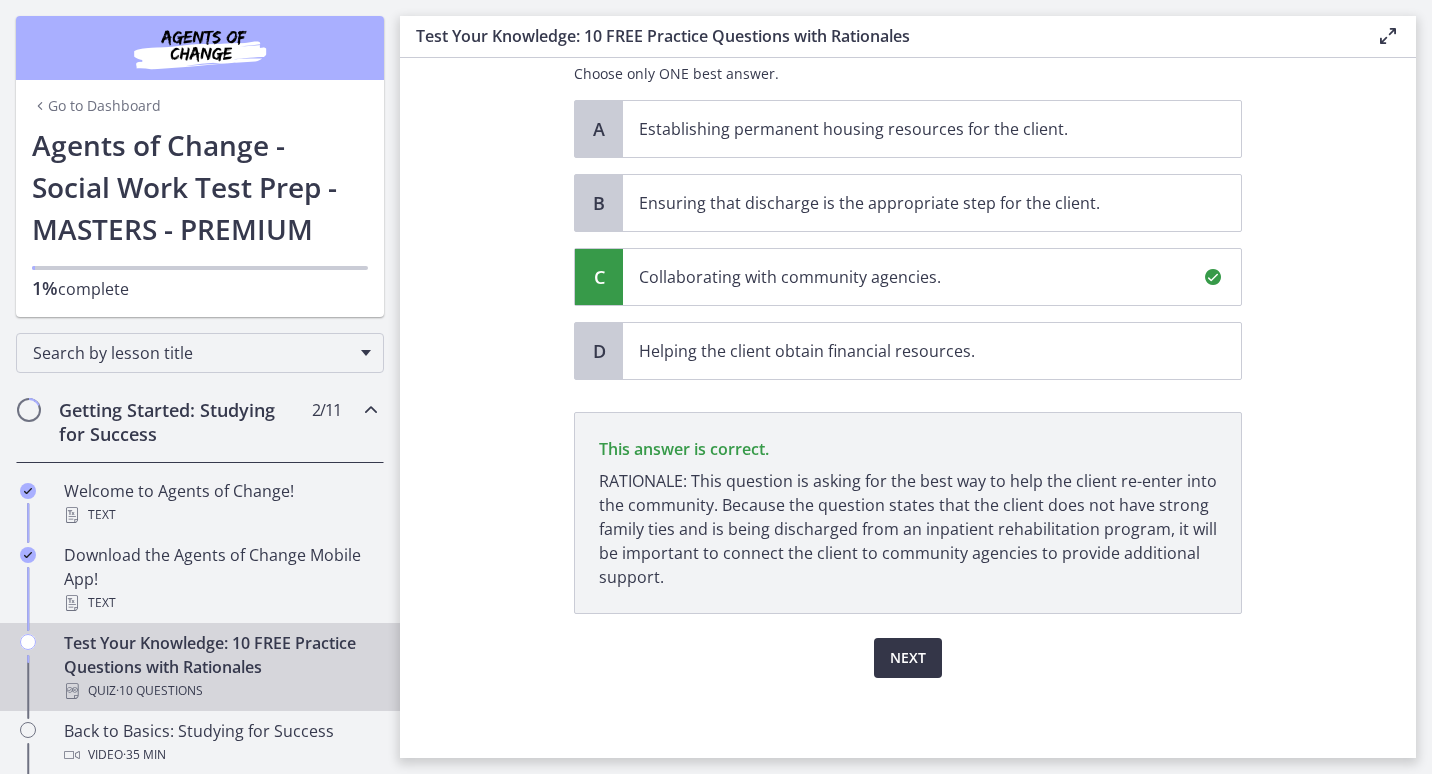 click on "Next" at bounding box center (908, 658) 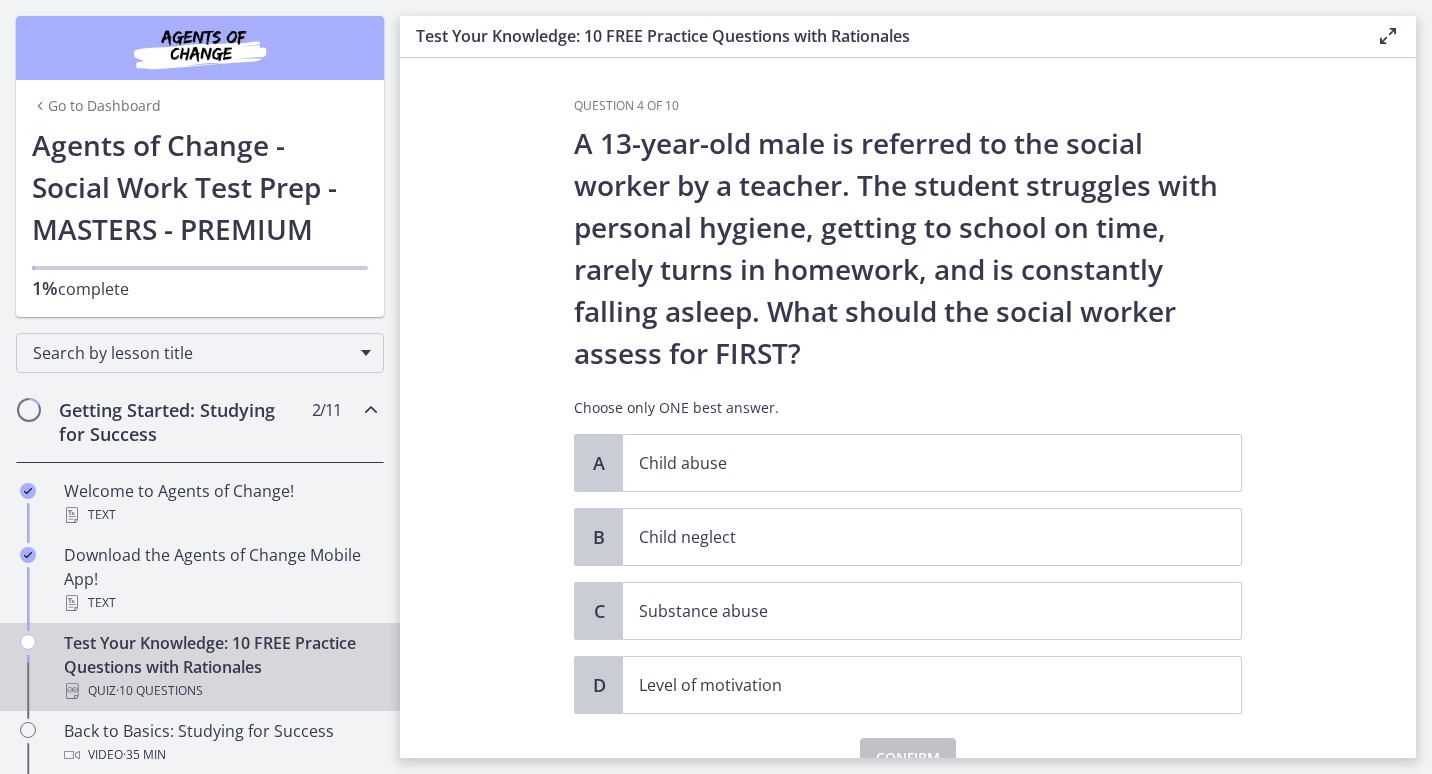 scroll, scrollTop: 100, scrollLeft: 0, axis: vertical 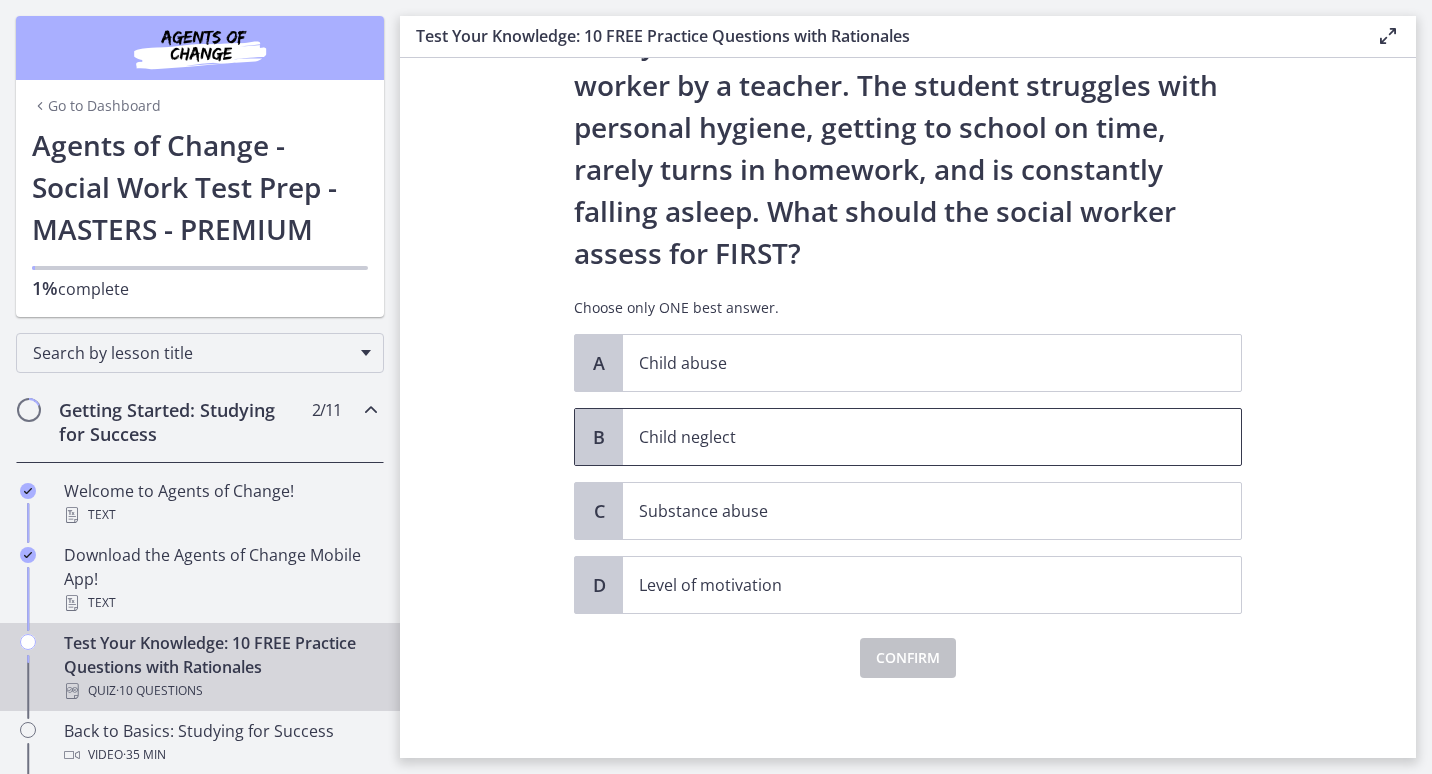 click on "Child neglect" at bounding box center [912, 437] 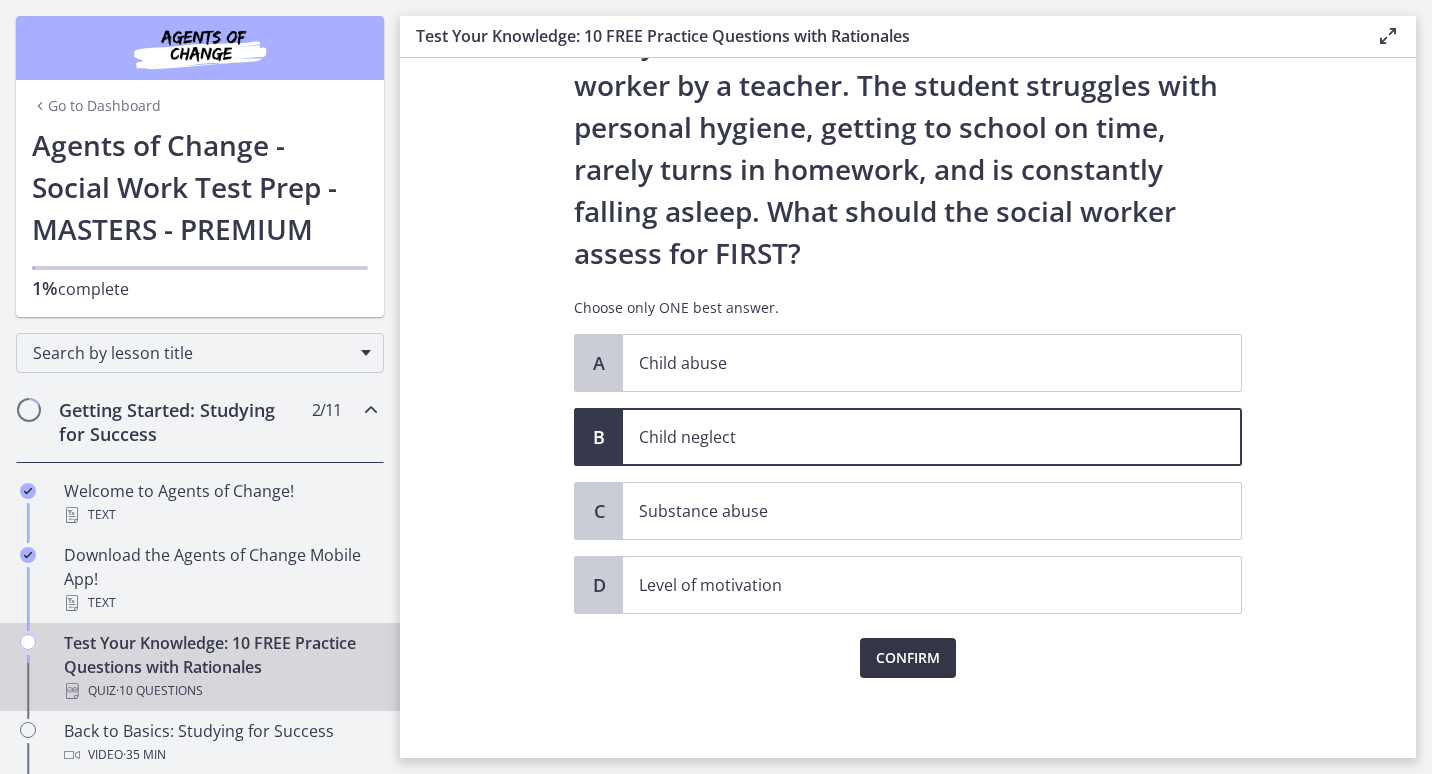 click on "Confirm" at bounding box center (908, 658) 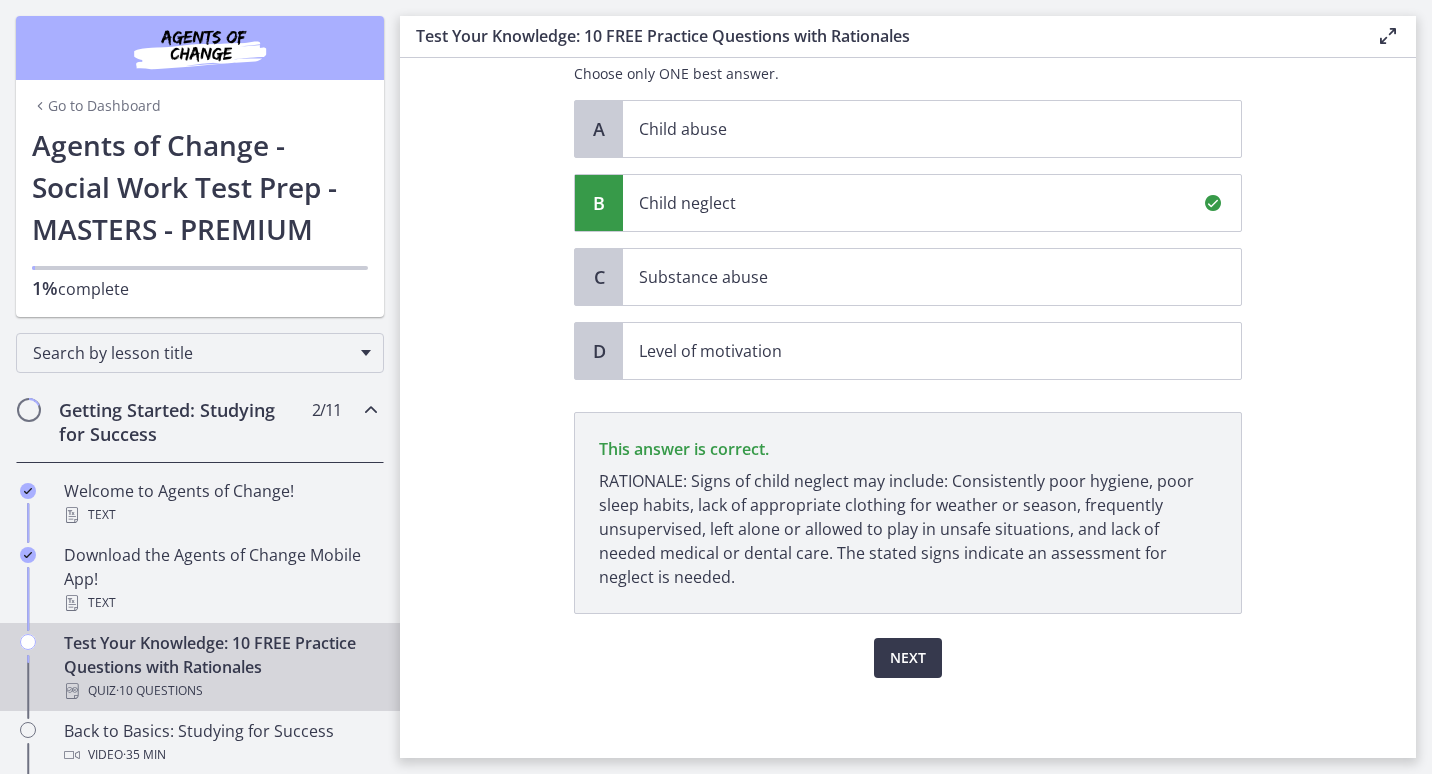 scroll, scrollTop: 334, scrollLeft: 0, axis: vertical 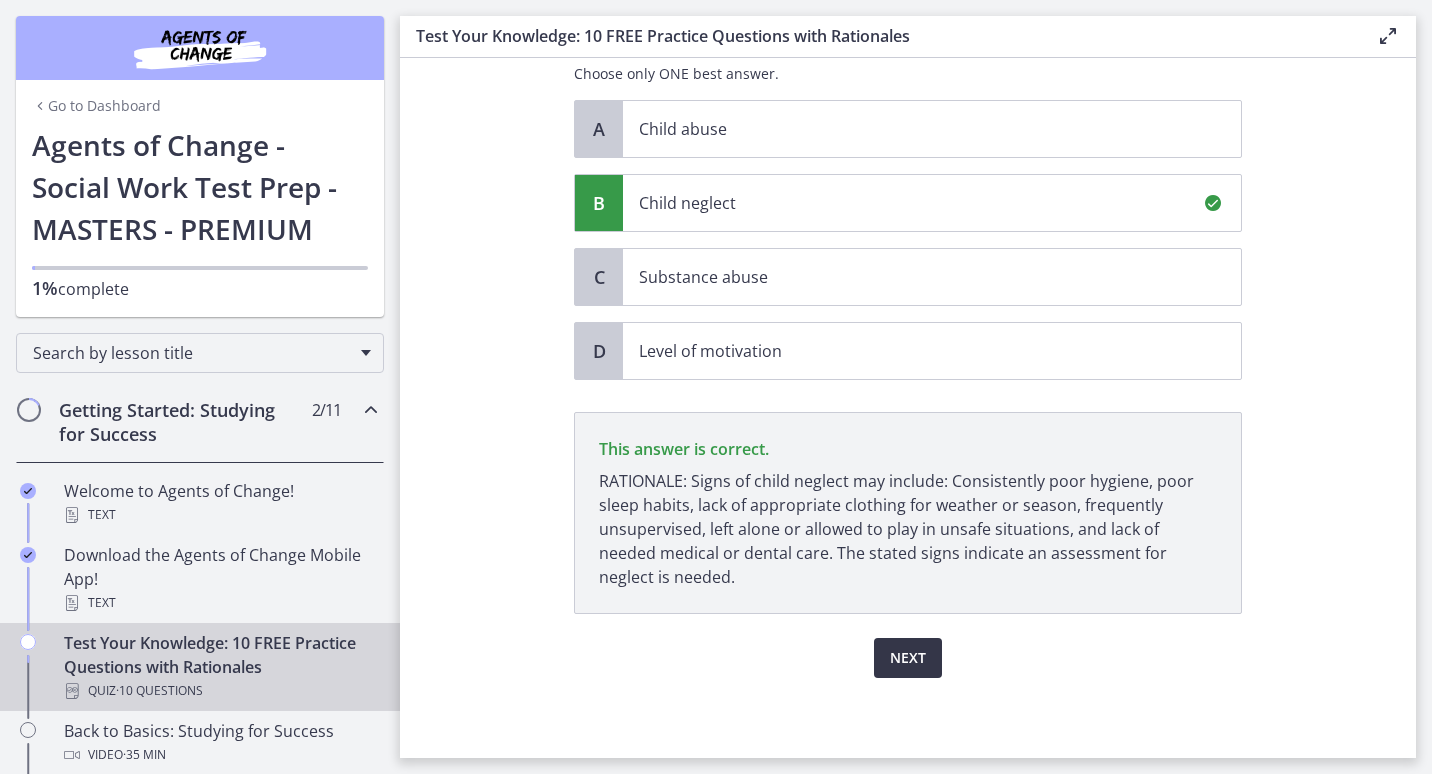 click on "Next" at bounding box center (908, 658) 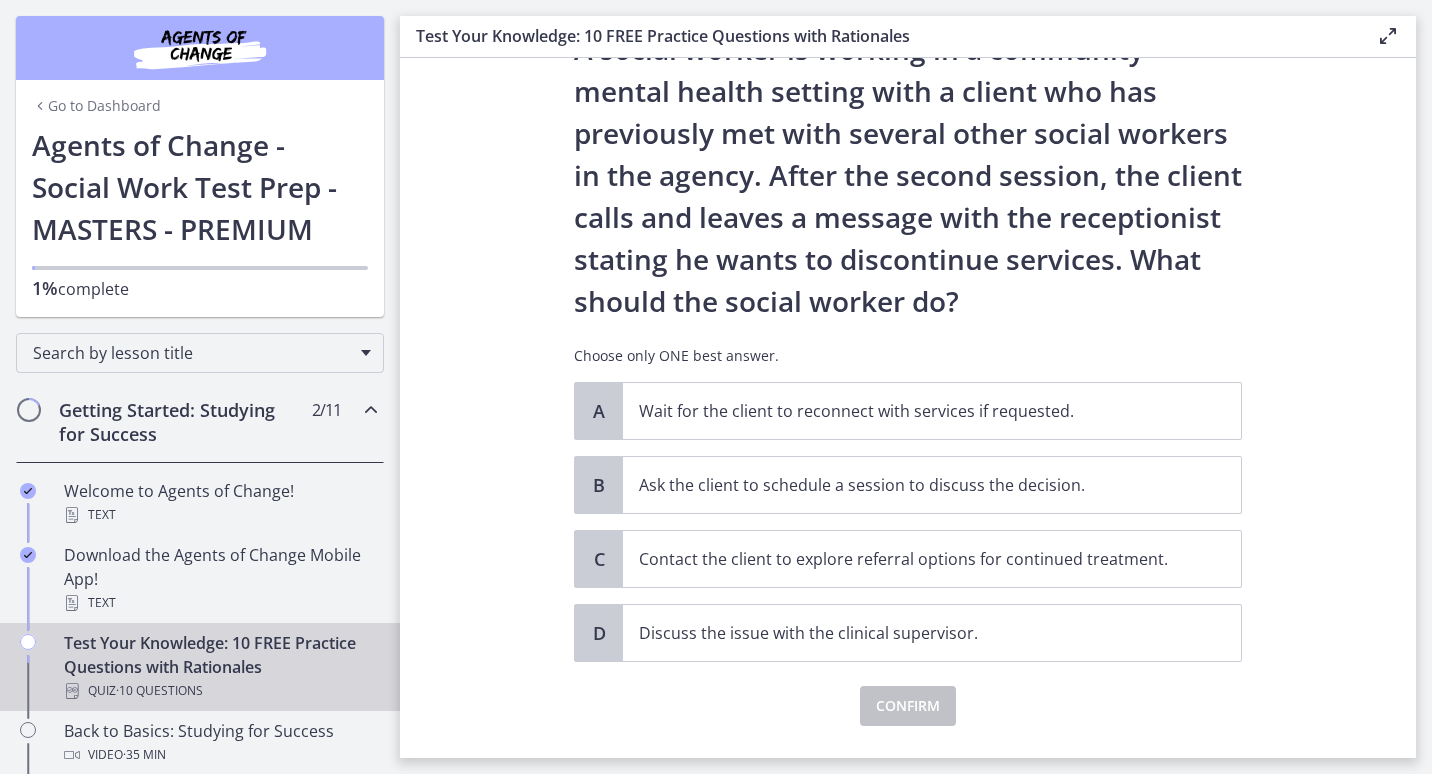 scroll, scrollTop: 96, scrollLeft: 0, axis: vertical 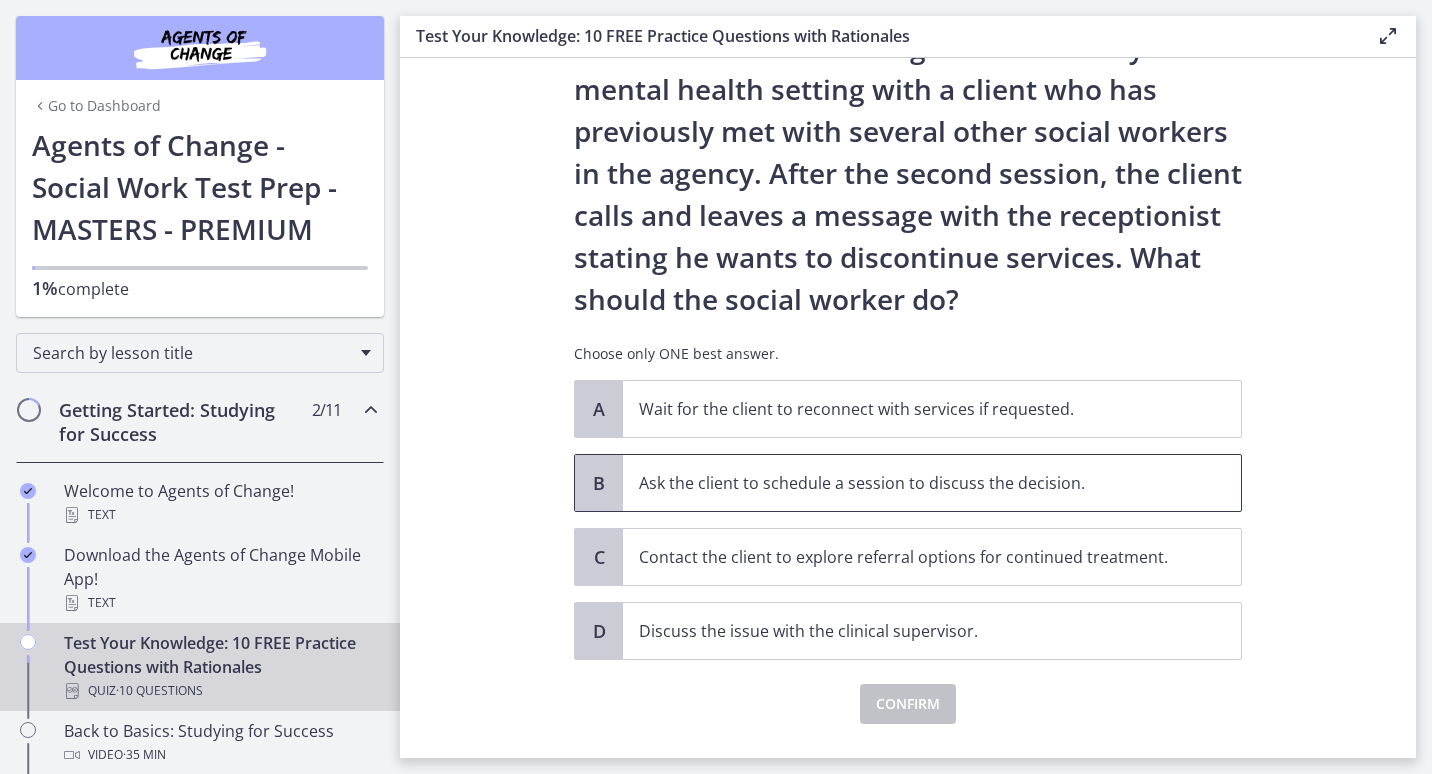 click on "Ask the client to schedule a session to discuss the decision." at bounding box center [912, 483] 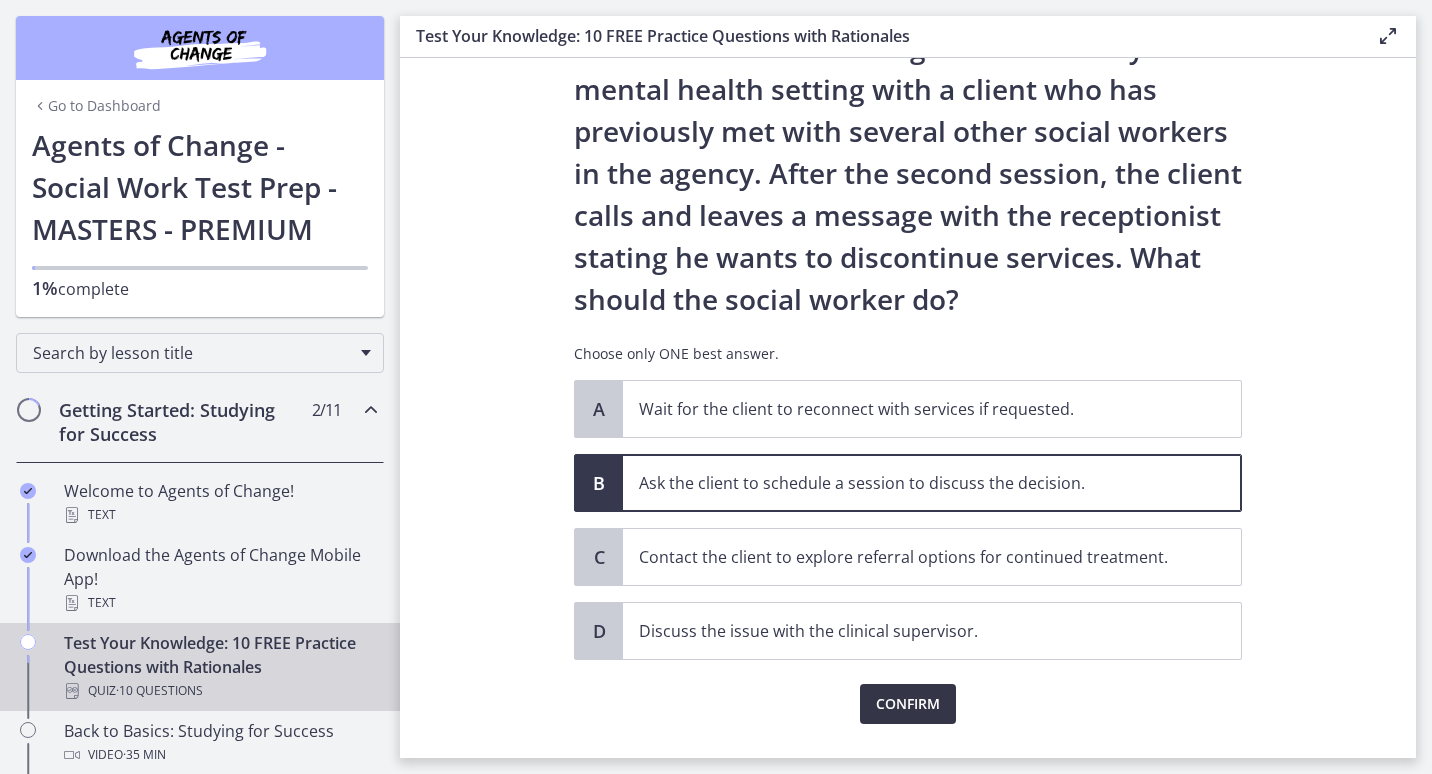 click on "Confirm" at bounding box center [908, 704] 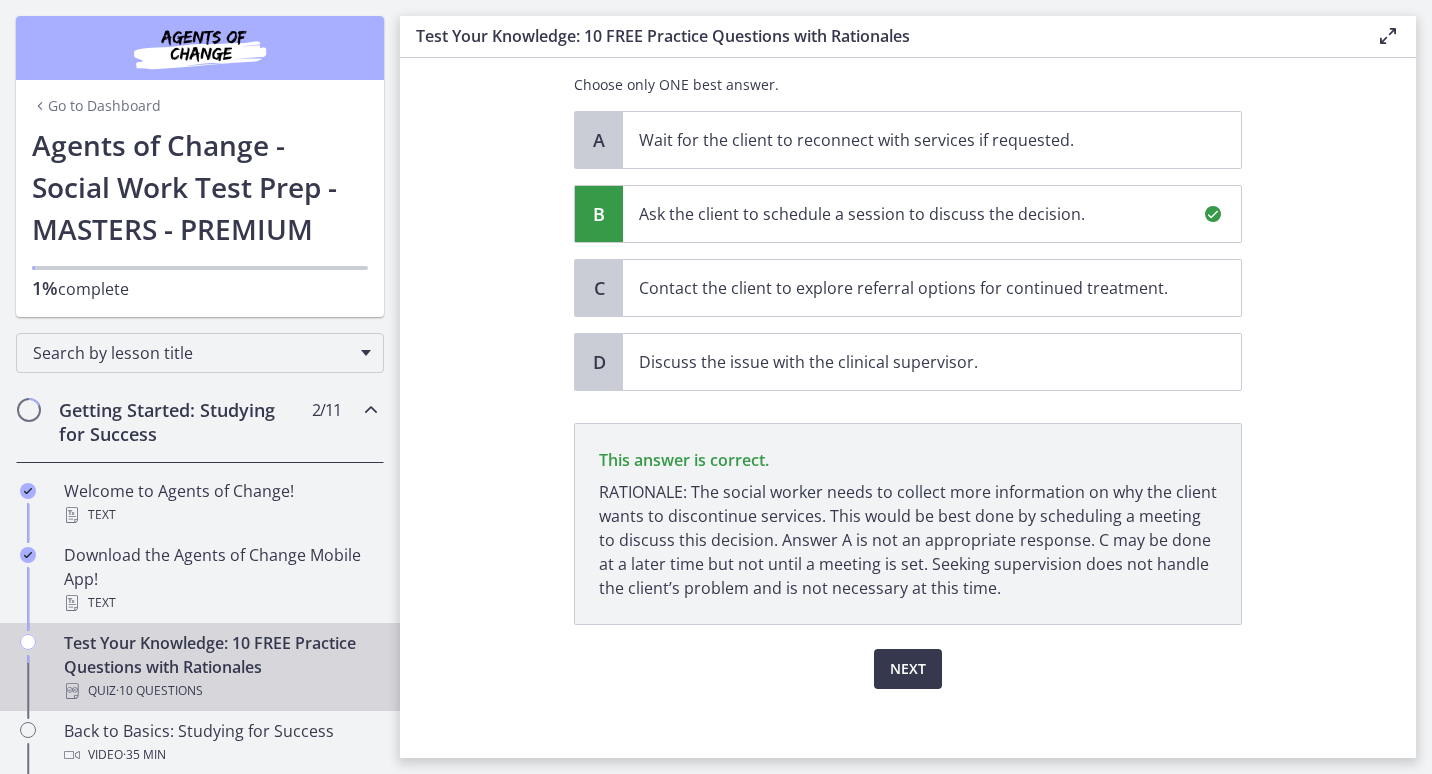 scroll, scrollTop: 376, scrollLeft: 0, axis: vertical 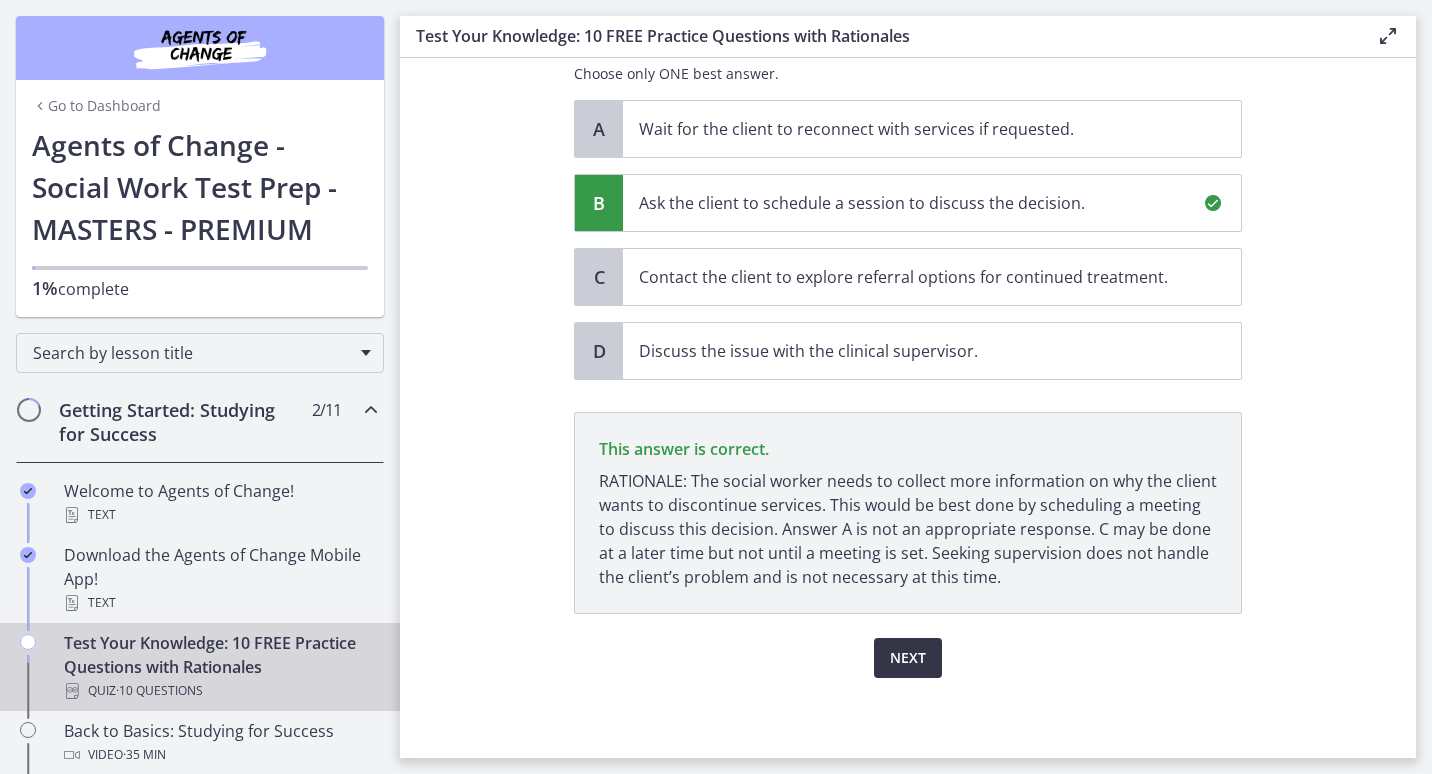click on "Next" at bounding box center (908, 658) 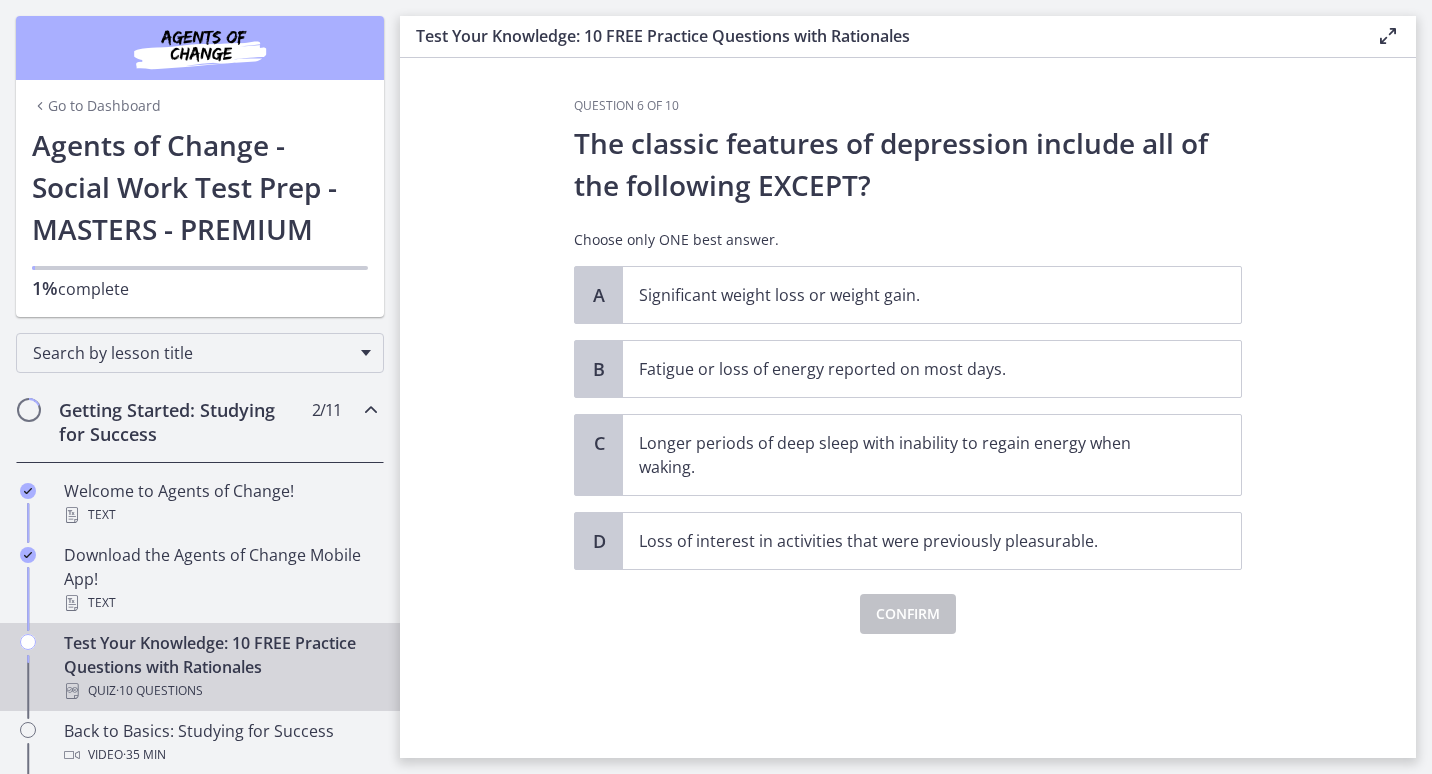 scroll, scrollTop: 0, scrollLeft: 0, axis: both 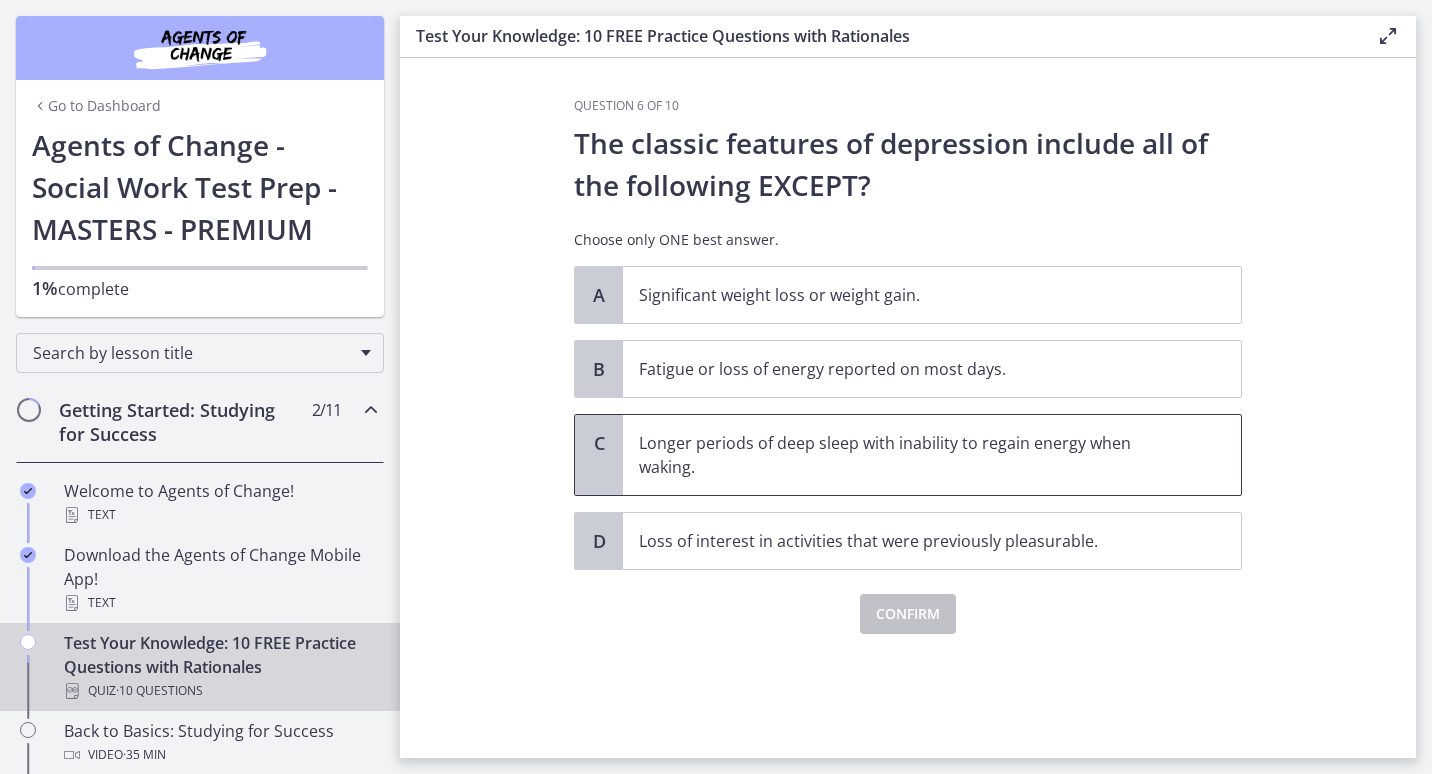 click on "Longer periods of deep sleep with inability to regain energy when waking." at bounding box center [912, 455] 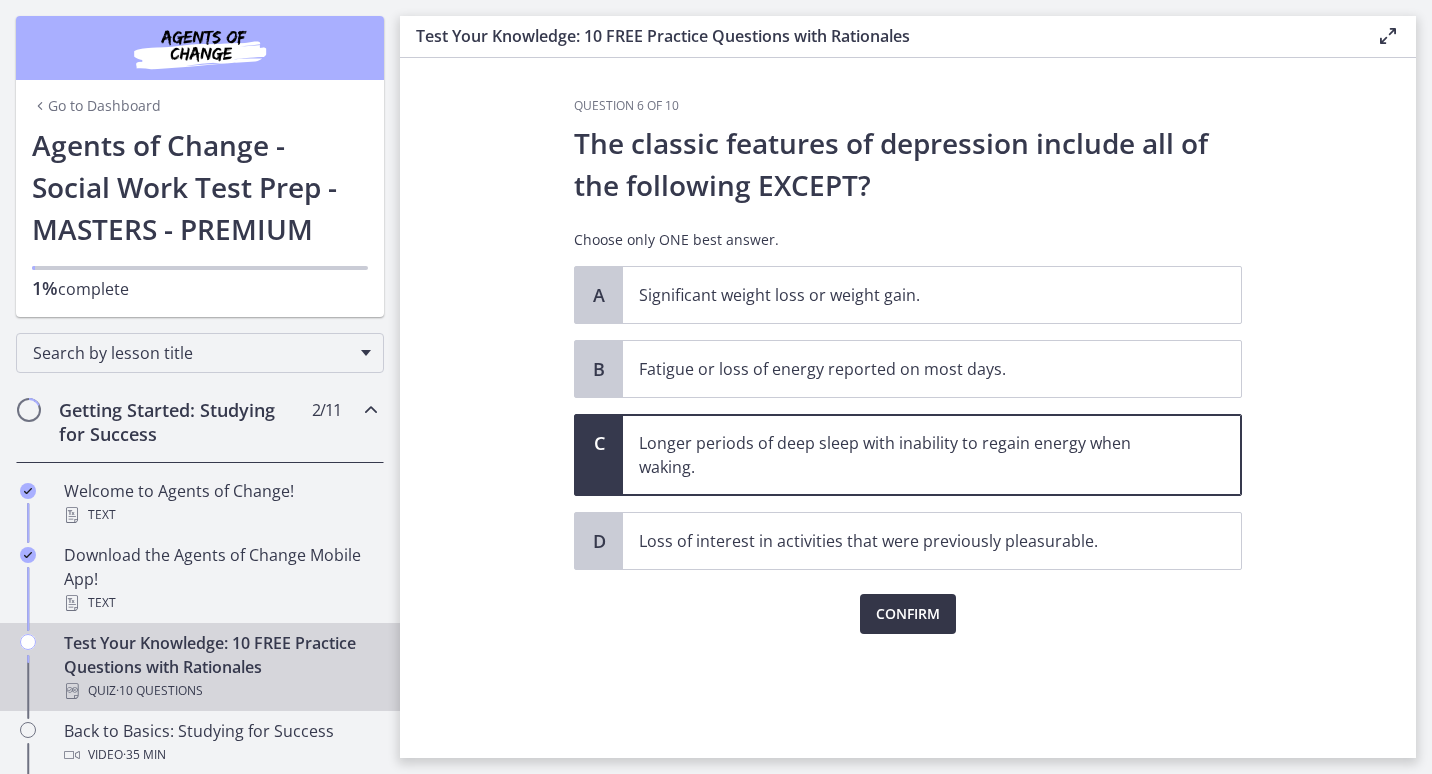 click on "Confirm" at bounding box center (908, 614) 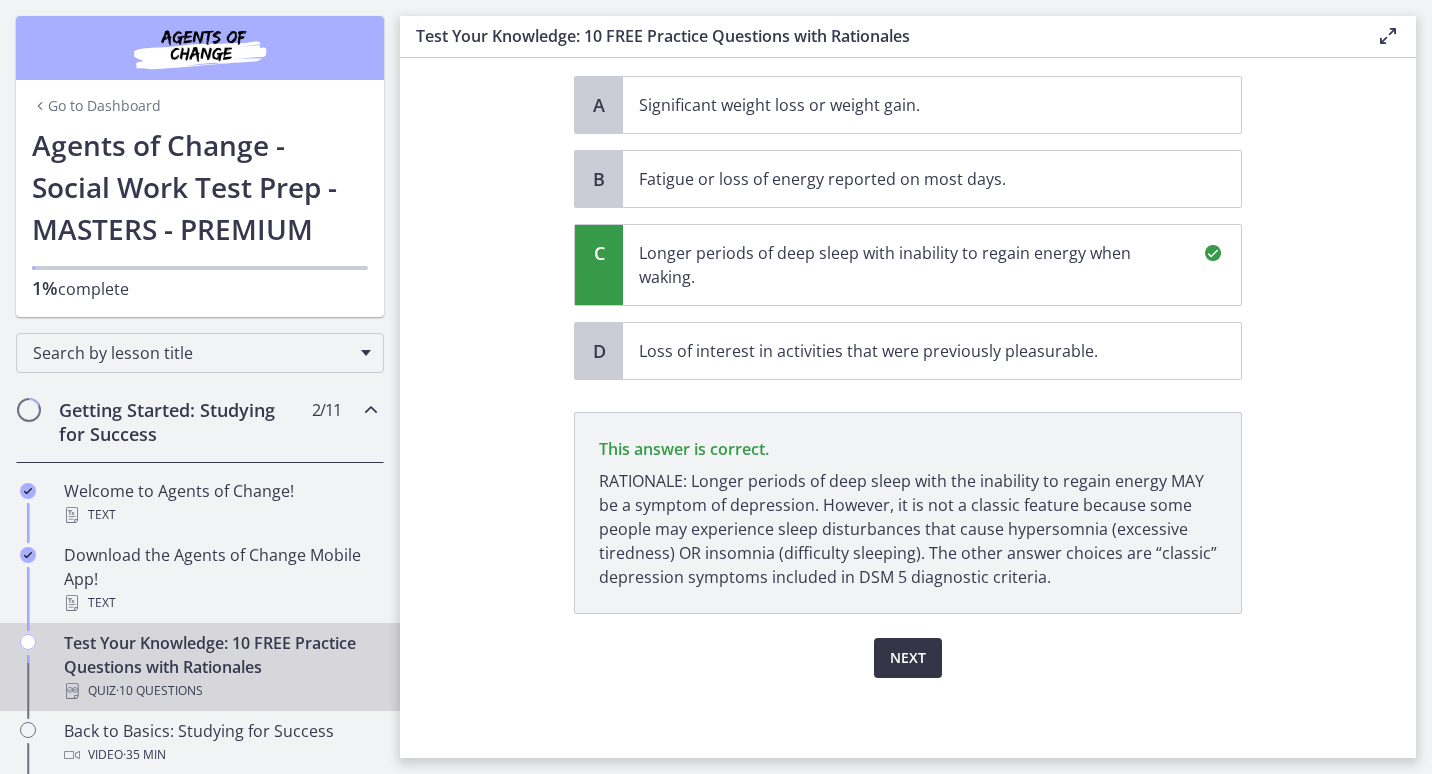 scroll, scrollTop: 190, scrollLeft: 0, axis: vertical 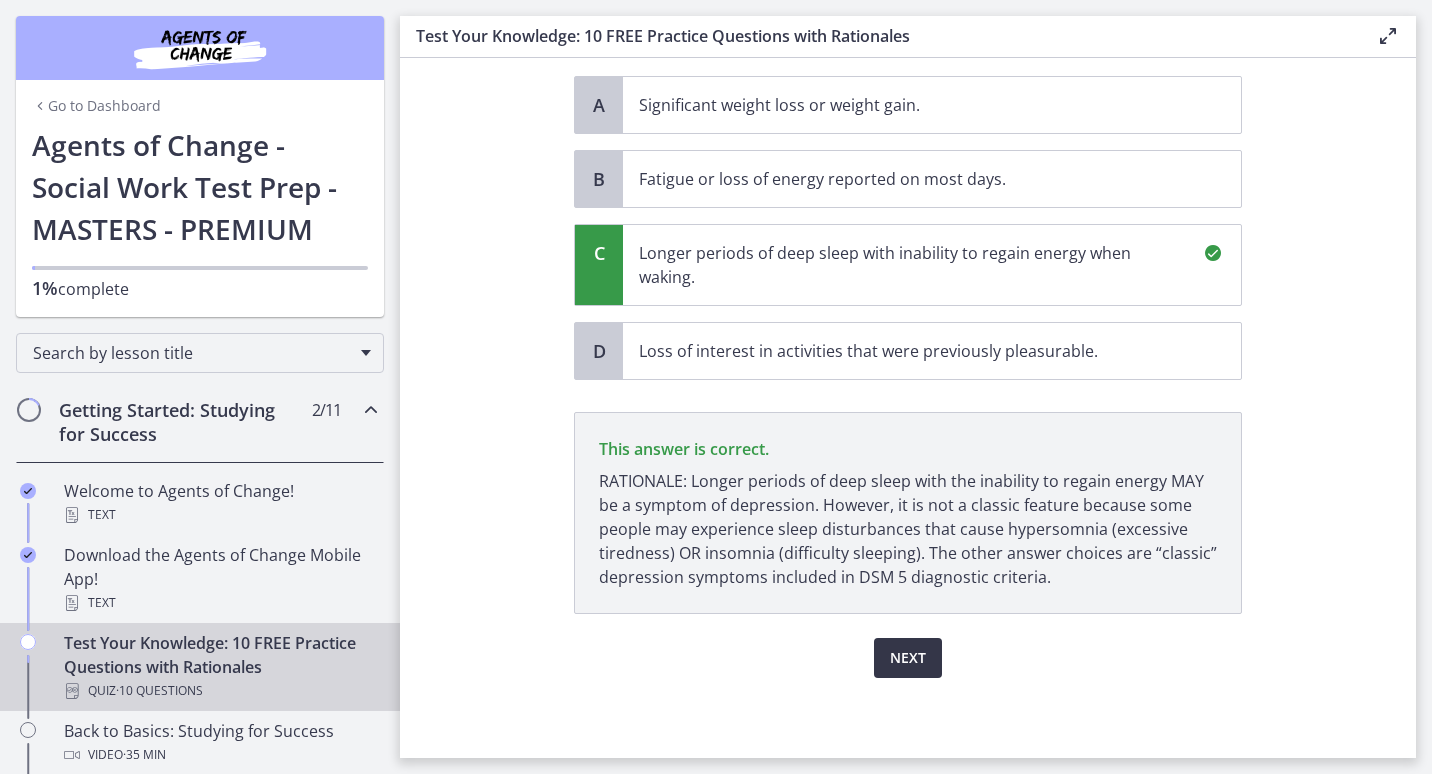 click on "Next" at bounding box center [908, 658] 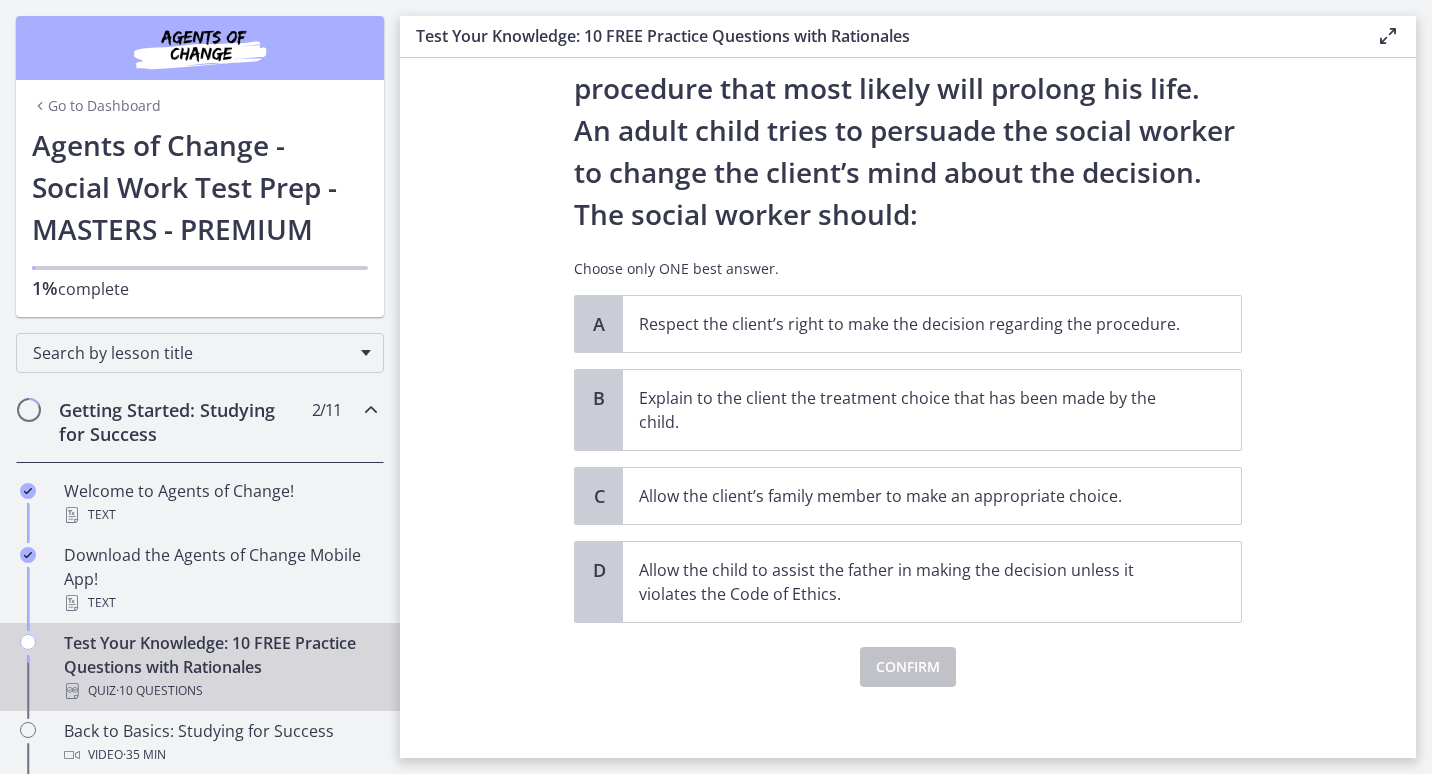 scroll, scrollTop: 182, scrollLeft: 0, axis: vertical 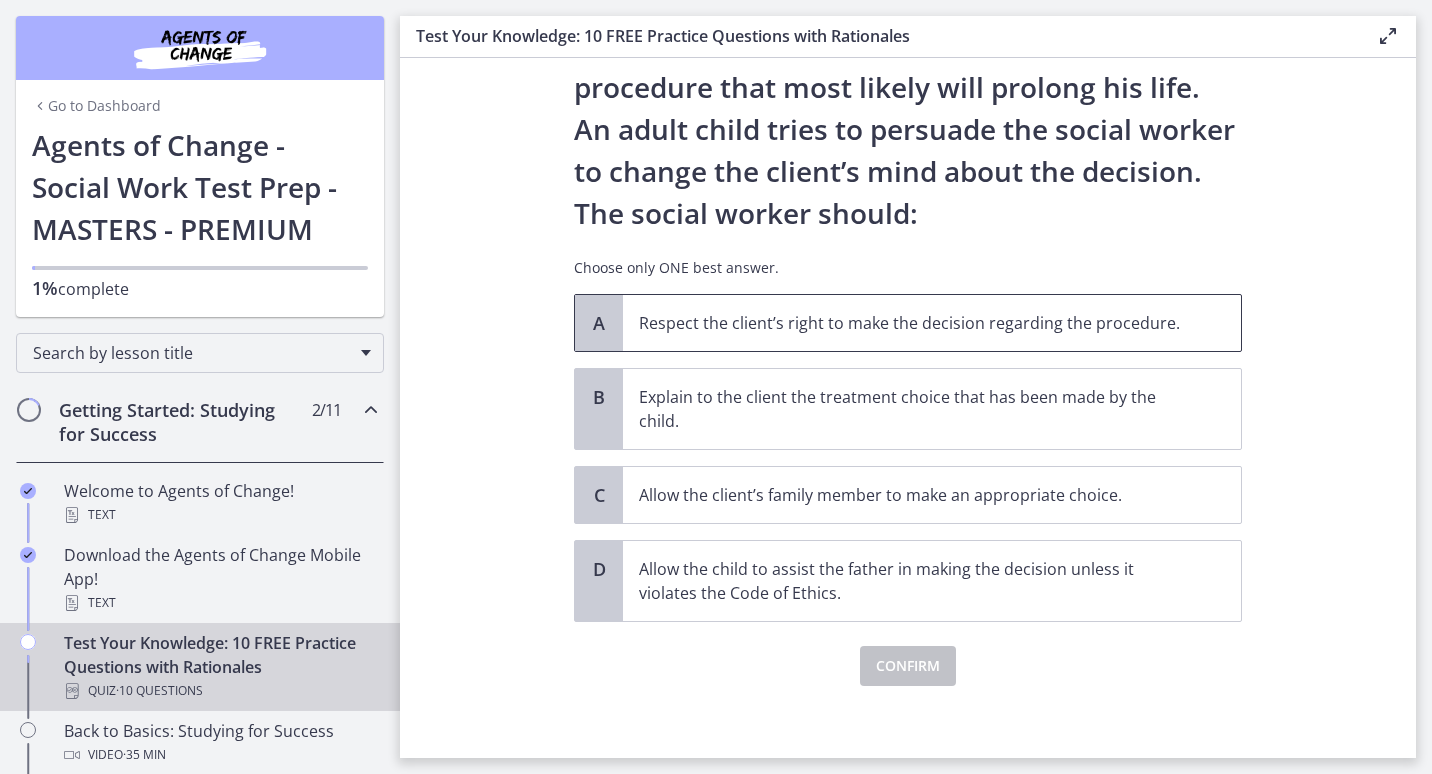 click on "Respect the client’s right to make the decision regarding the procedure." at bounding box center [912, 323] 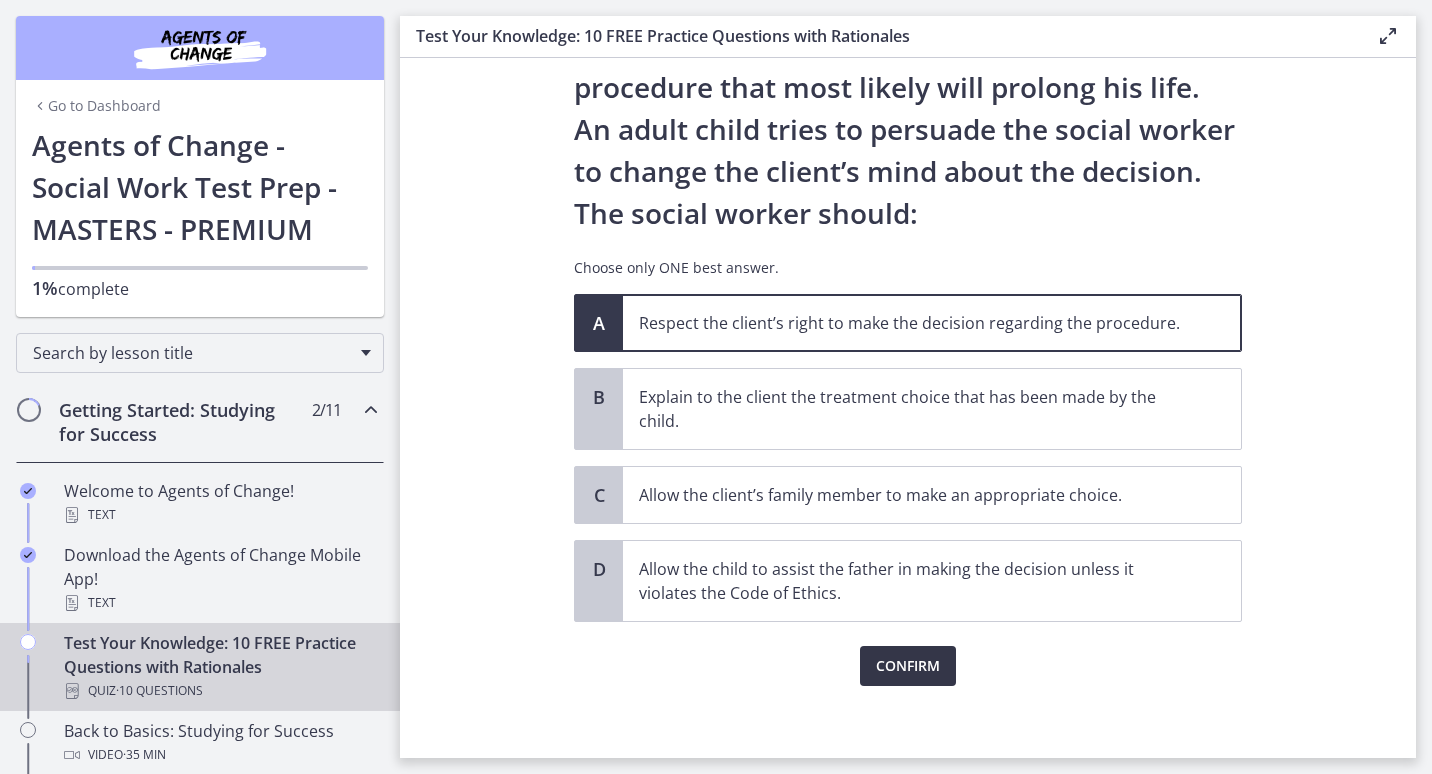 click on "Confirm" at bounding box center (908, 666) 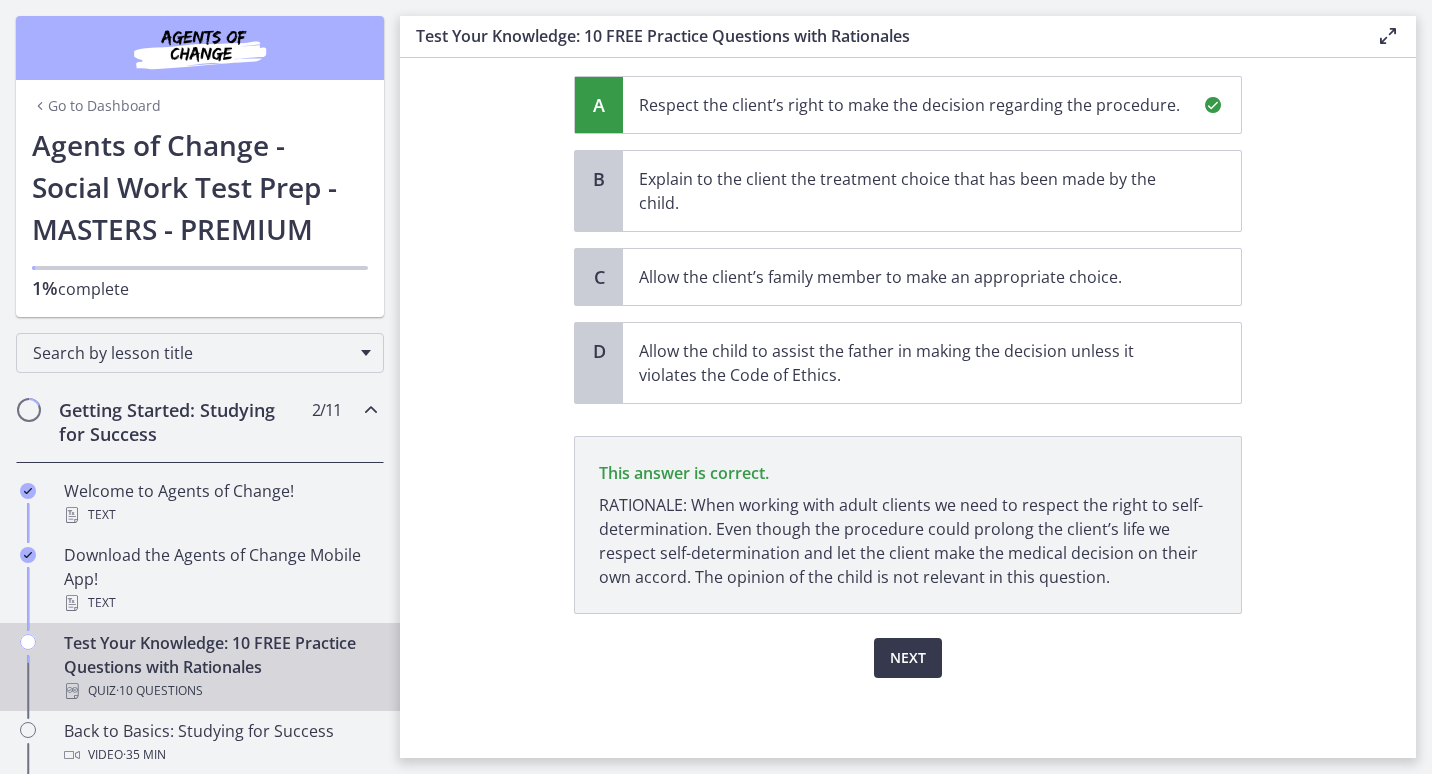 scroll, scrollTop: 400, scrollLeft: 0, axis: vertical 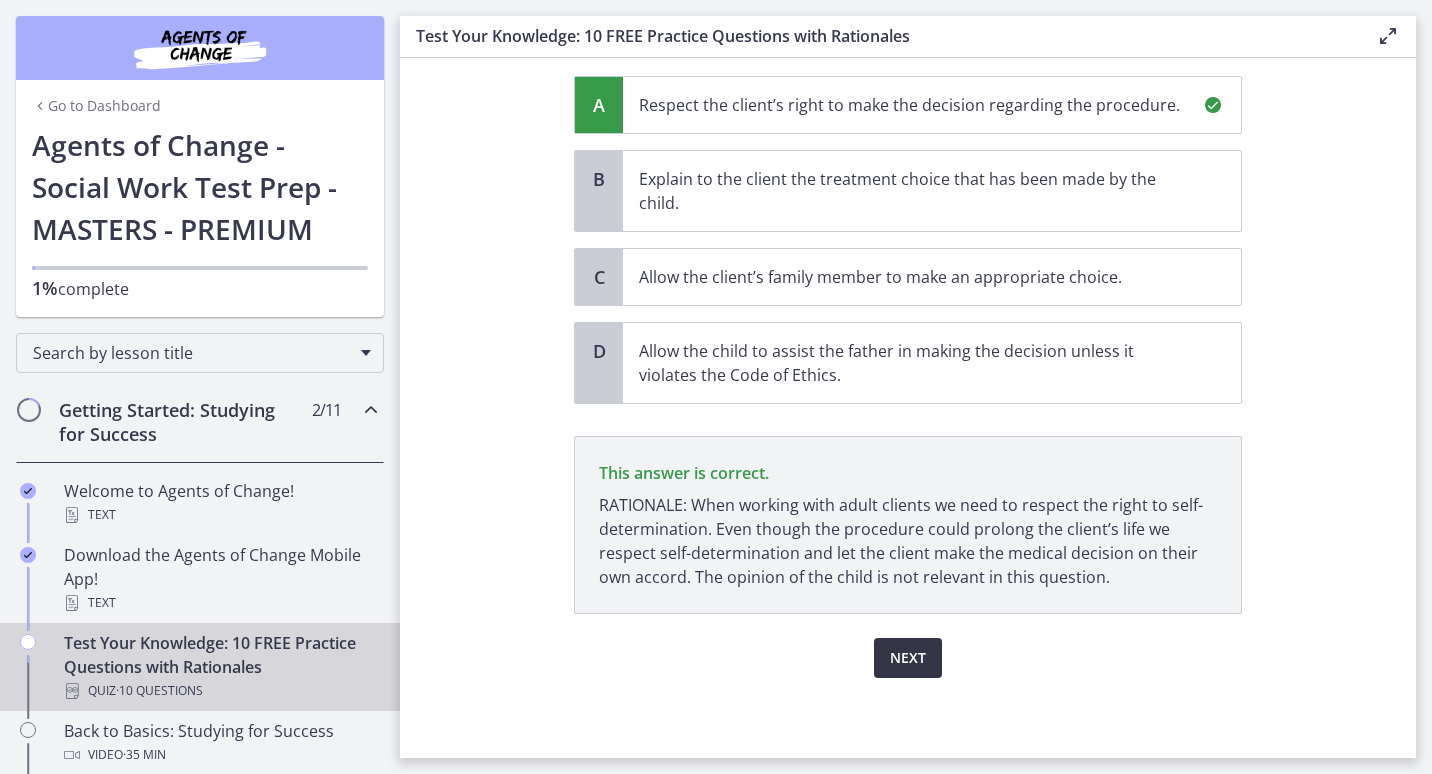 click on "Next" at bounding box center (908, 658) 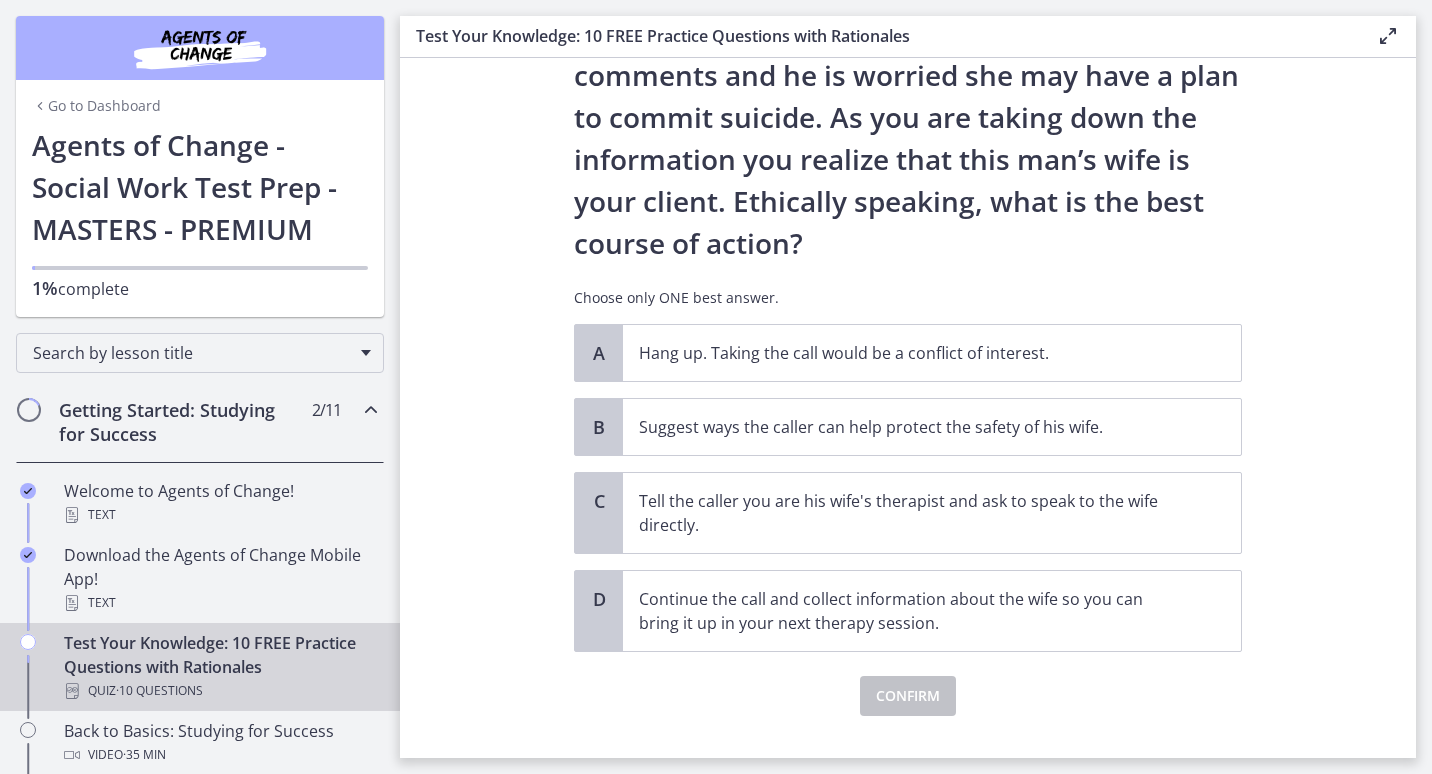 scroll, scrollTop: 232, scrollLeft: 0, axis: vertical 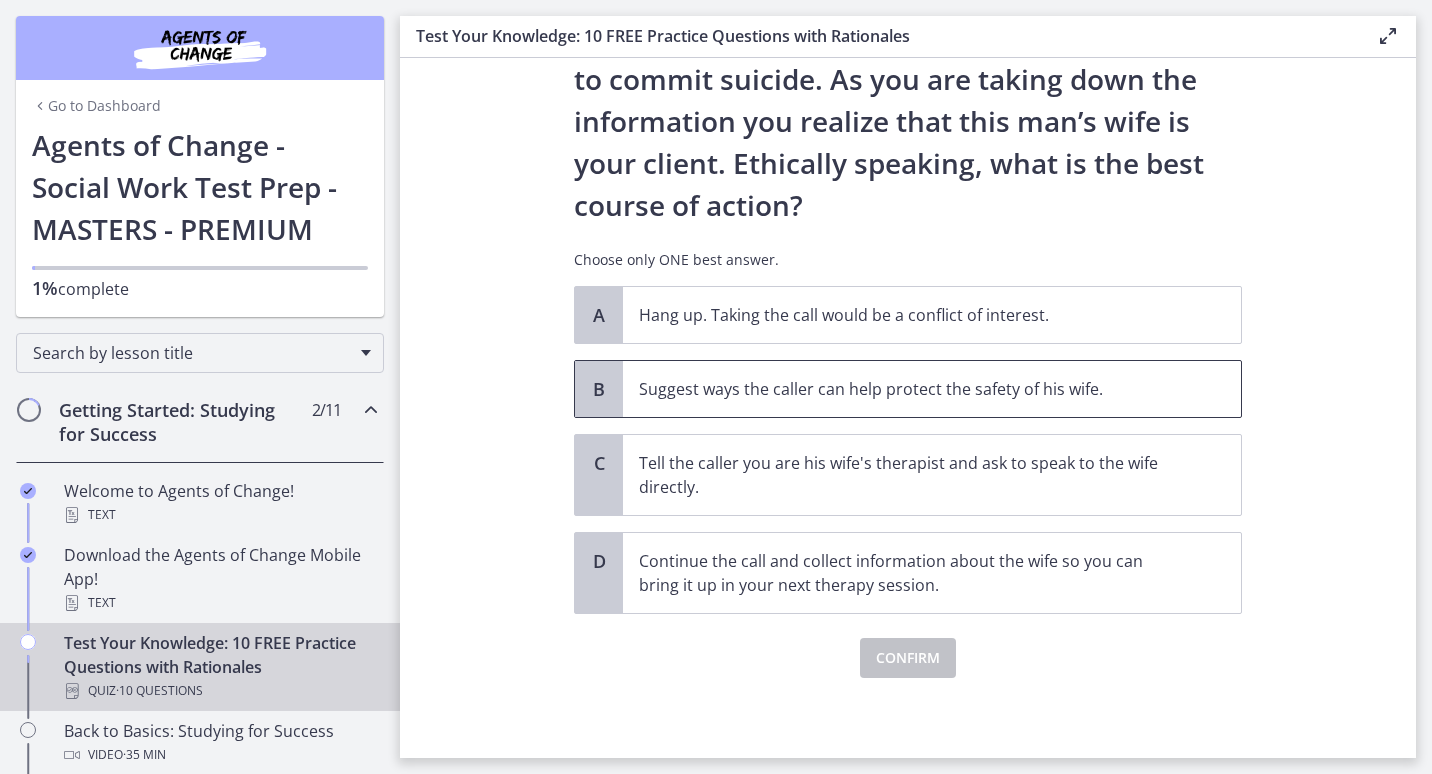 click on "Suggest ways the caller can help protect the safety of his wife." at bounding box center (912, 389) 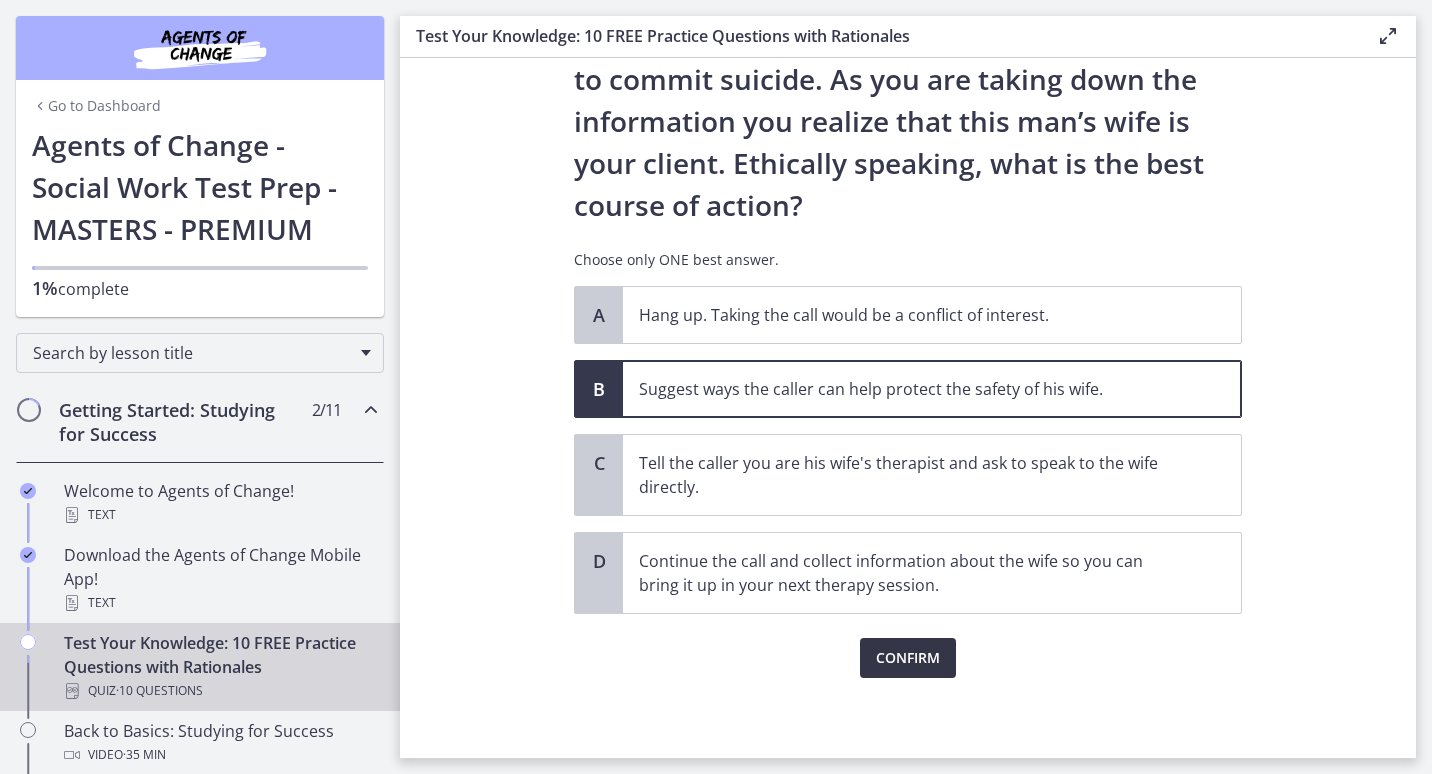 click on "Confirm" at bounding box center [908, 658] 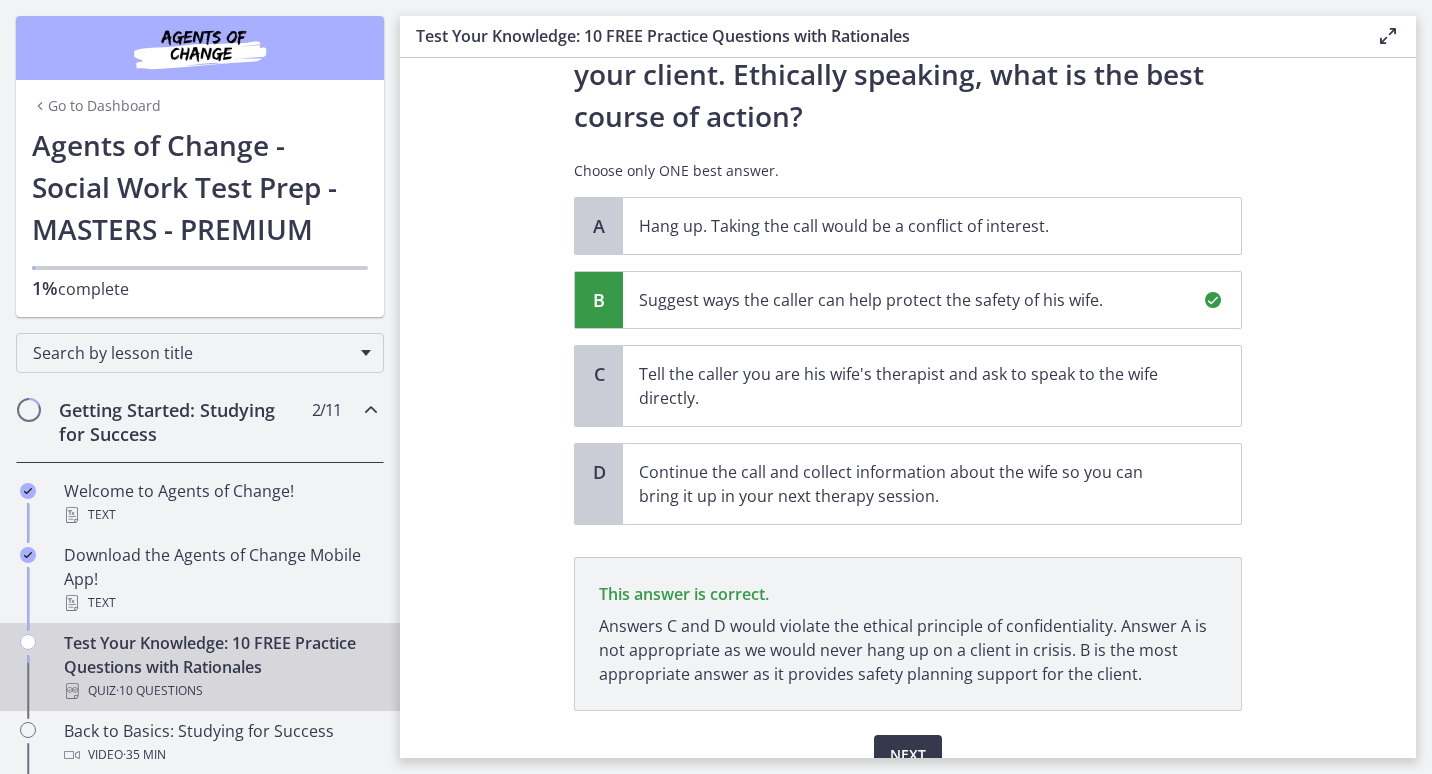scroll, scrollTop: 418, scrollLeft: 0, axis: vertical 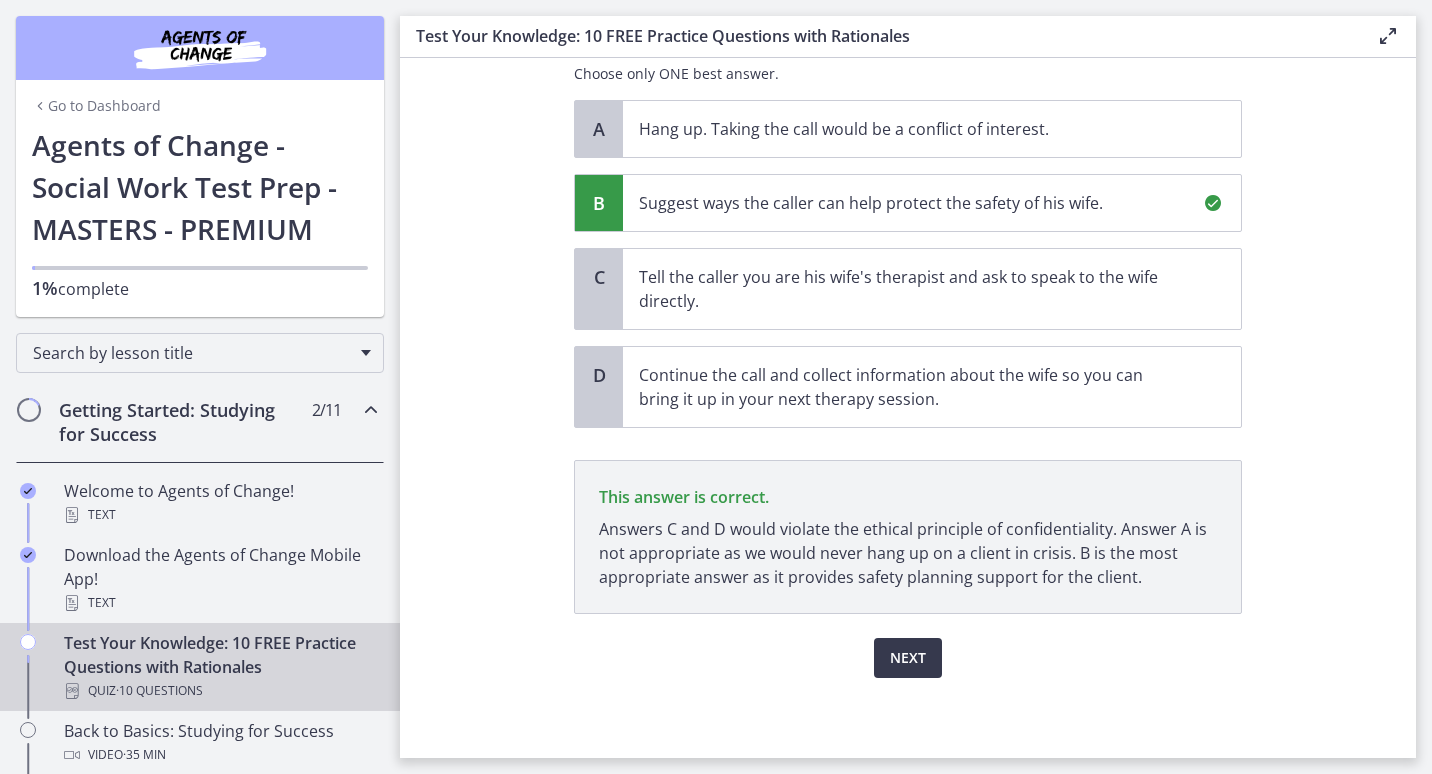 click on "Next" at bounding box center (908, 646) 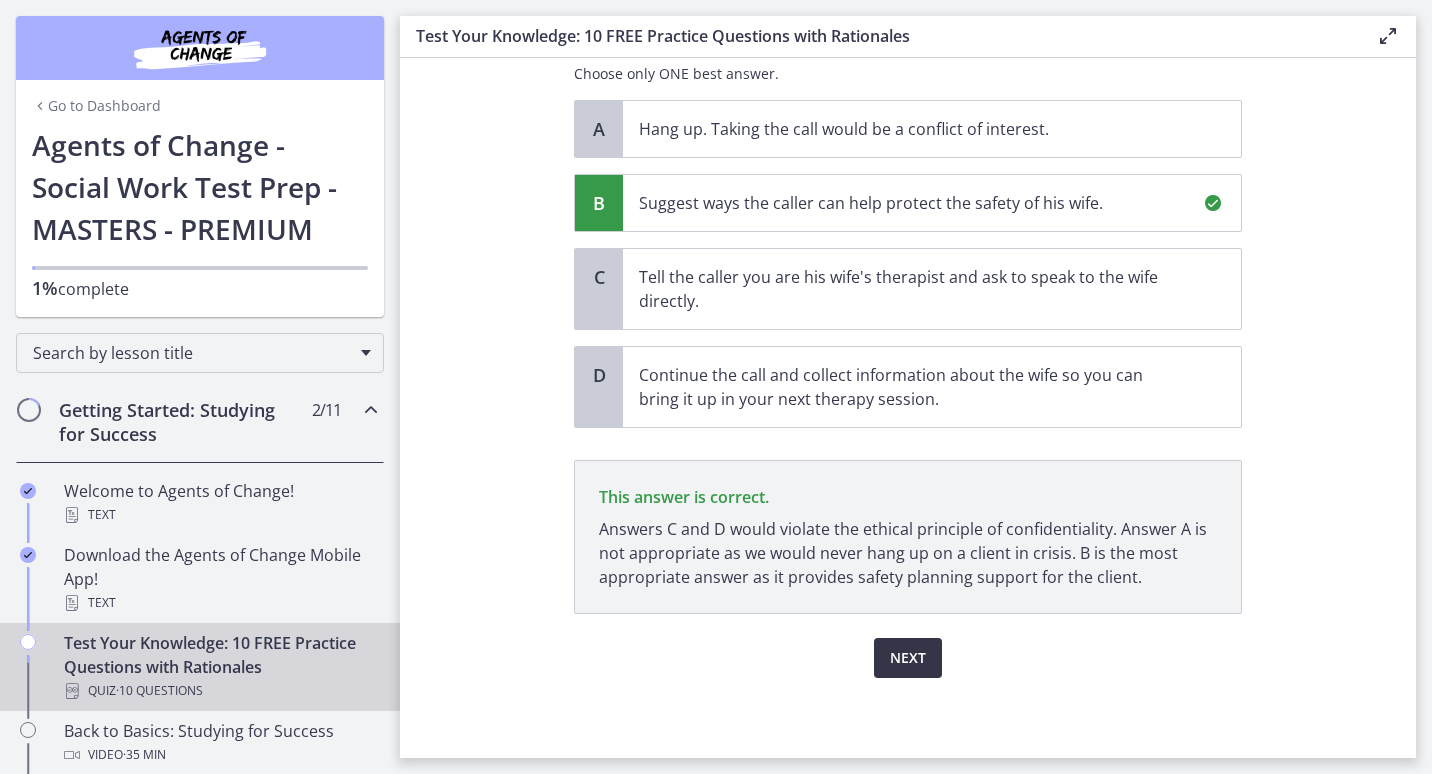 click on "Next" at bounding box center (908, 658) 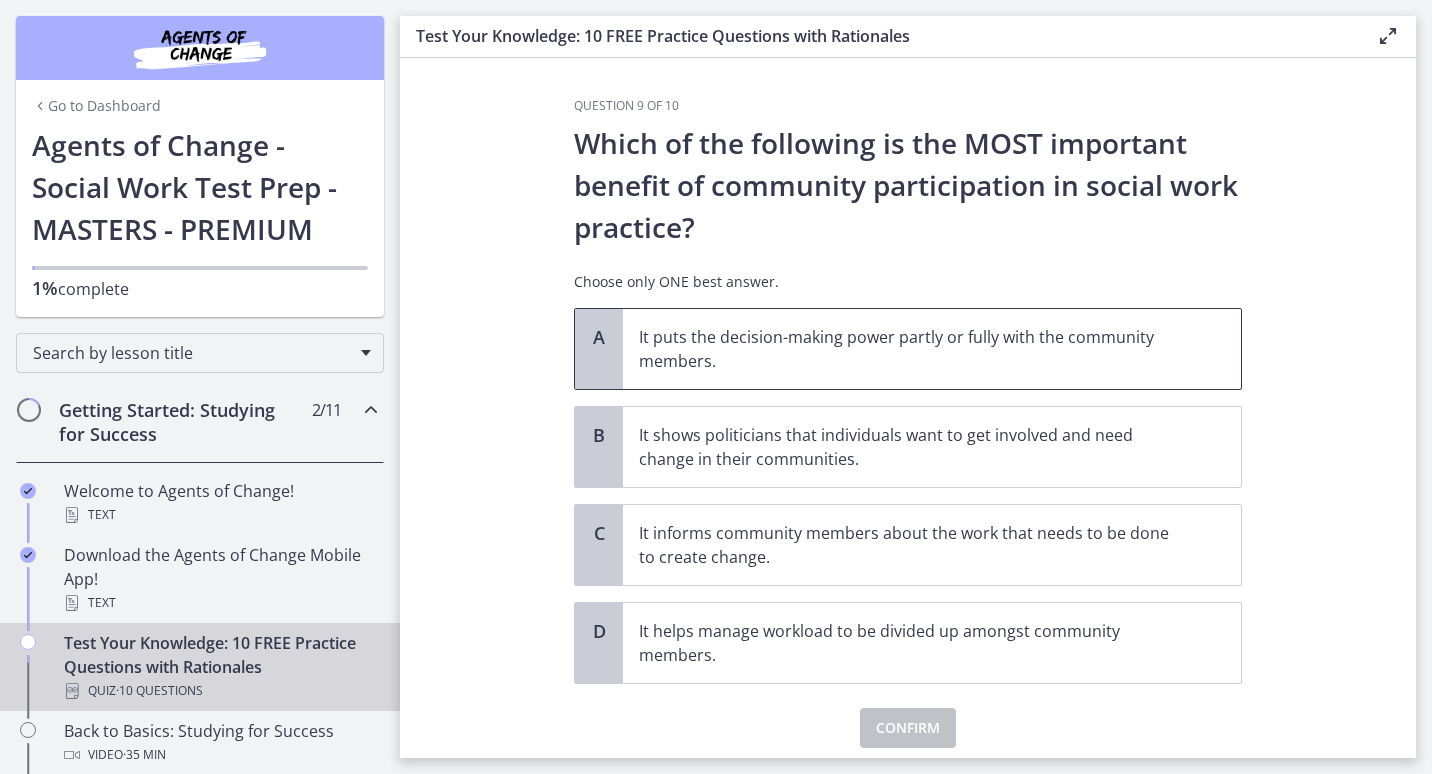click on "It puts the decision-making power partly or fully with the community members." at bounding box center [912, 349] 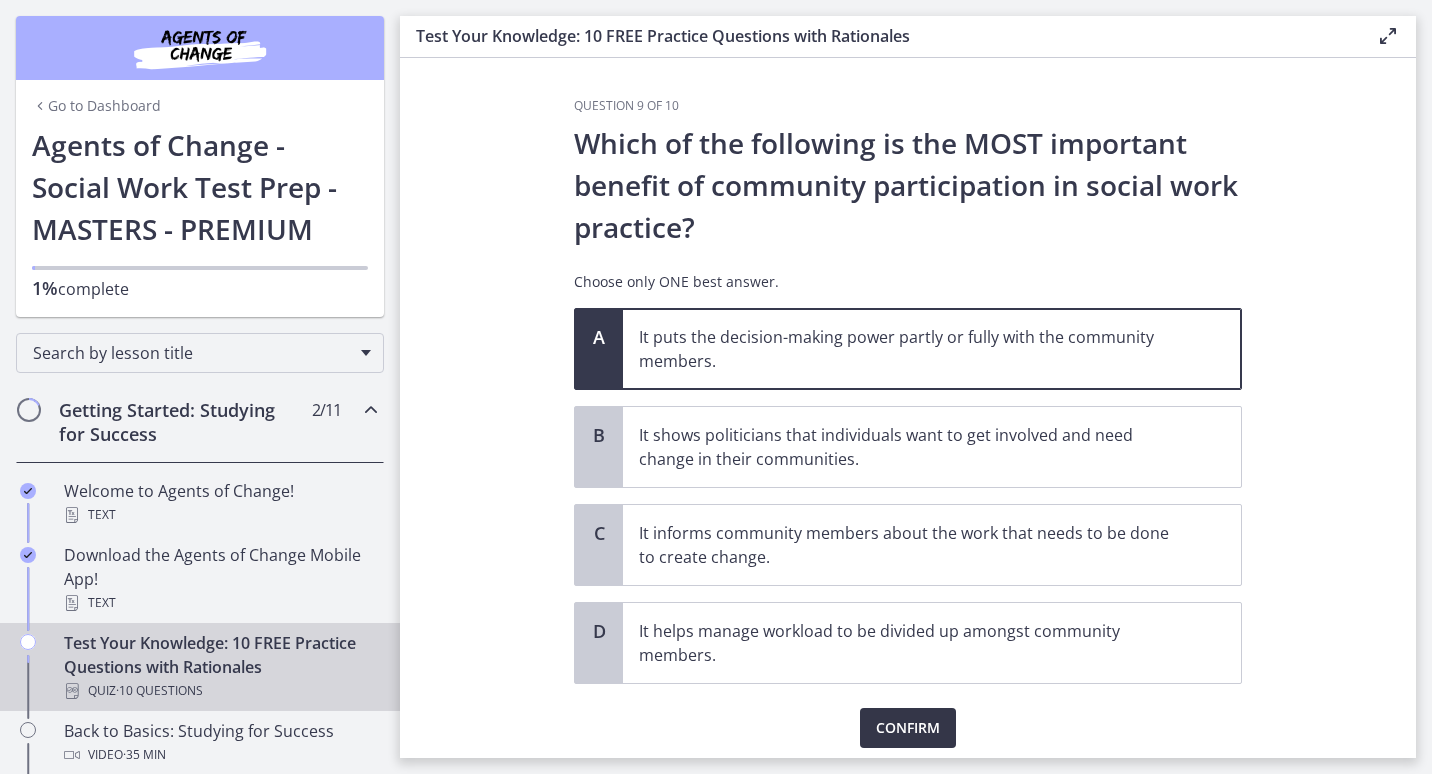 click on "Confirm" at bounding box center [908, 728] 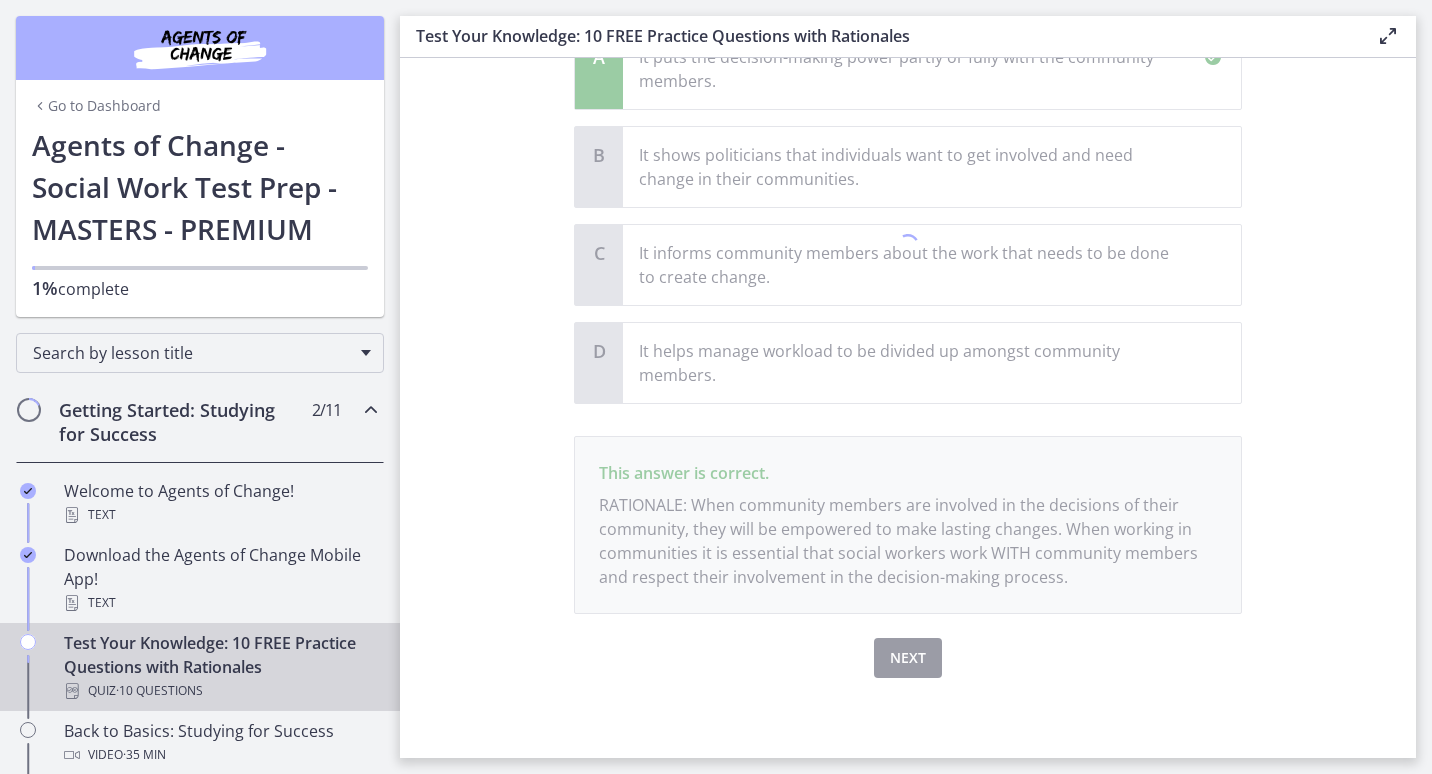 scroll, scrollTop: 280, scrollLeft: 0, axis: vertical 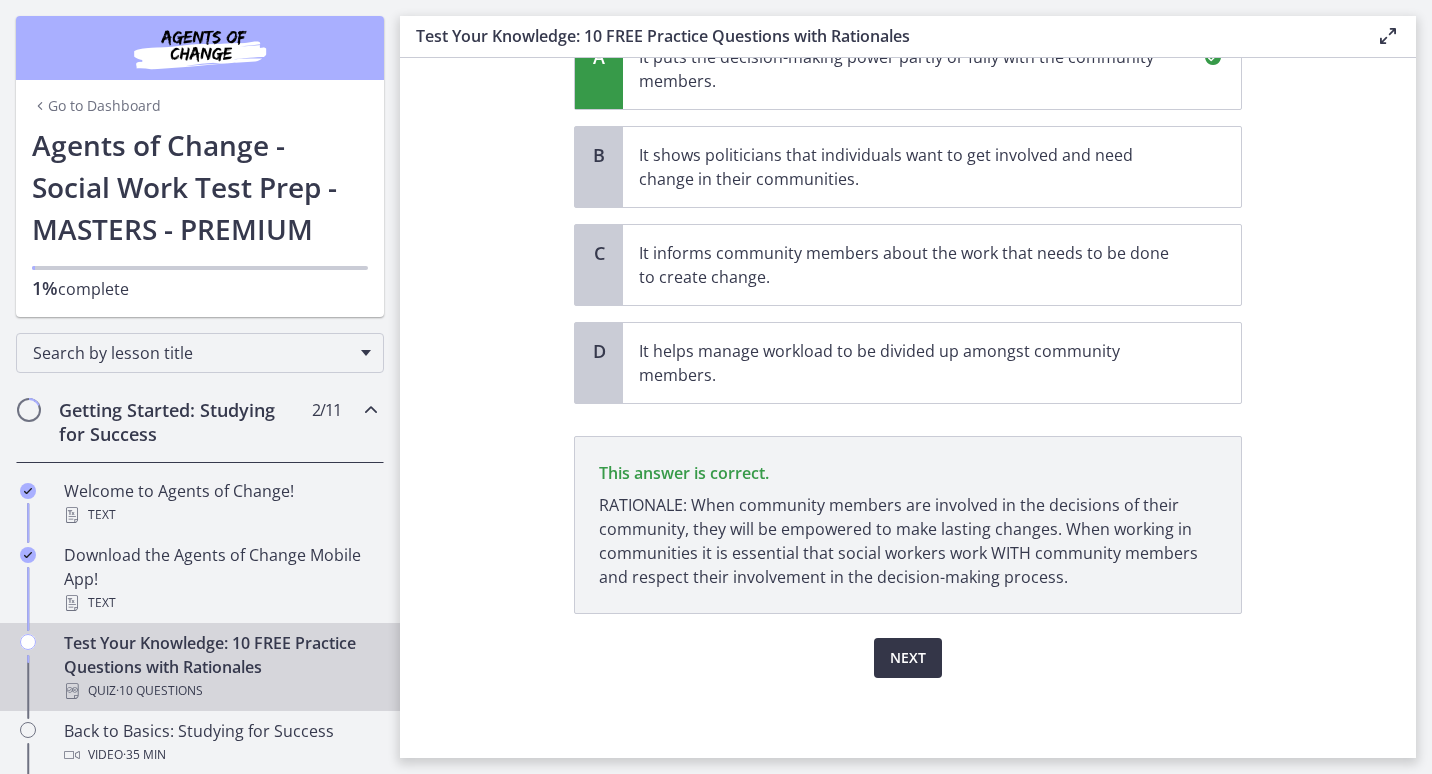 click on "Next" at bounding box center (908, 658) 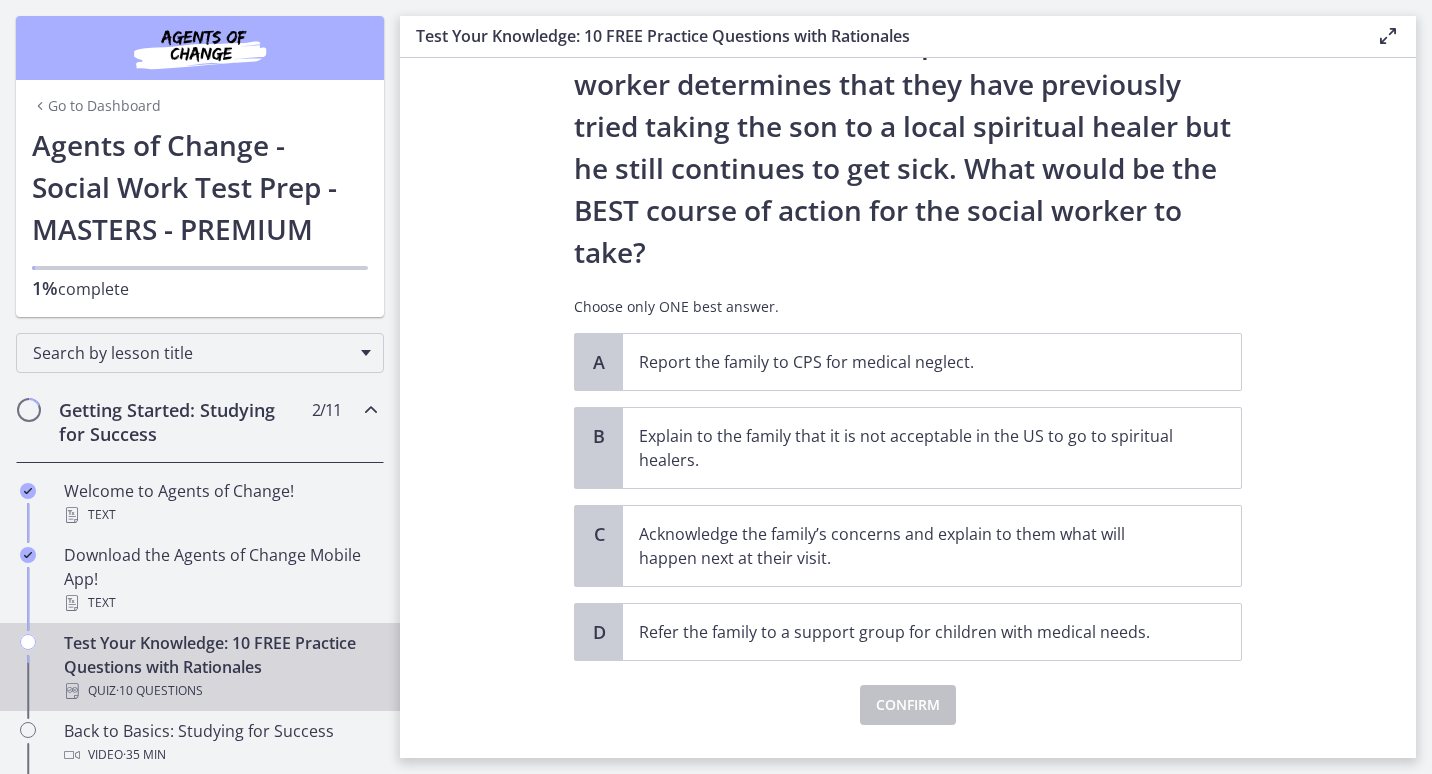 scroll, scrollTop: 312, scrollLeft: 0, axis: vertical 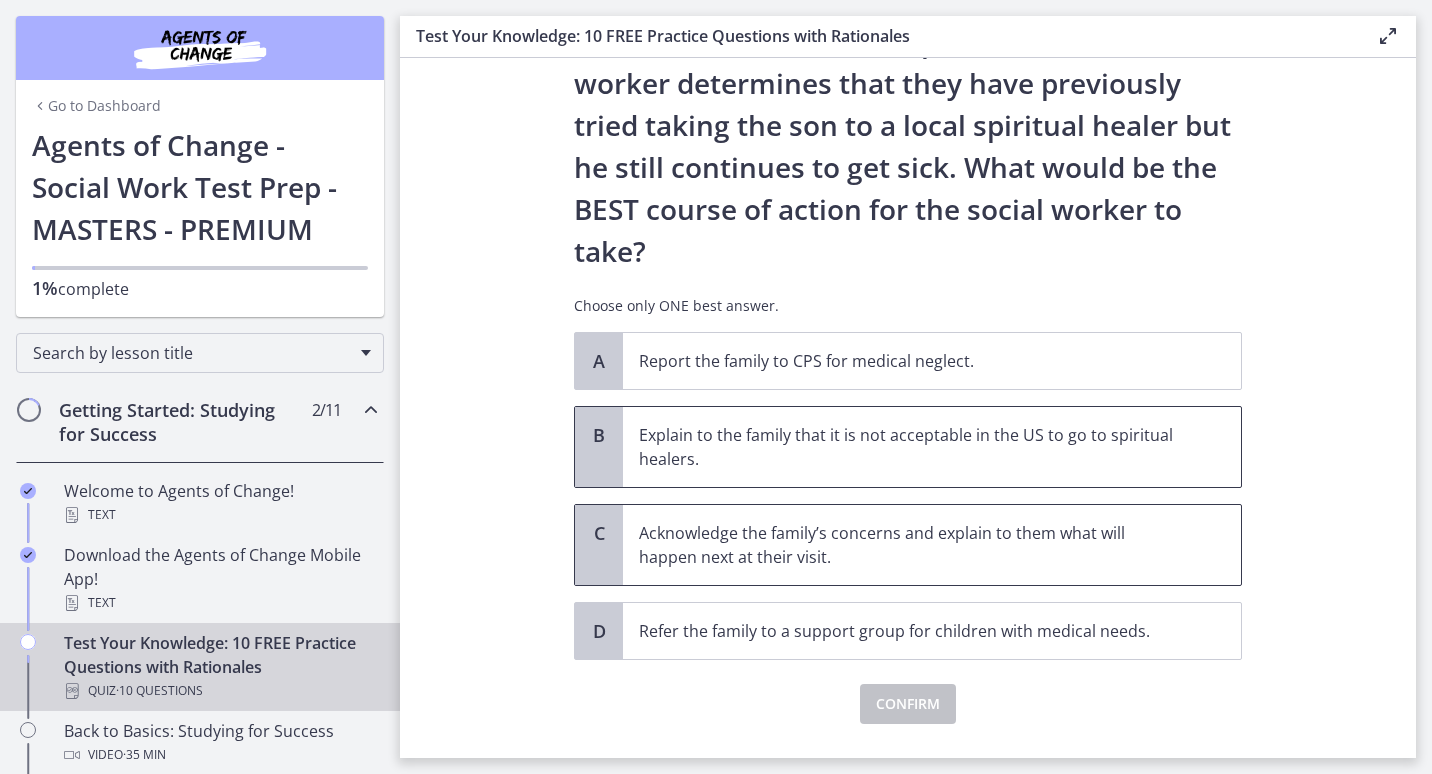 drag, startPoint x: 847, startPoint y: 453, endPoint x: 869, endPoint y: 527, distance: 77.201035 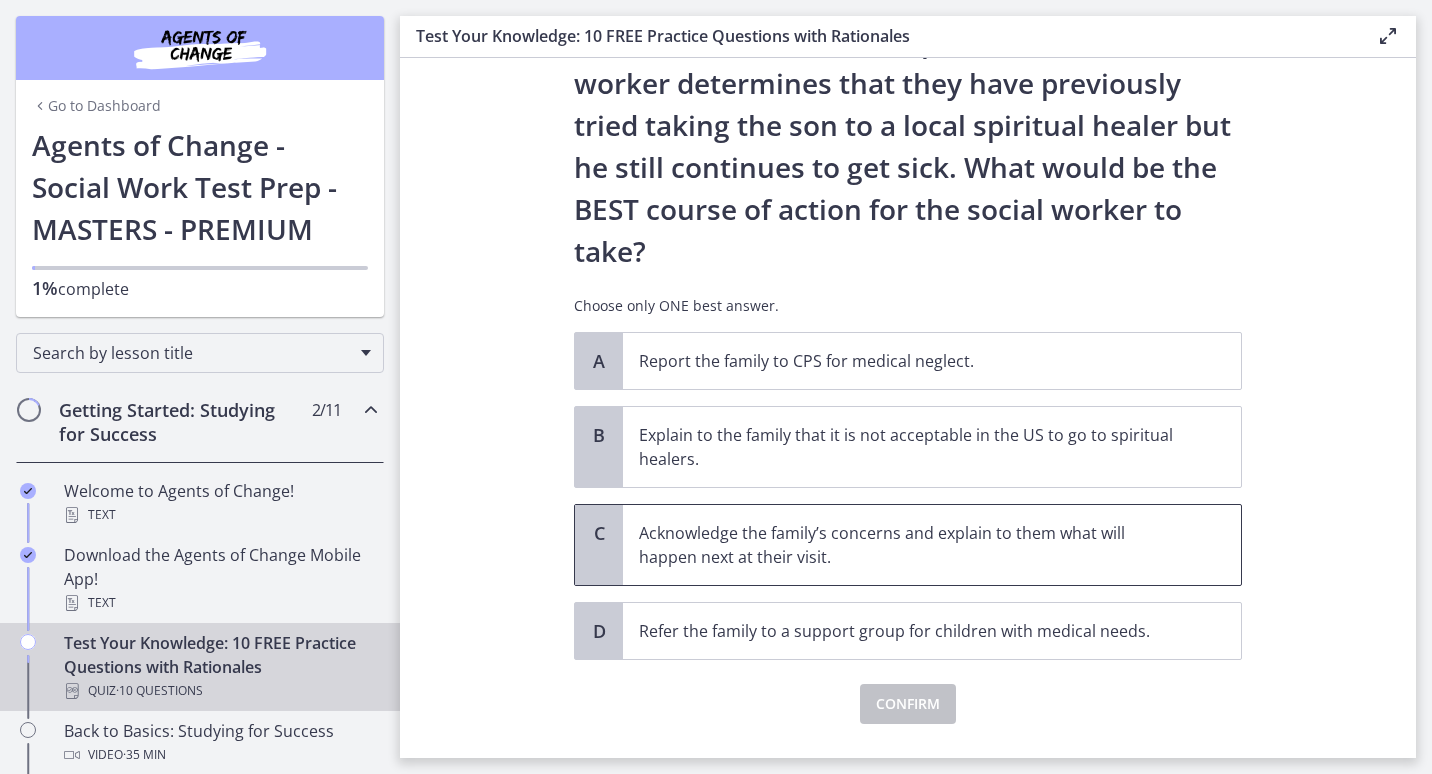 drag, startPoint x: 869, startPoint y: 527, endPoint x: 953, endPoint y: 548, distance: 86.58522 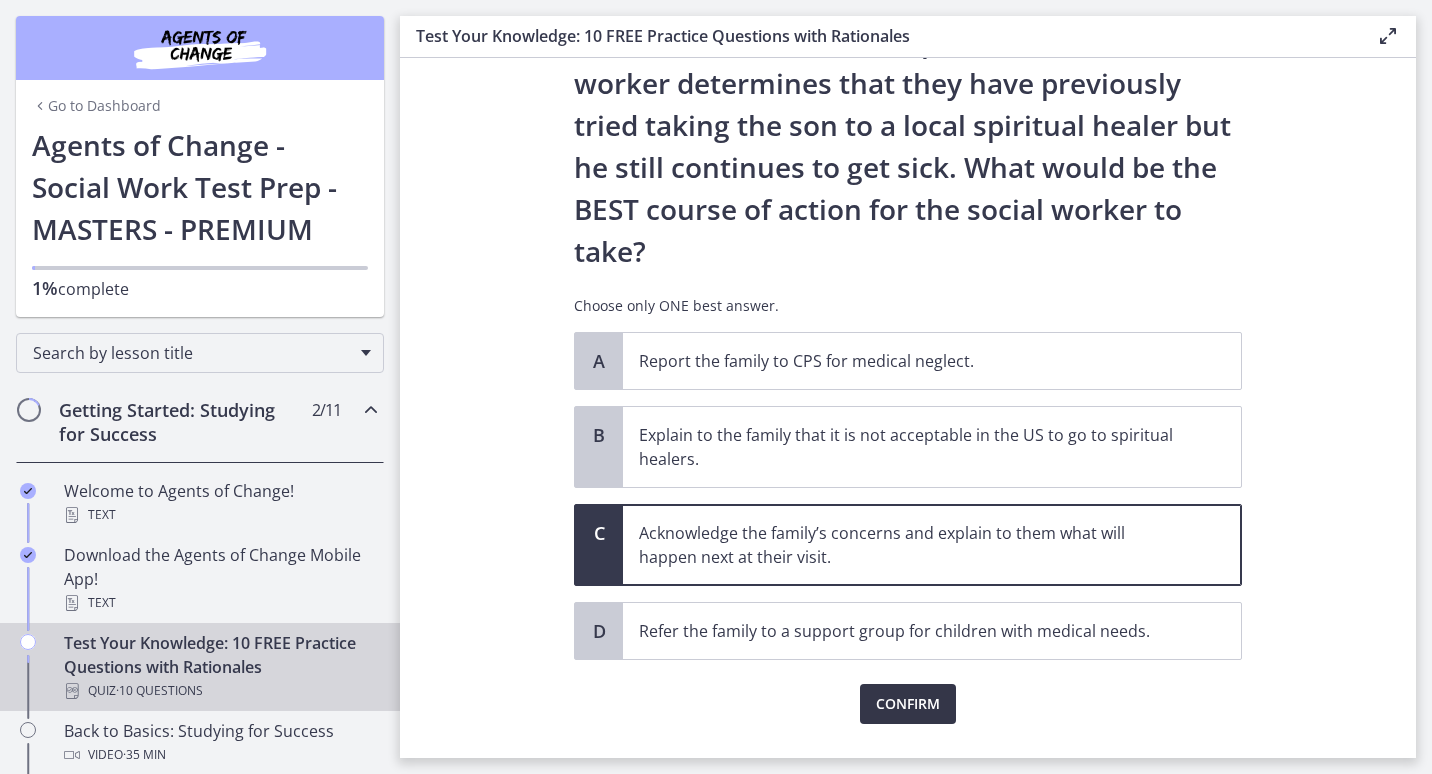 click on "Confirm" at bounding box center (908, 704) 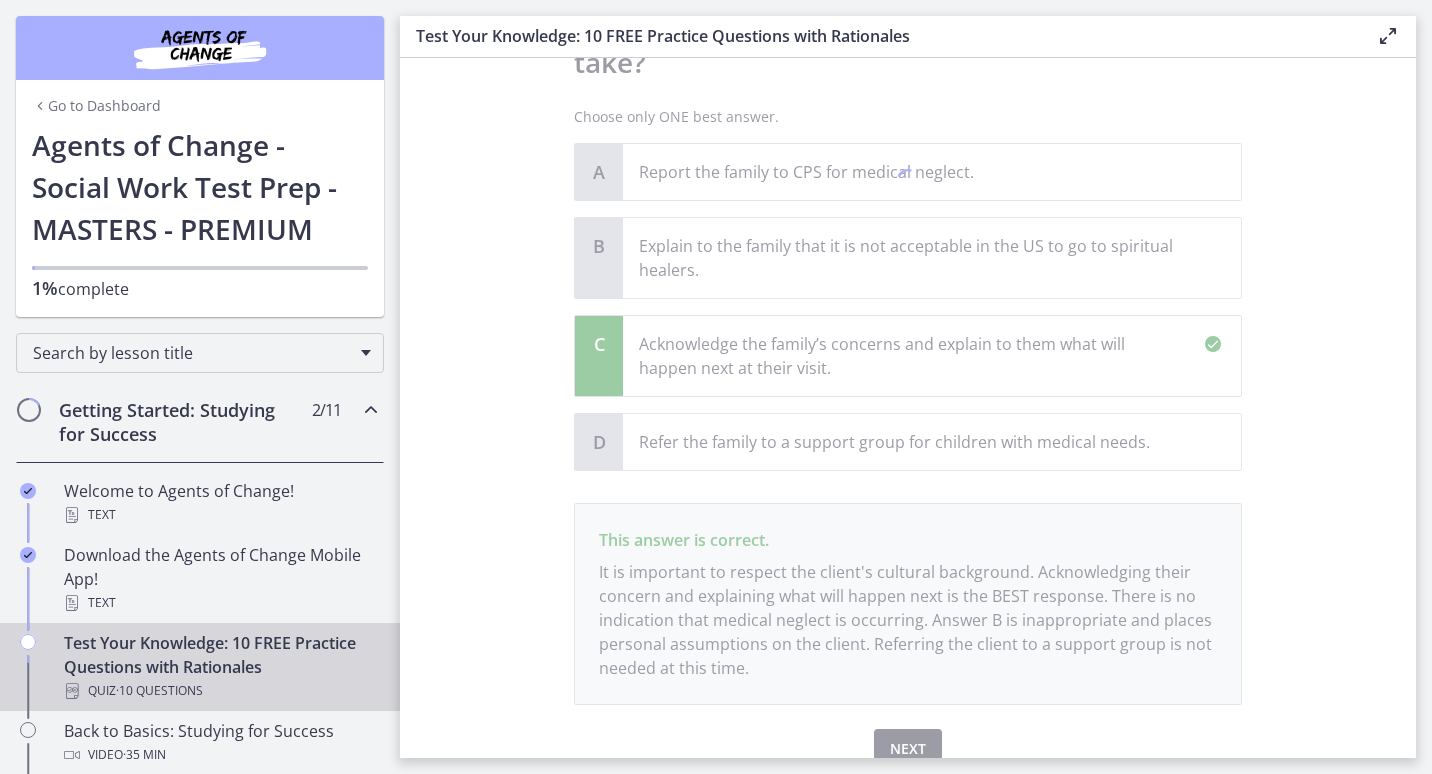 scroll, scrollTop: 592, scrollLeft: 0, axis: vertical 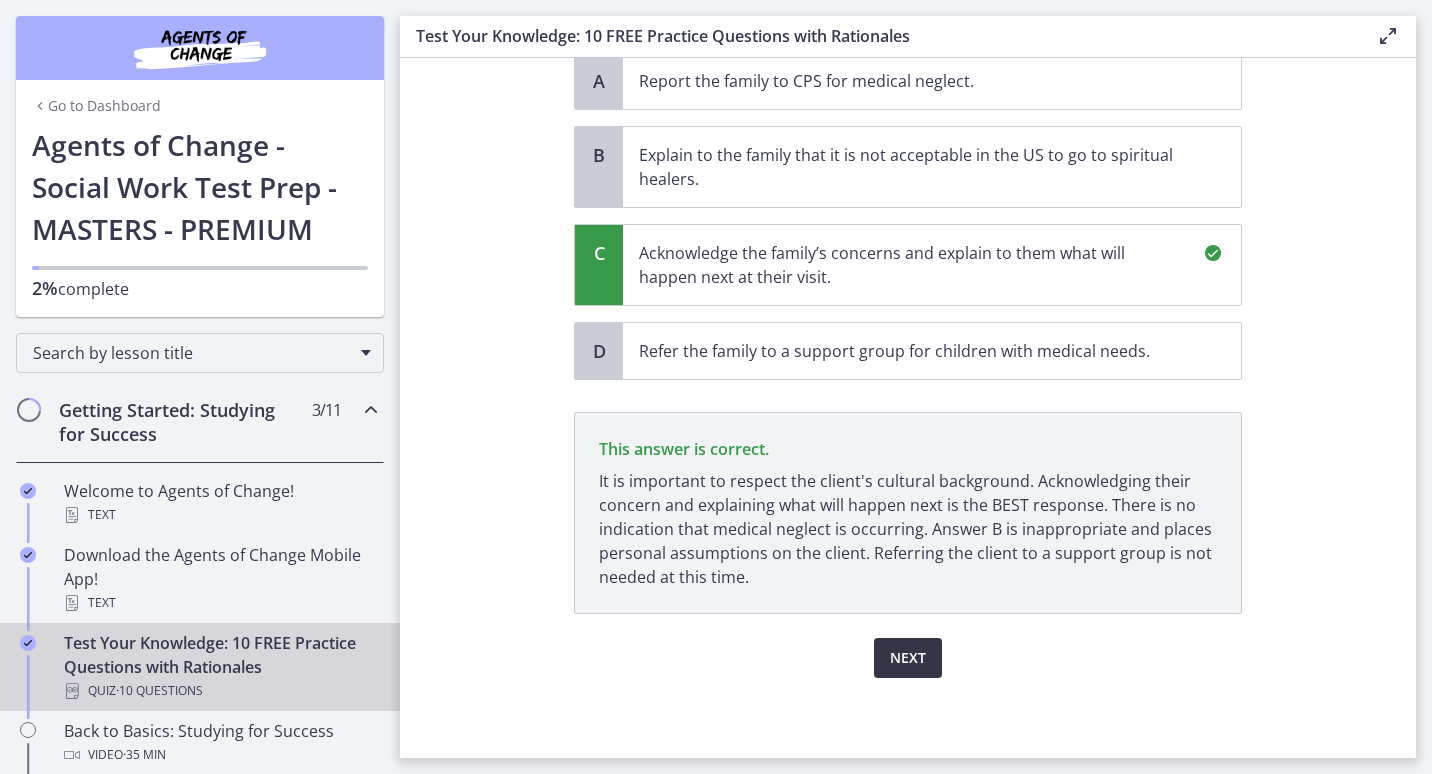 click on "Next" at bounding box center [908, 658] 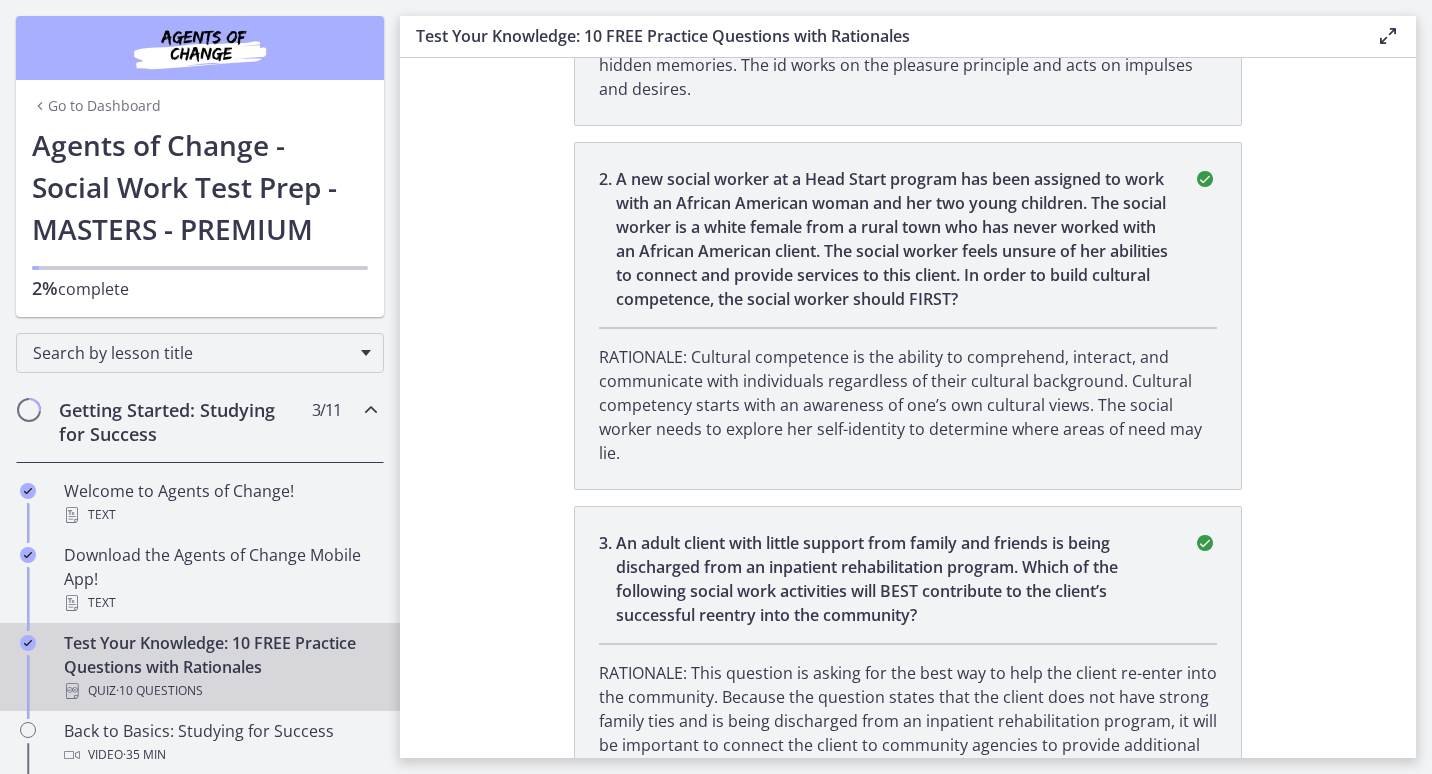 scroll, scrollTop: 0, scrollLeft: 0, axis: both 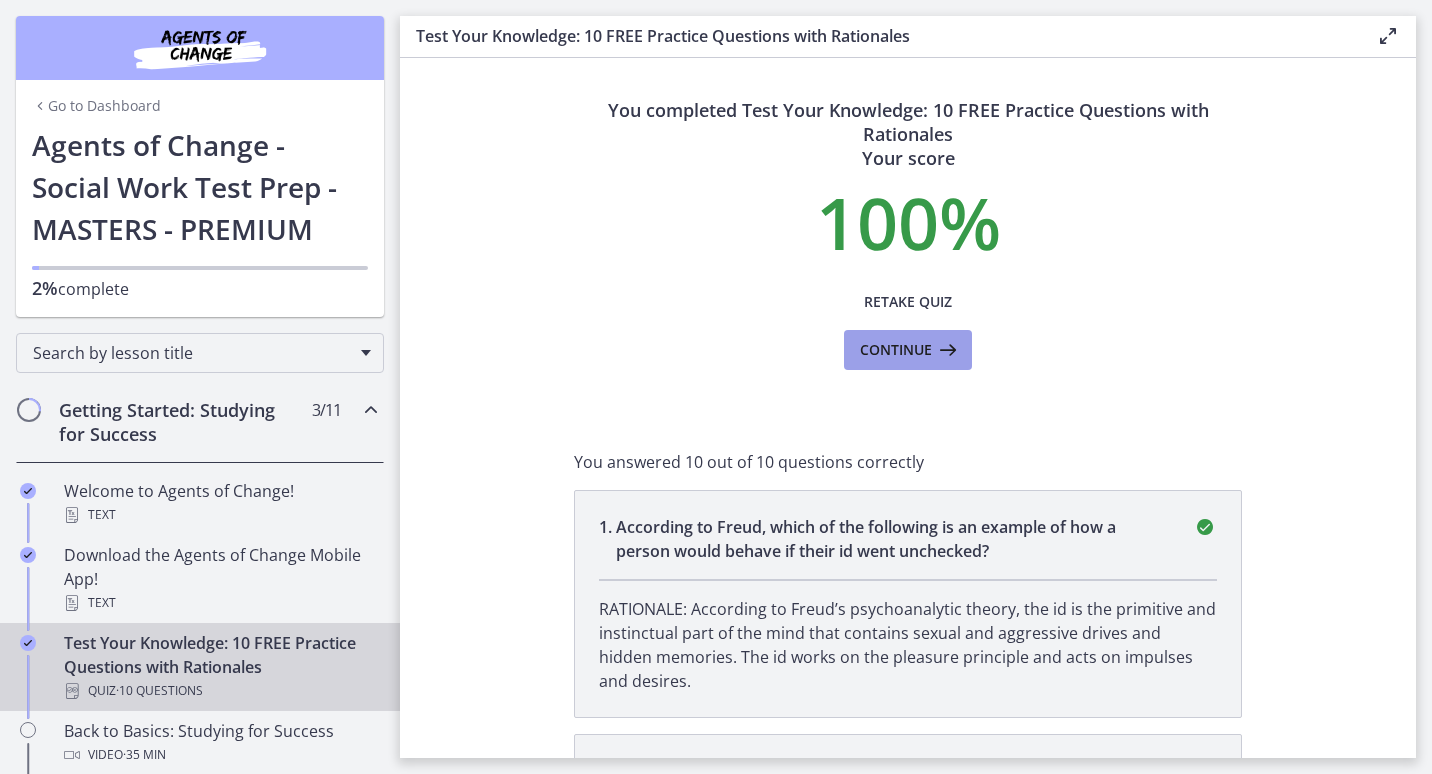 click on "Continue" at bounding box center (896, 350) 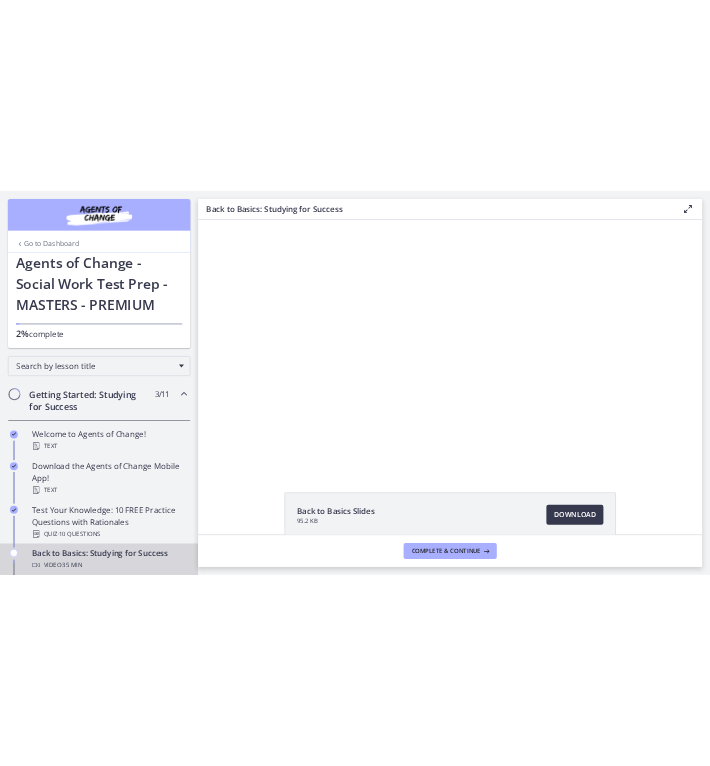 scroll, scrollTop: 0, scrollLeft: 0, axis: both 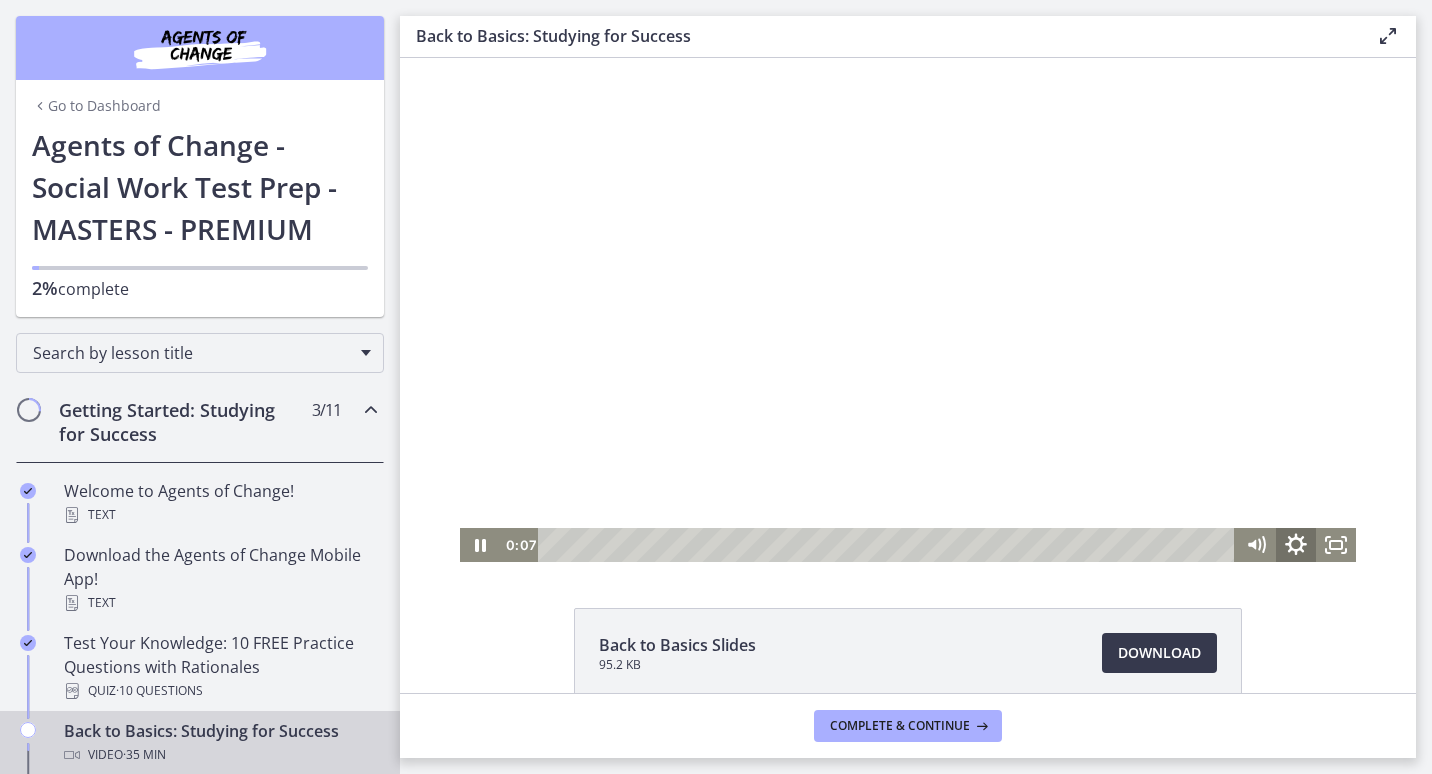 click 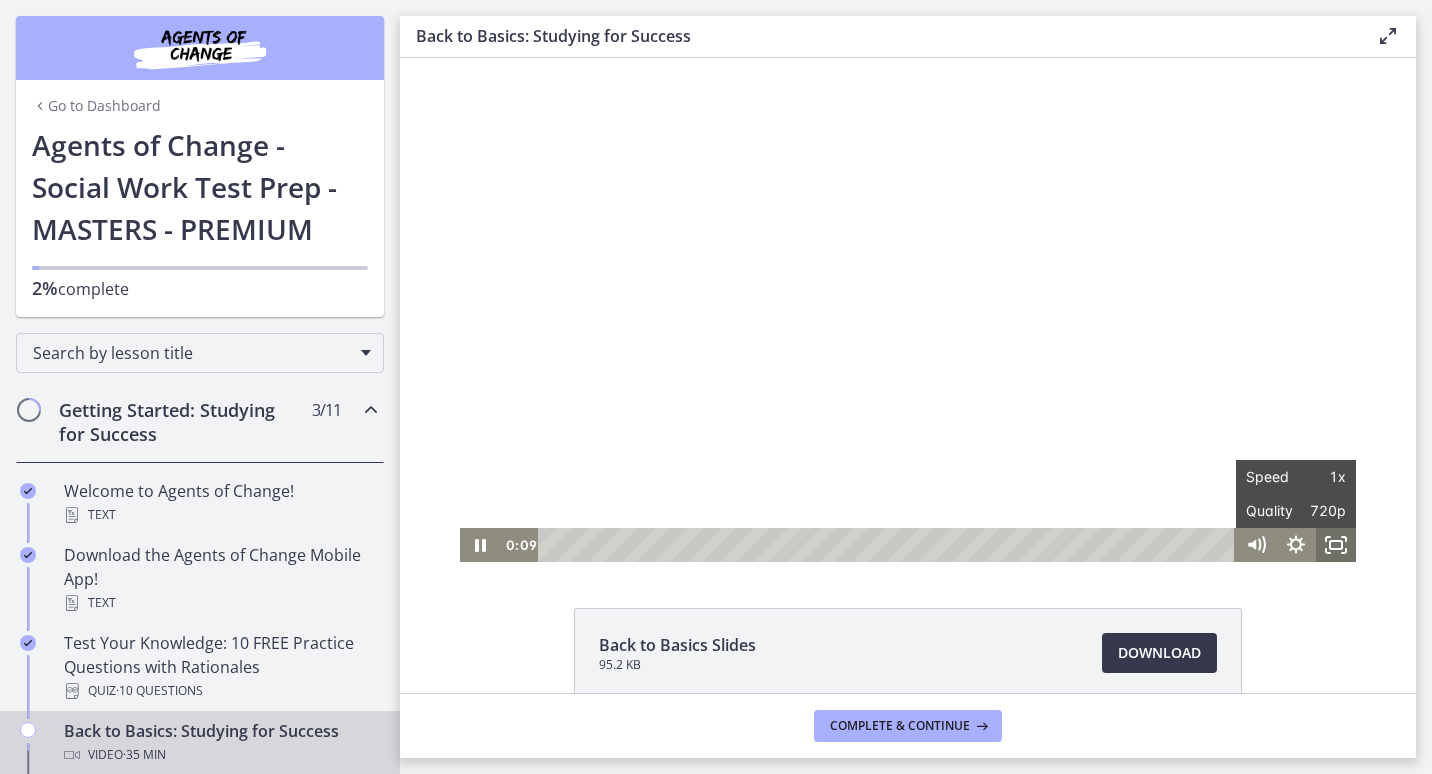 click 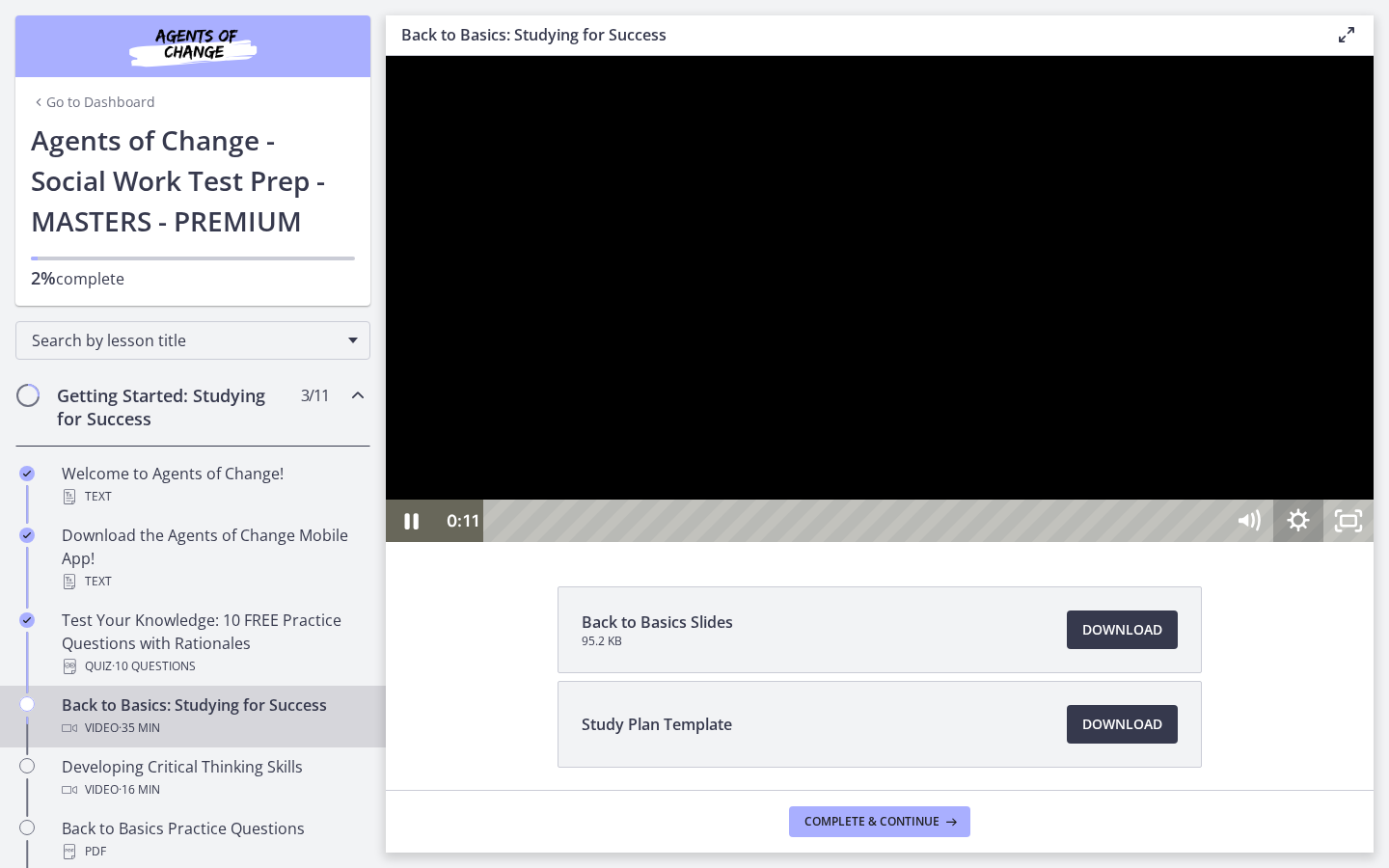 click 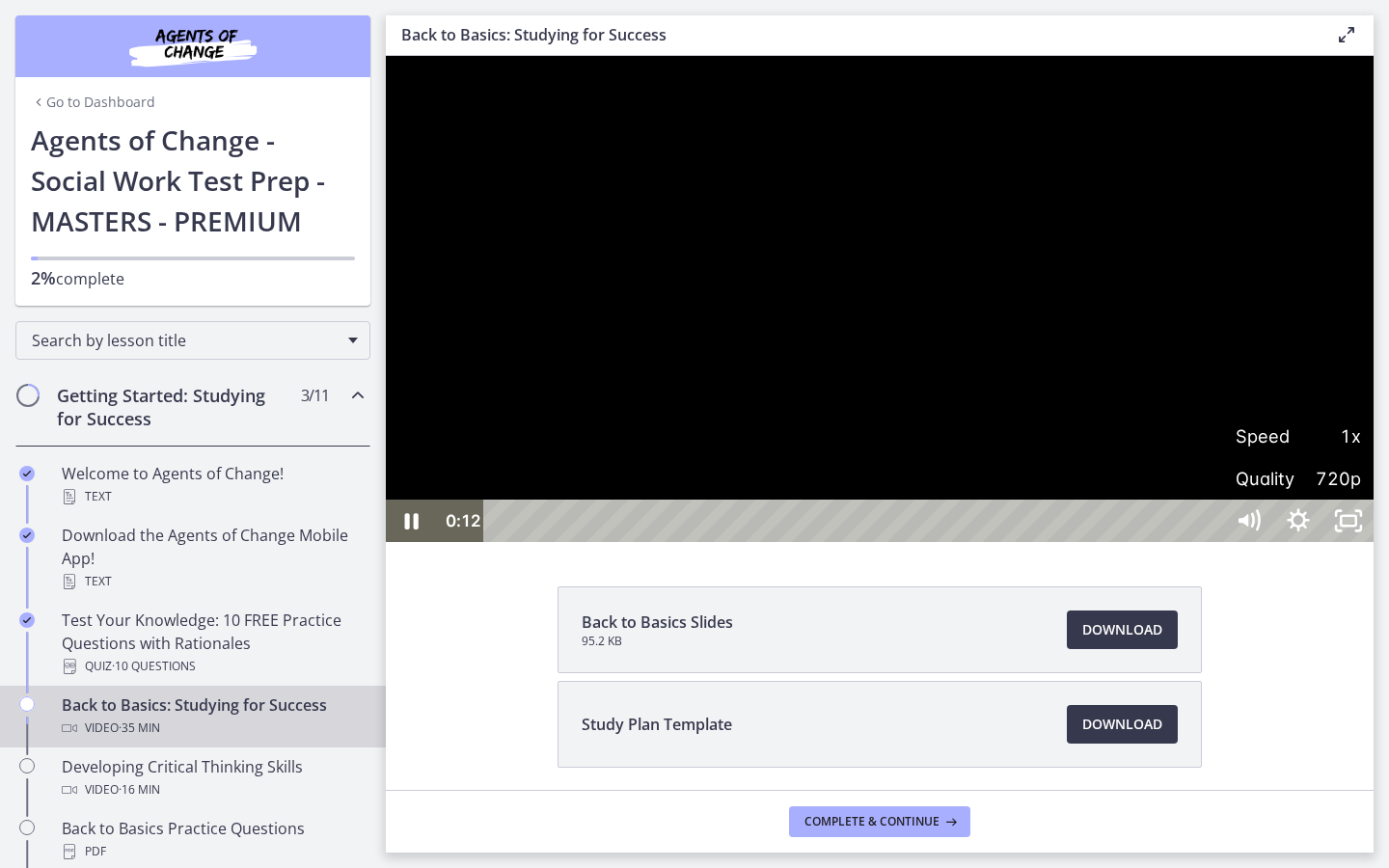 click at bounding box center (880, 299) 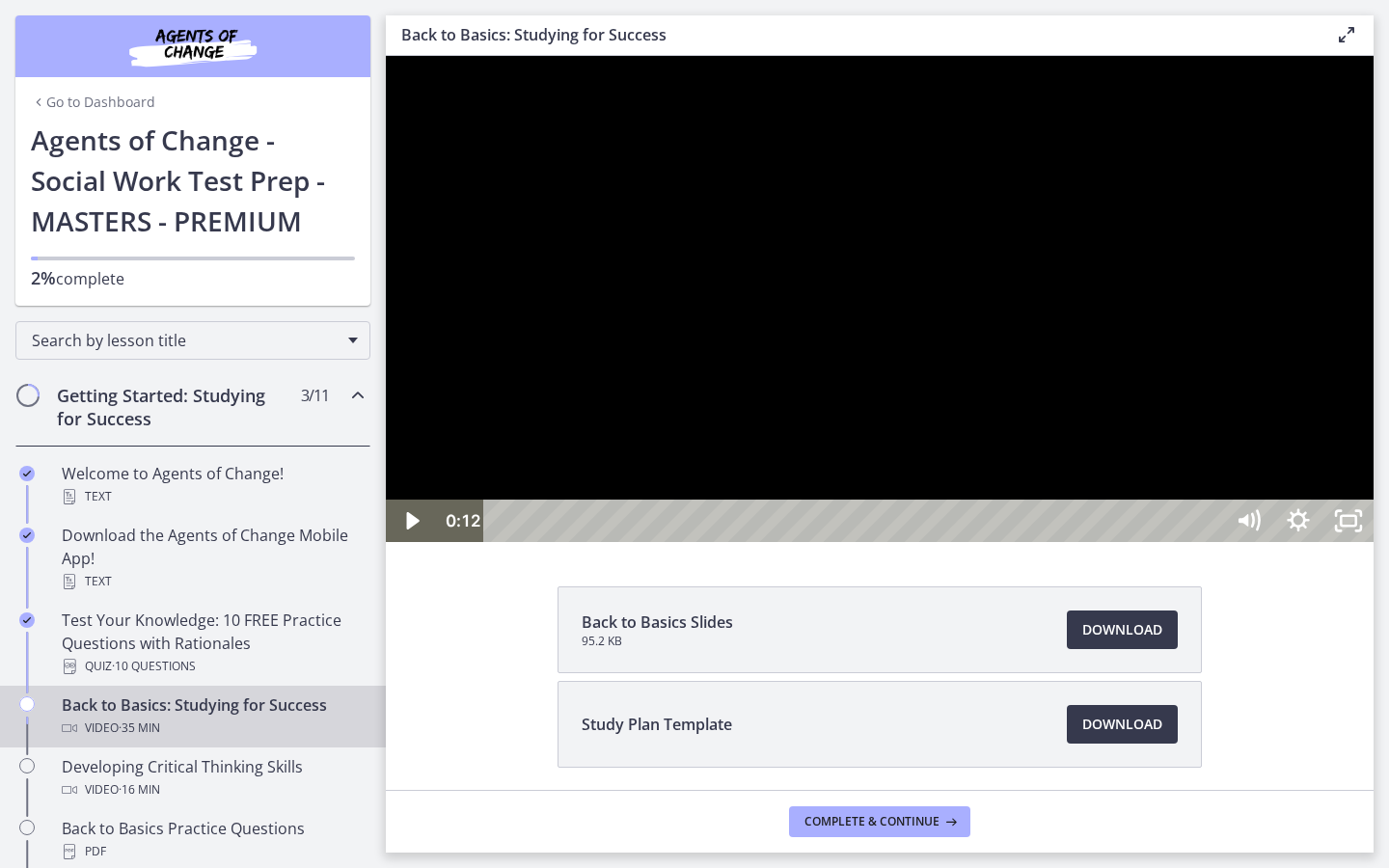 click at bounding box center [880, 299] 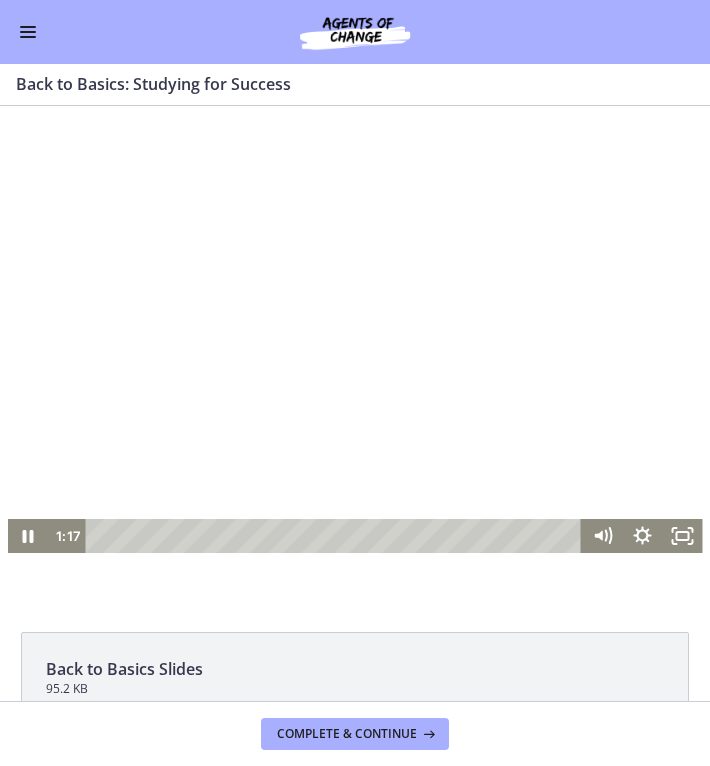 click at bounding box center (355, 358) 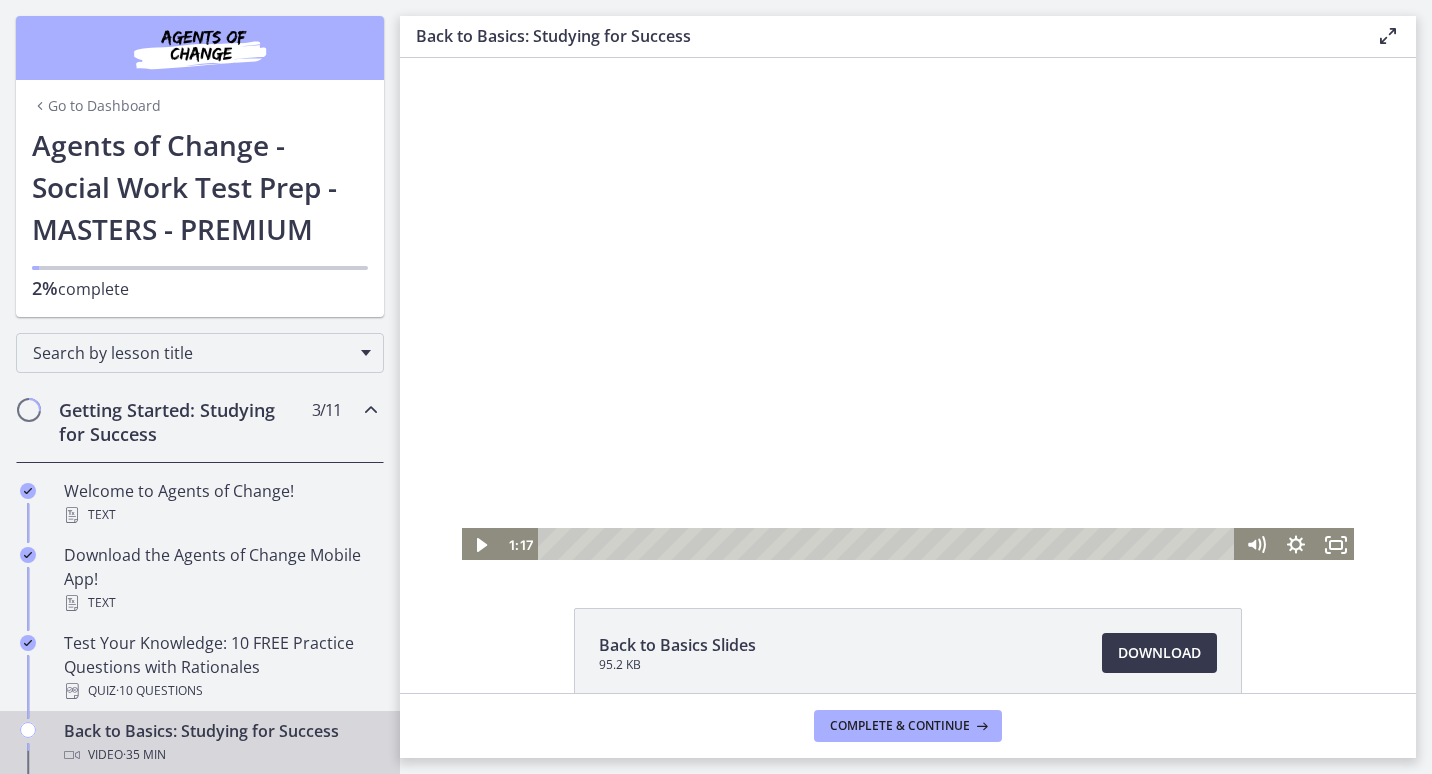 click at bounding box center (908, 310) 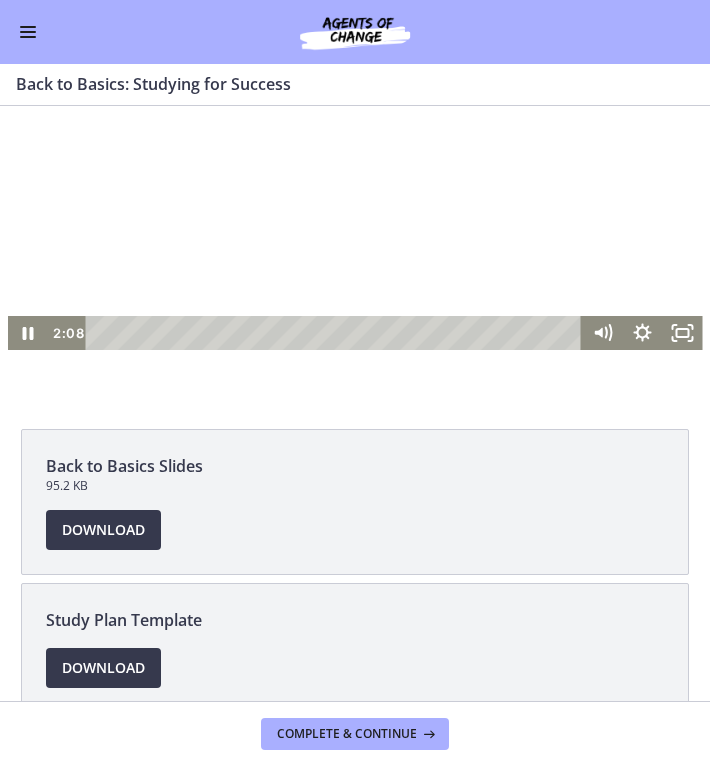 scroll, scrollTop: 247, scrollLeft: 0, axis: vertical 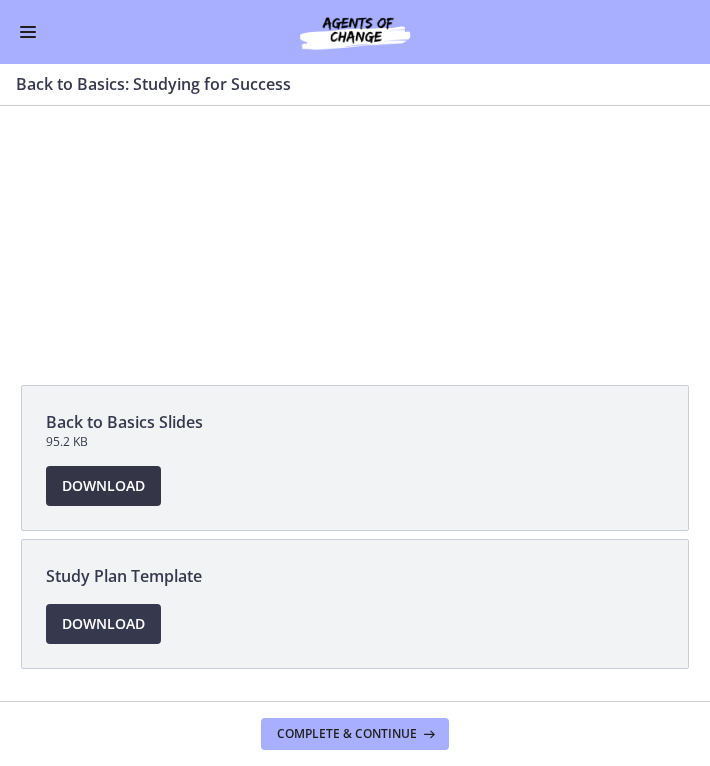 click on "Download
Opens in a new window" at bounding box center [103, 486] 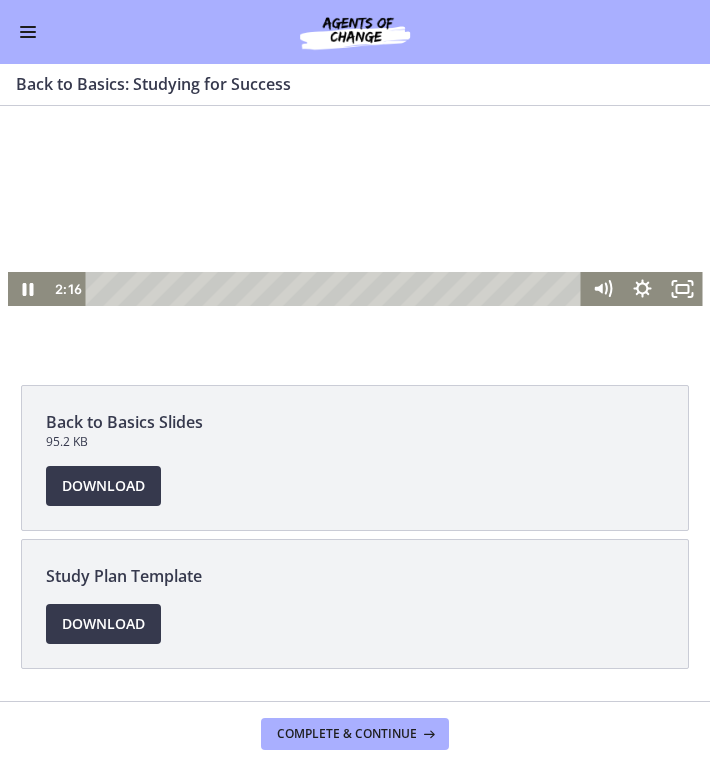 click at bounding box center [355, 111] 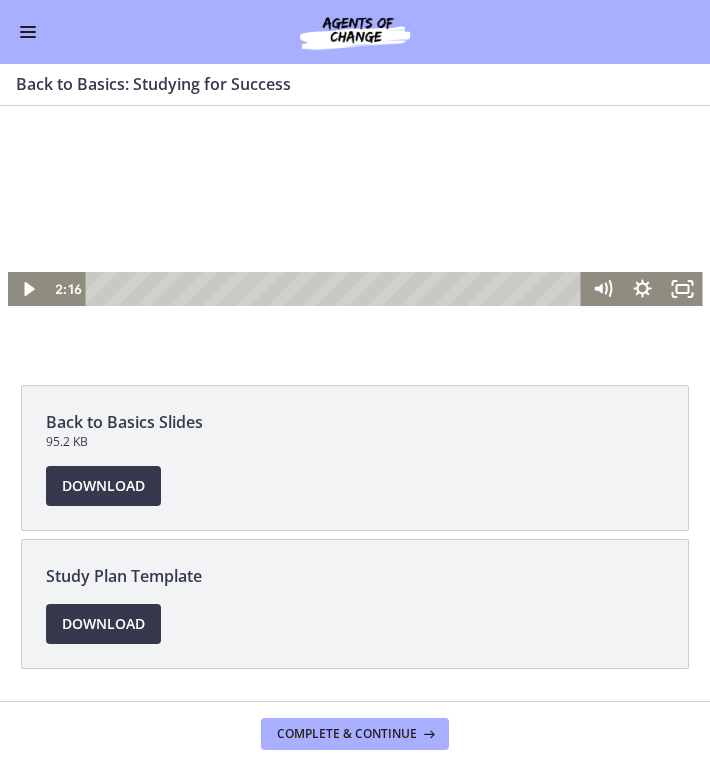click at bounding box center (355, 111) 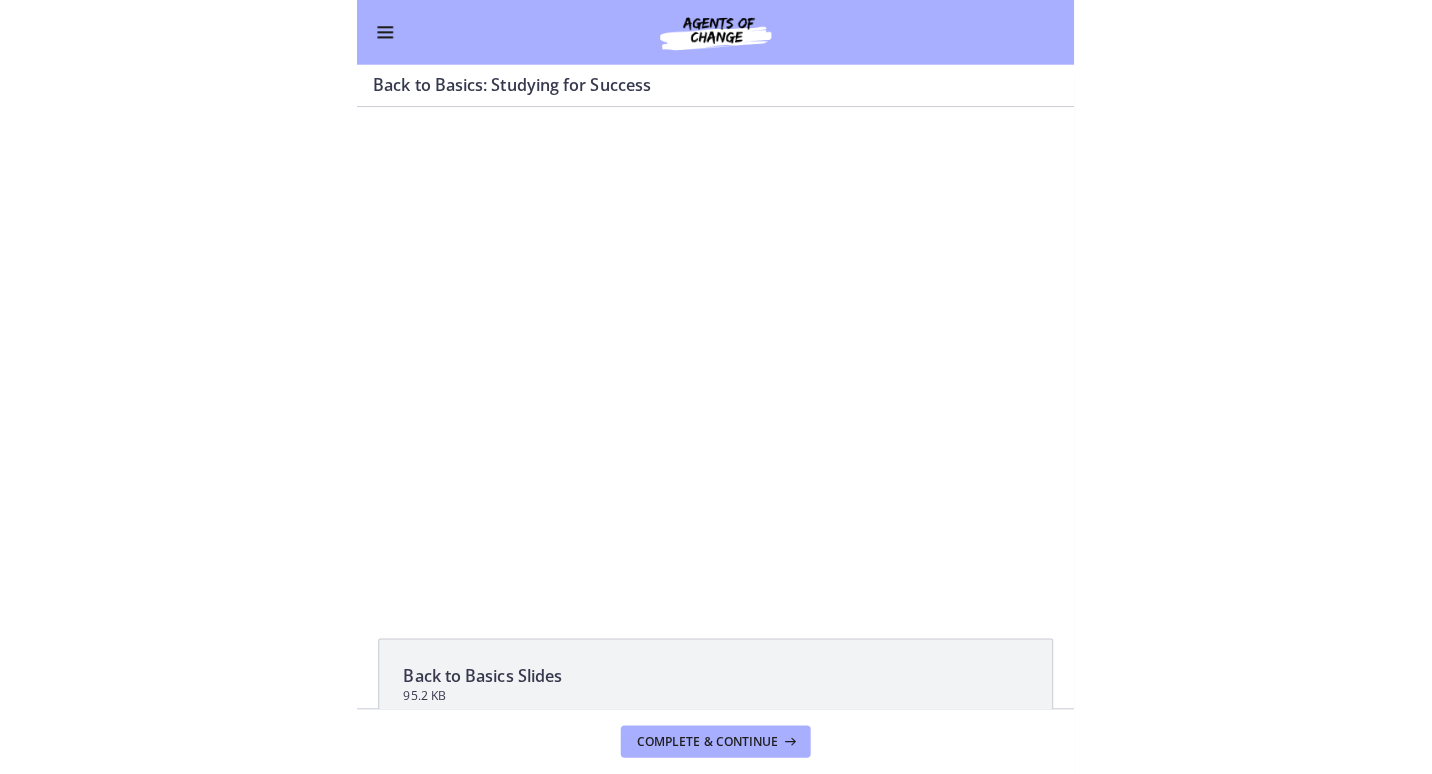 scroll, scrollTop: 247, scrollLeft: 0, axis: vertical 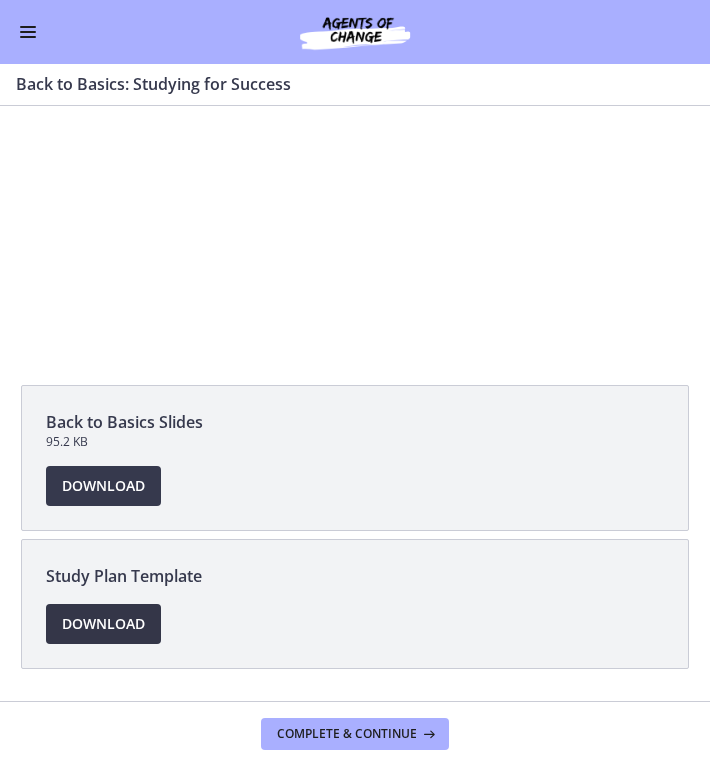 click on "Download
Opens in a new window" at bounding box center (103, 624) 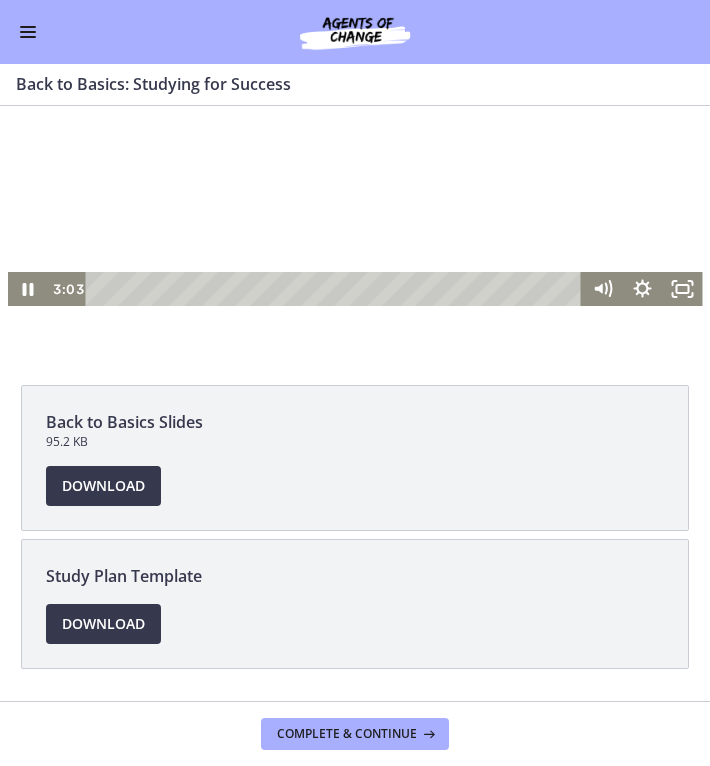 click at bounding box center (355, 111) 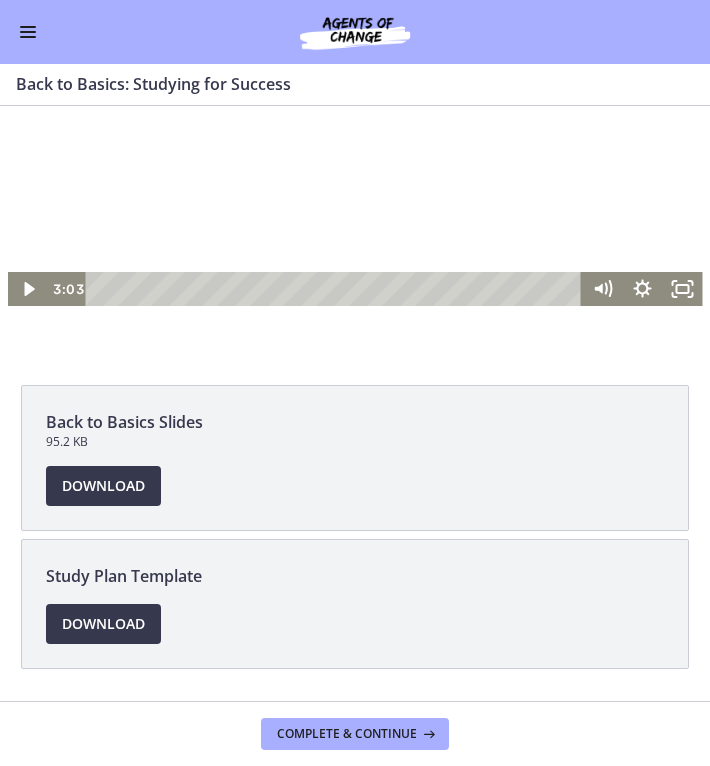click at bounding box center (355, 111) 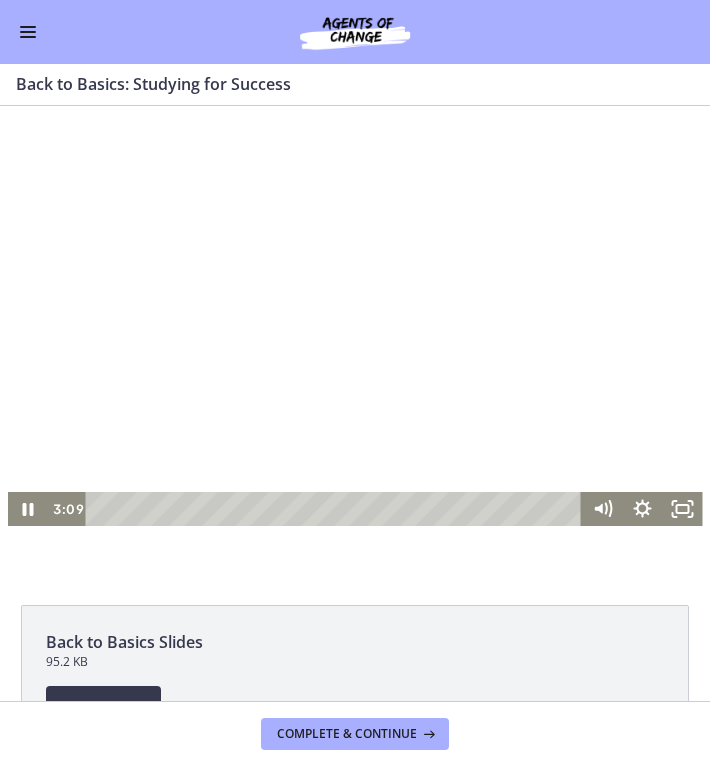scroll, scrollTop: 0, scrollLeft: 0, axis: both 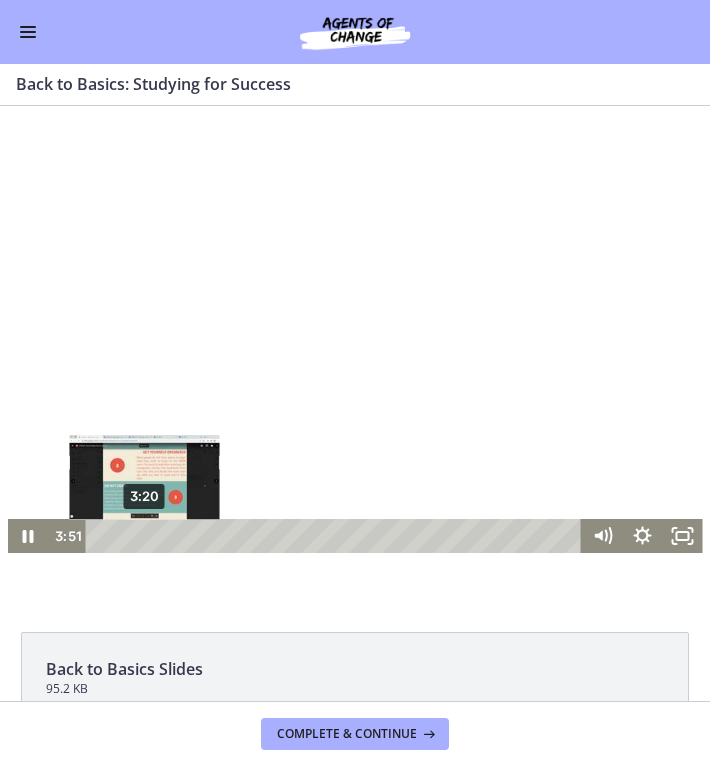 click on "3:20" at bounding box center [336, 536] 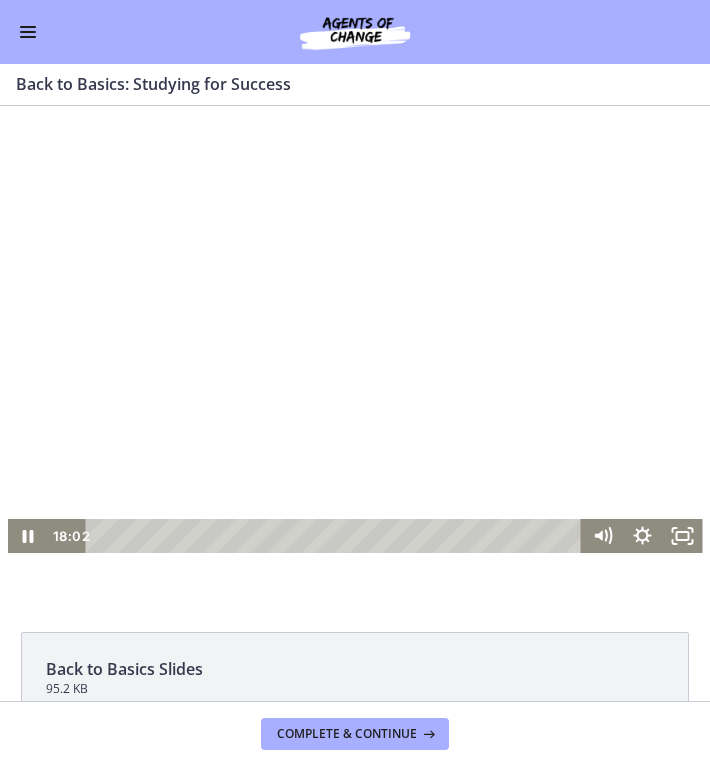 click at bounding box center (355, 358) 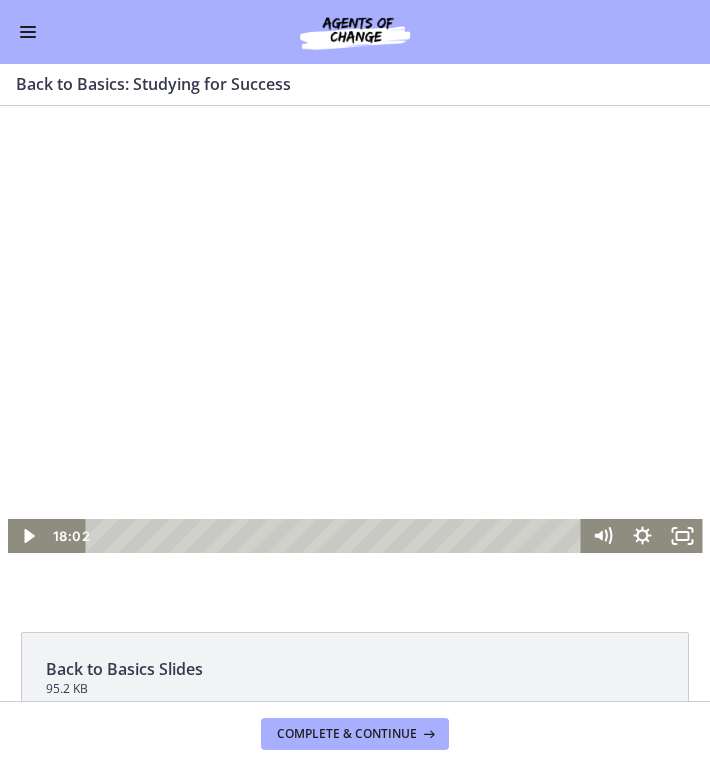 click on "Back to Basics Slides
95.2 KB
Download
Opens in a new window
Study Plan Template
Download
Opens in a new window" 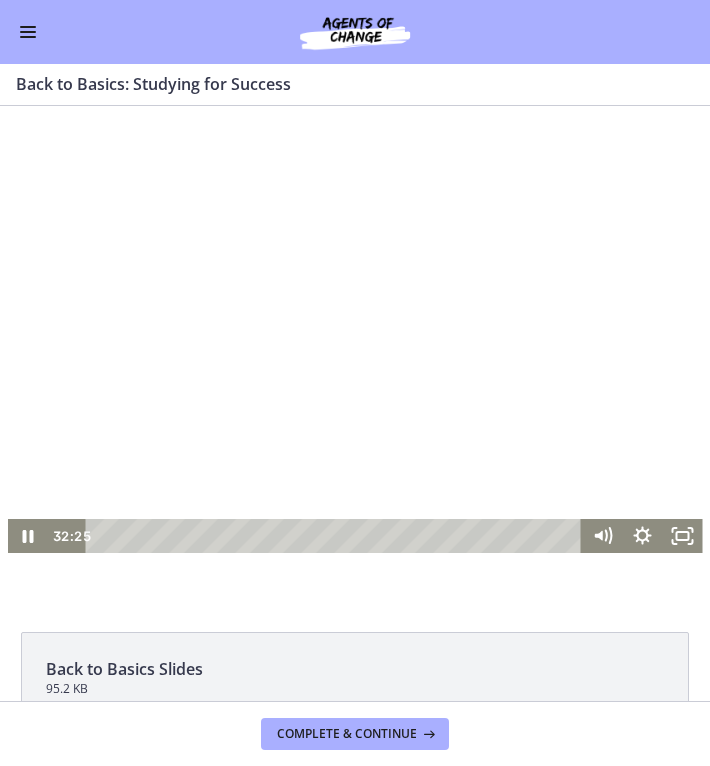 click at bounding box center (355, 358) 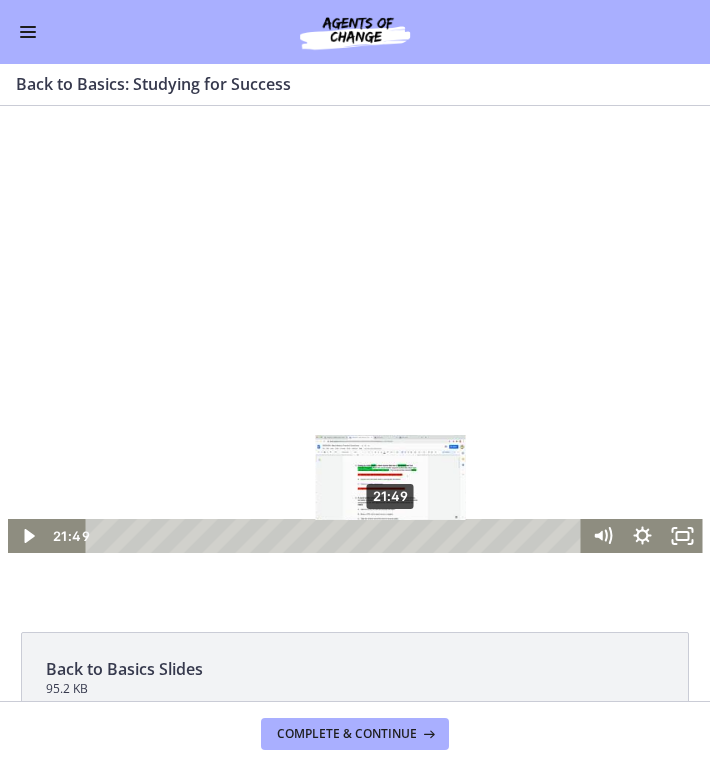 click on "21:49" at bounding box center [336, 536] 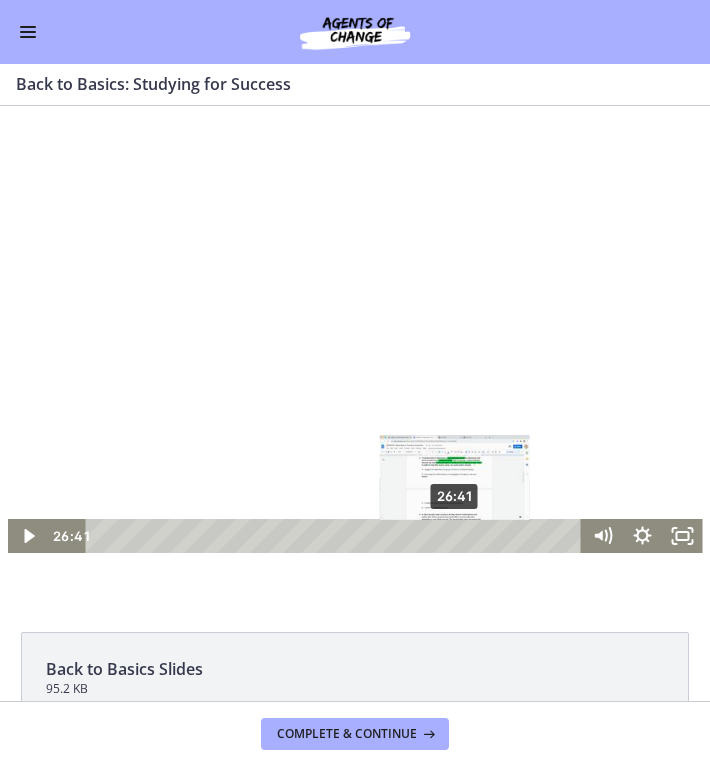 click on "26:41" at bounding box center (336, 536) 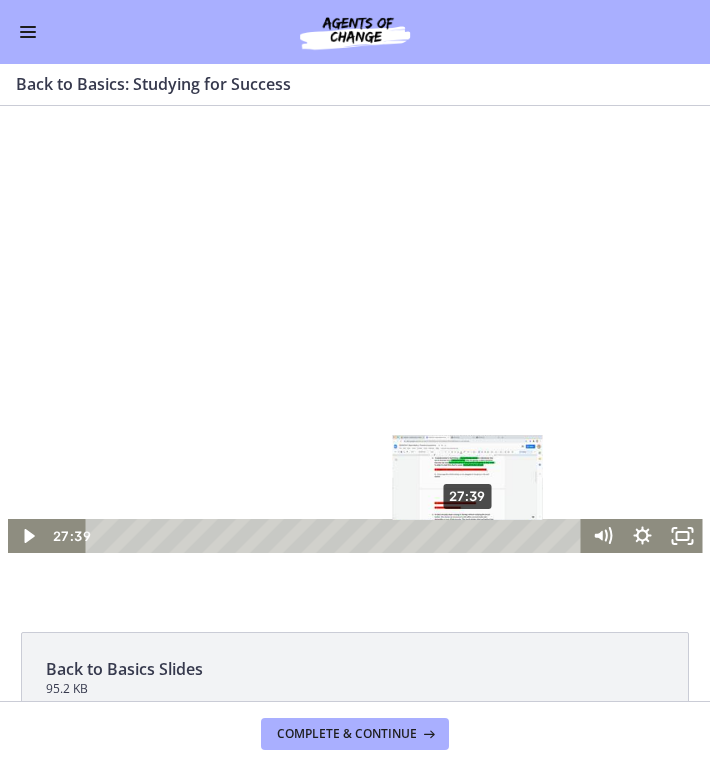 click on "27:39" at bounding box center (336, 536) 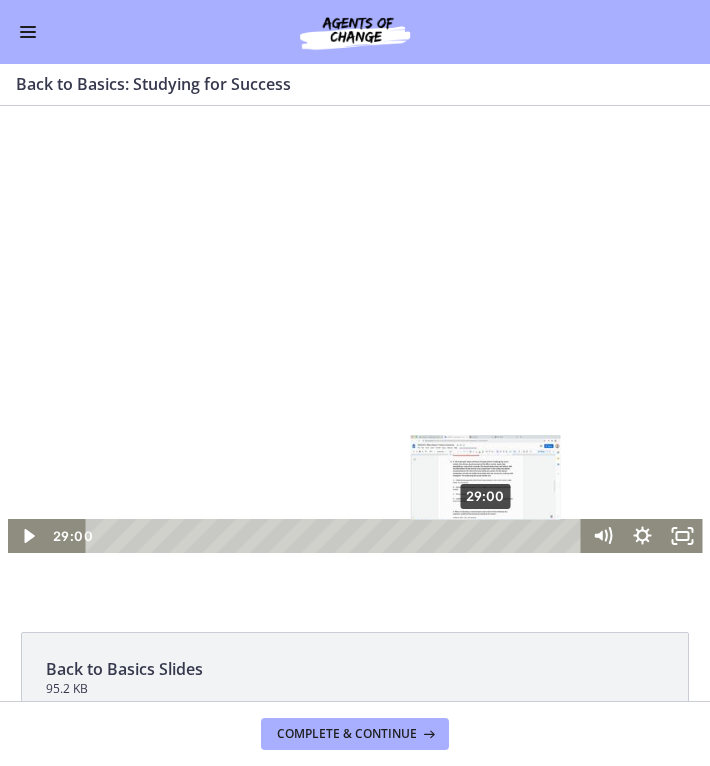 click on "29:00" at bounding box center [336, 536] 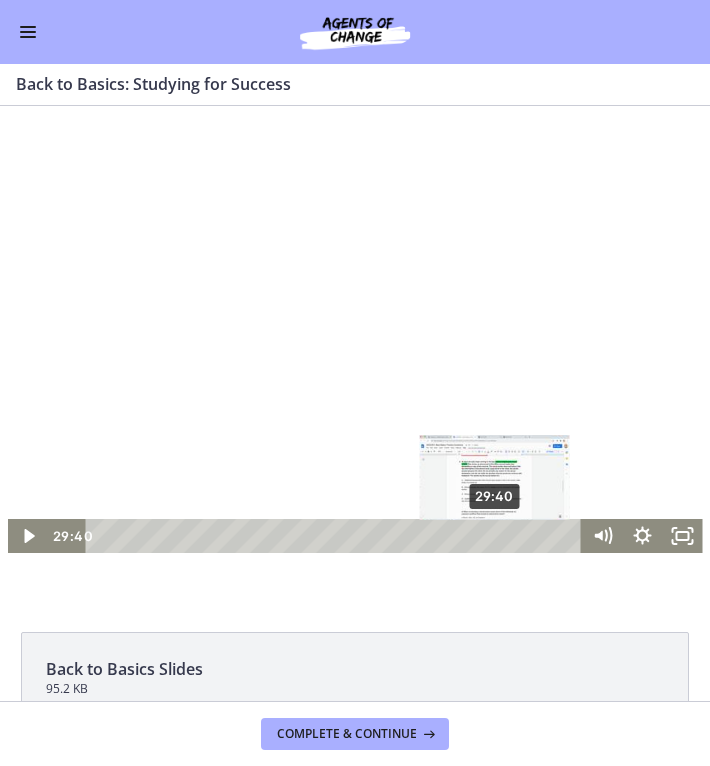 click on "29:40" at bounding box center [336, 536] 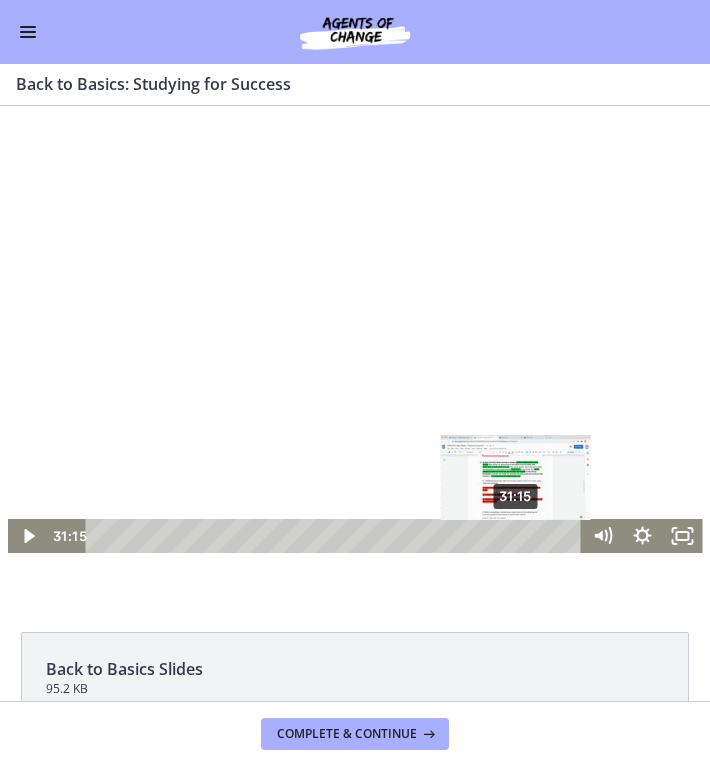 click on "31:15" at bounding box center (336, 536) 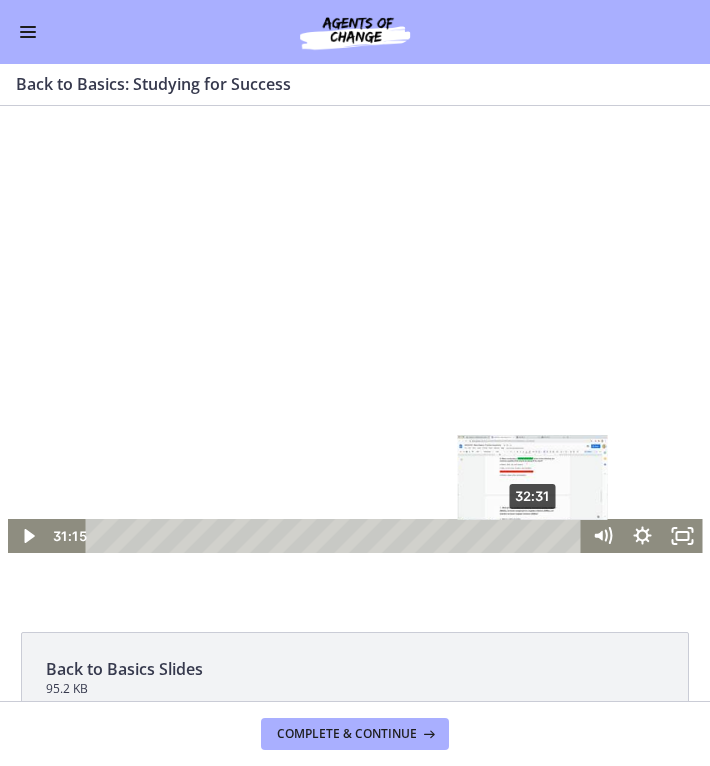 click on "32:31" at bounding box center [336, 536] 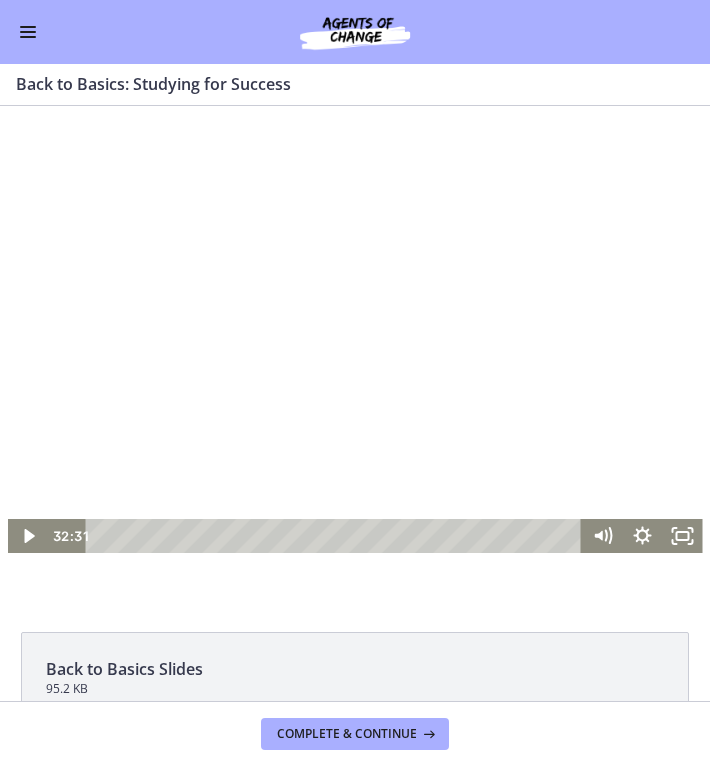 click at bounding box center (355, 358) 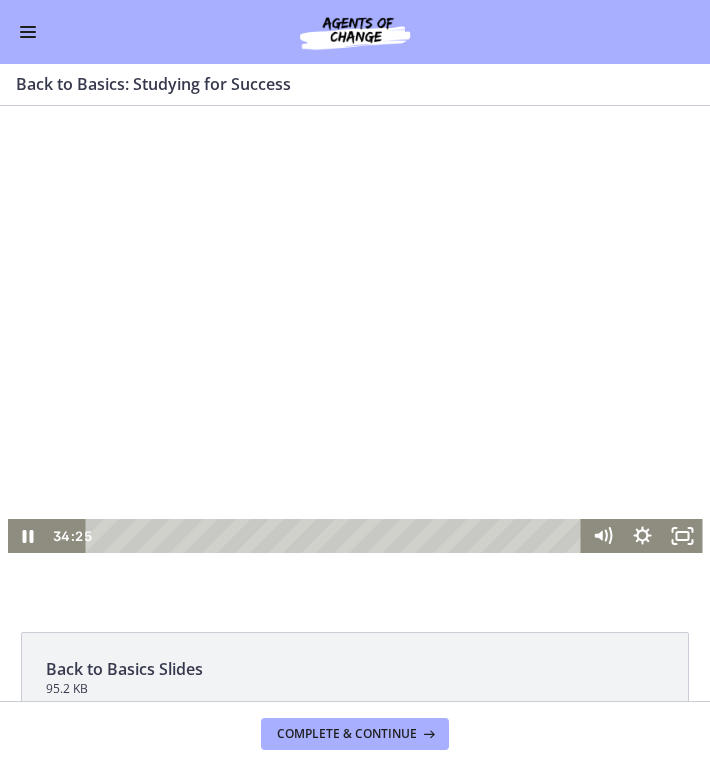 click at bounding box center (355, 358) 